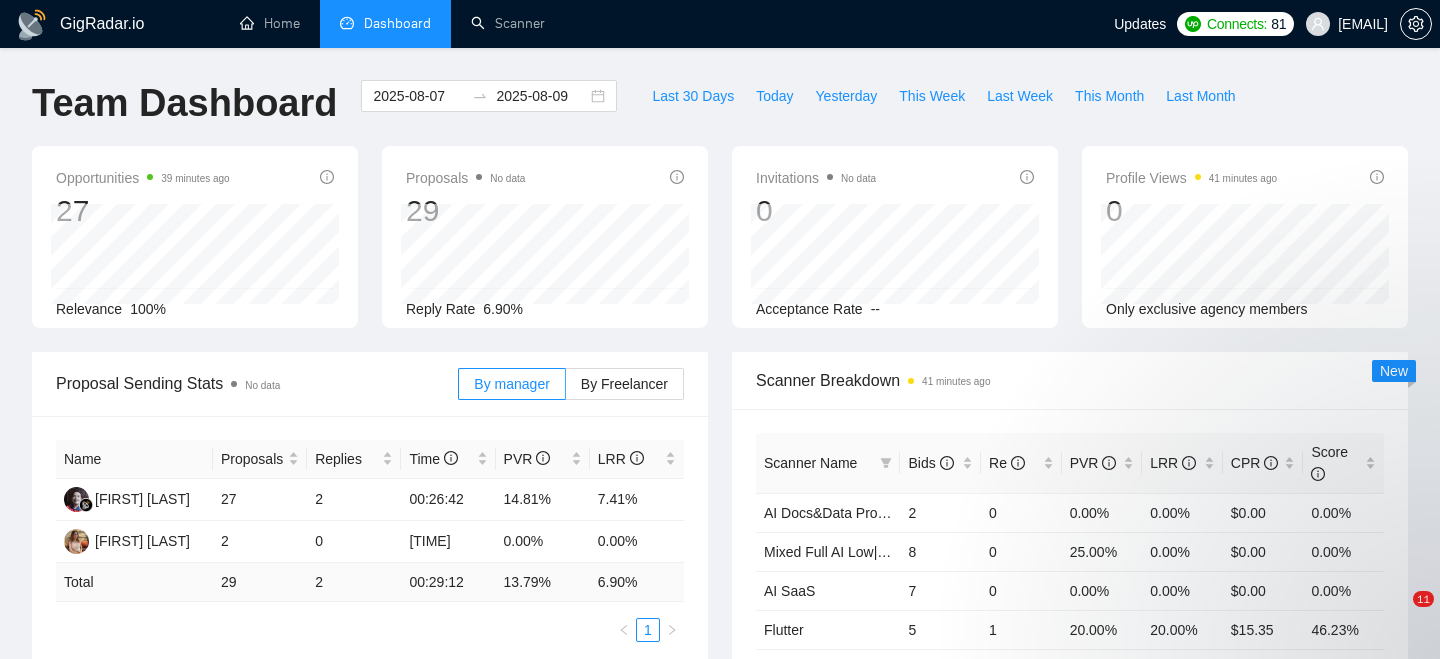scroll, scrollTop: 0, scrollLeft: 0, axis: both 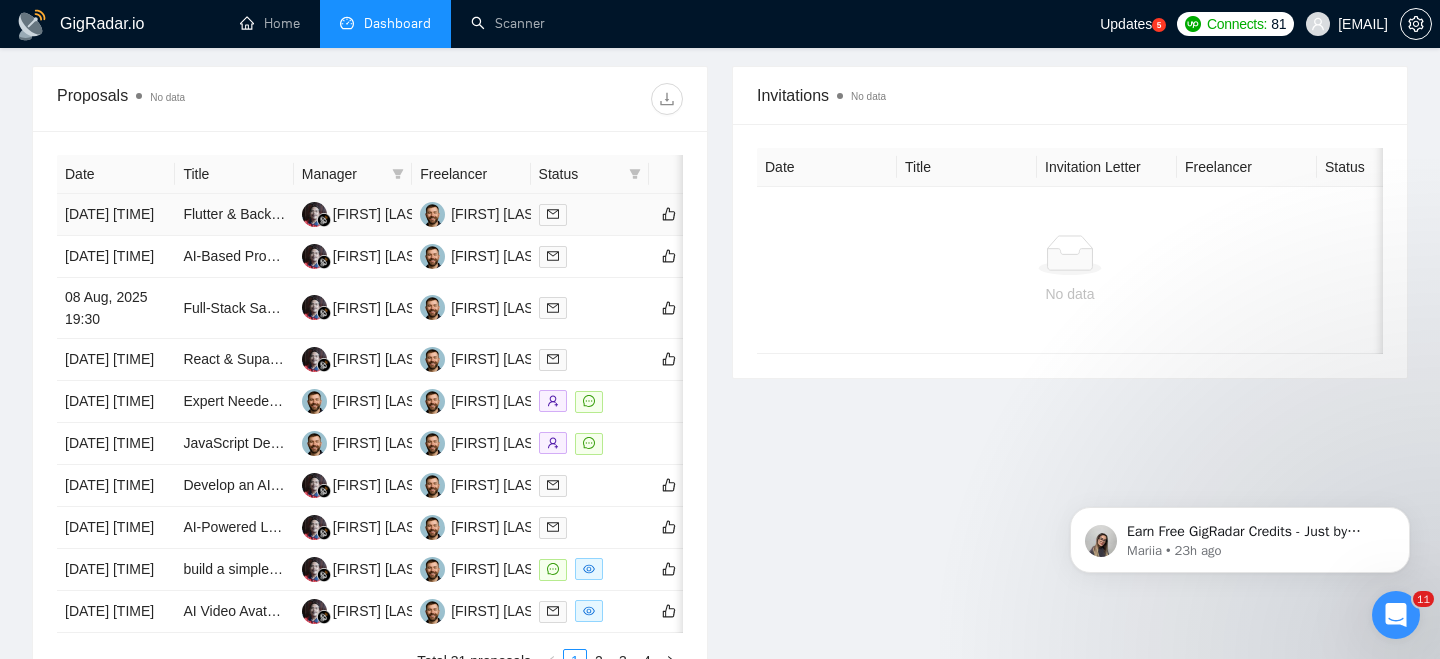 click on "[DATE] [TIME]" at bounding box center (116, 215) 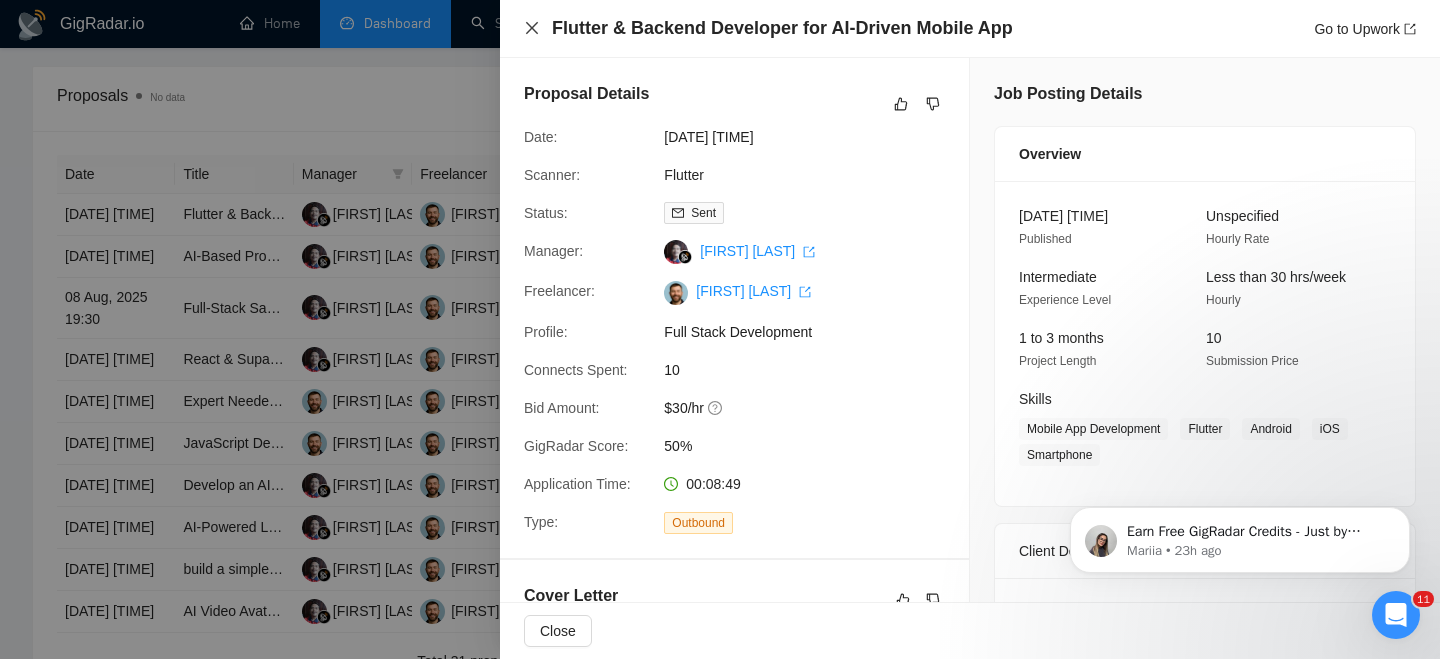 click 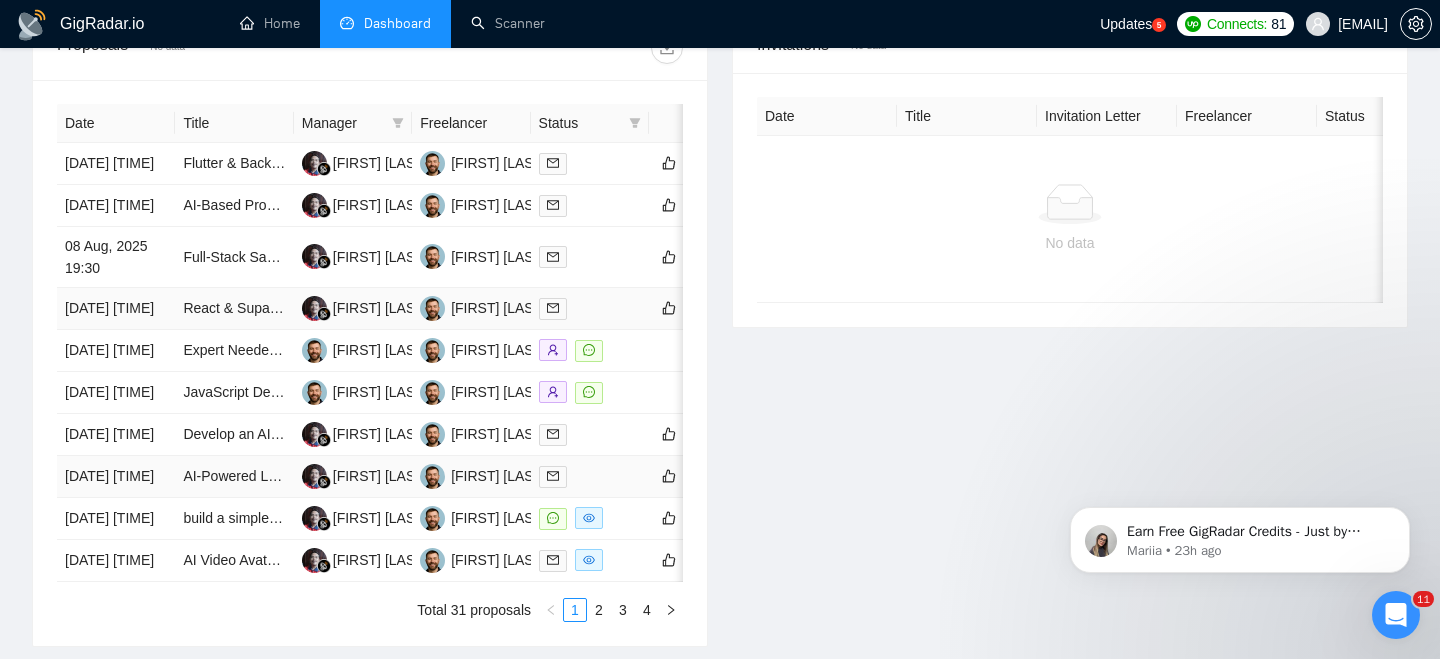 scroll, scrollTop: 803, scrollLeft: 0, axis: vertical 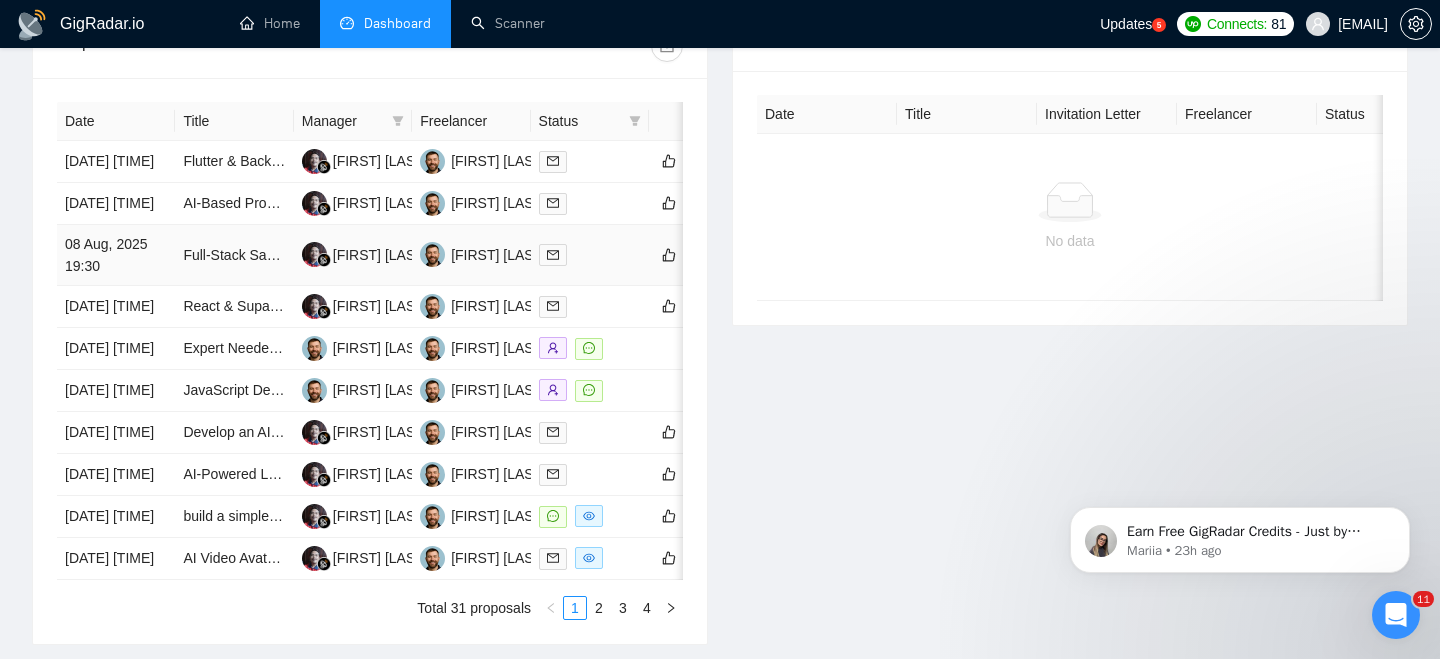 click on "08 Aug, 2025 19:30" at bounding box center (116, 255) 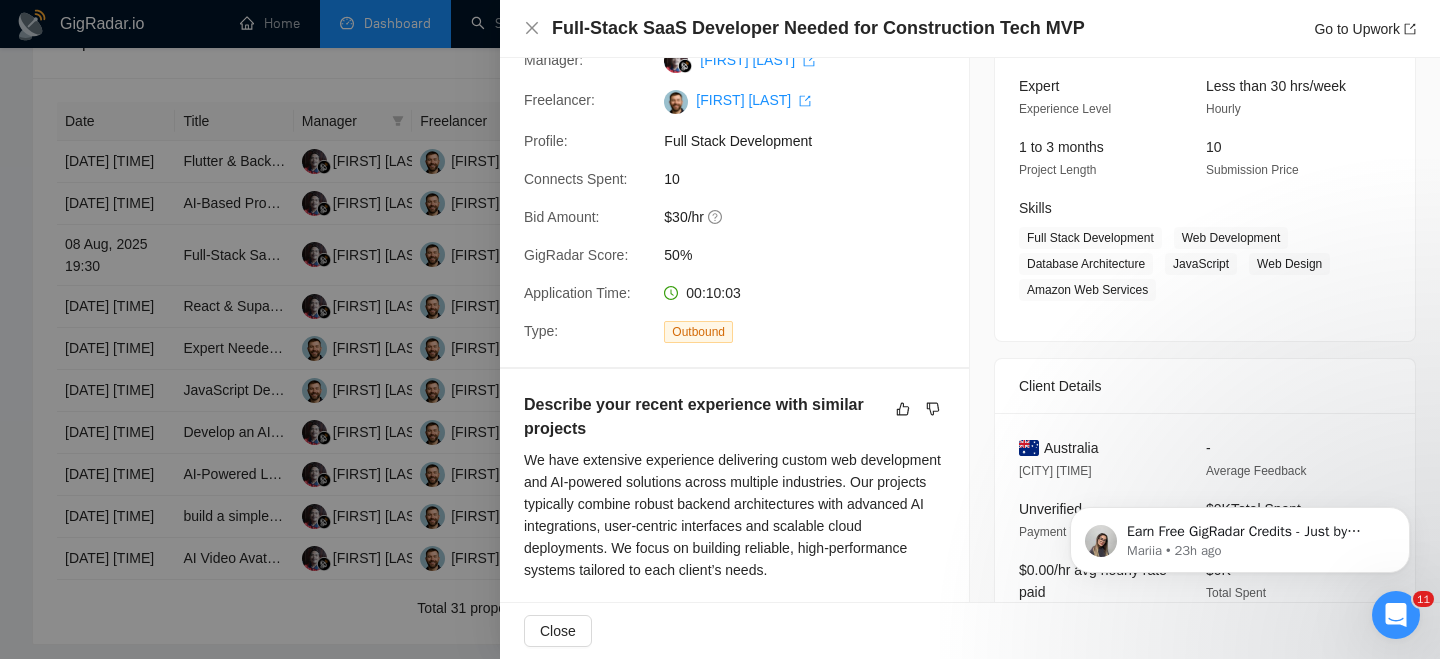 scroll, scrollTop: 161, scrollLeft: 0, axis: vertical 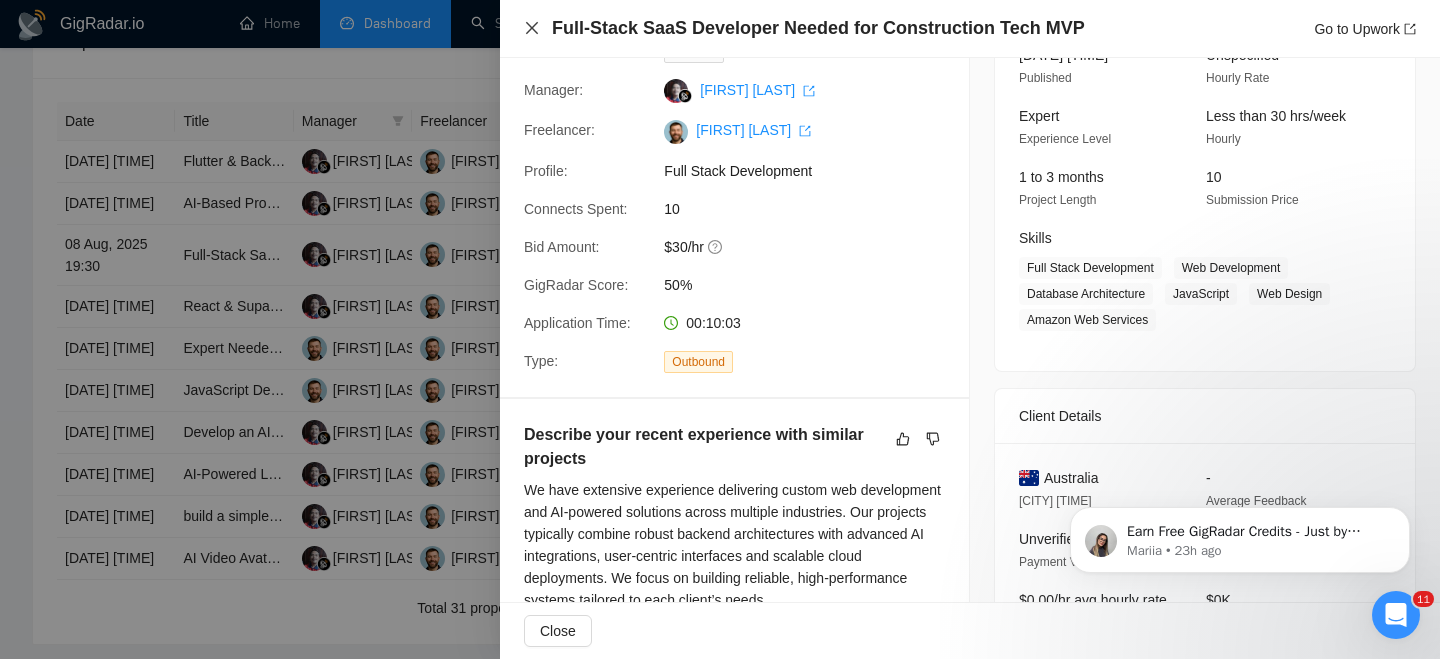 click 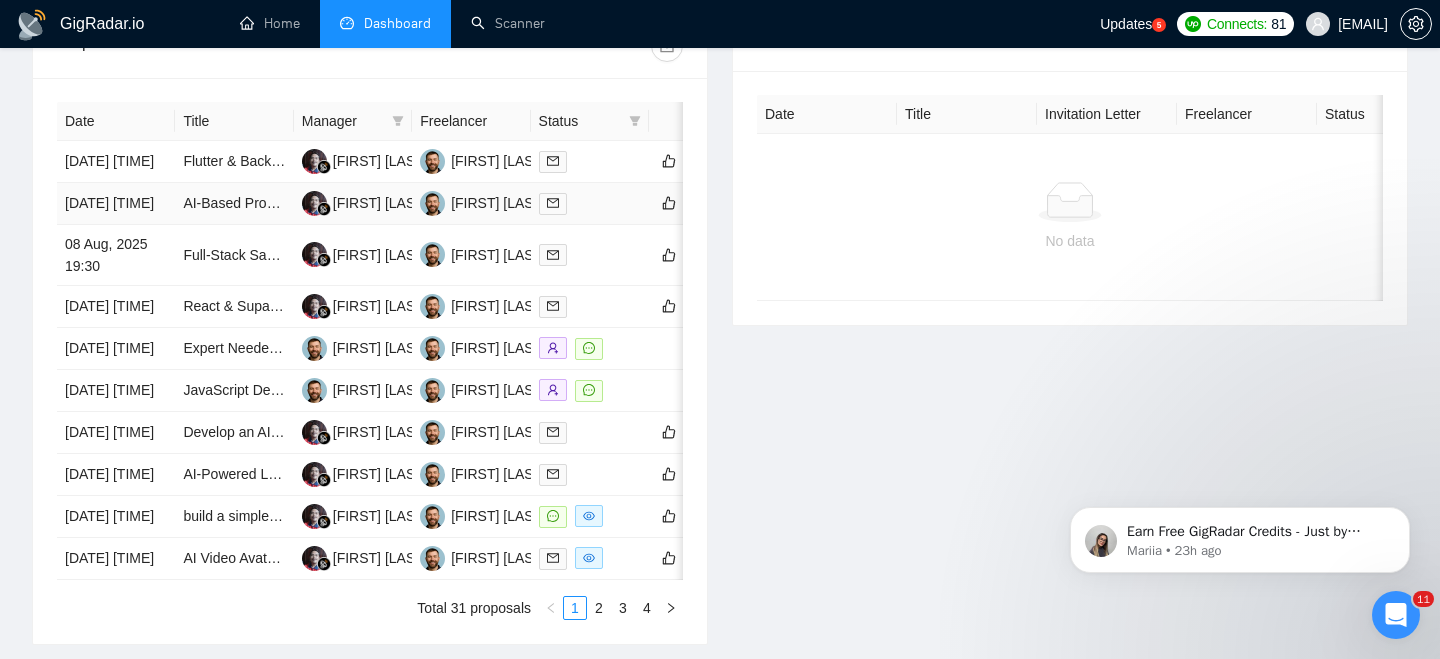 click on "AI-Based Product Research Tool MVP Development" at bounding box center [234, 204] 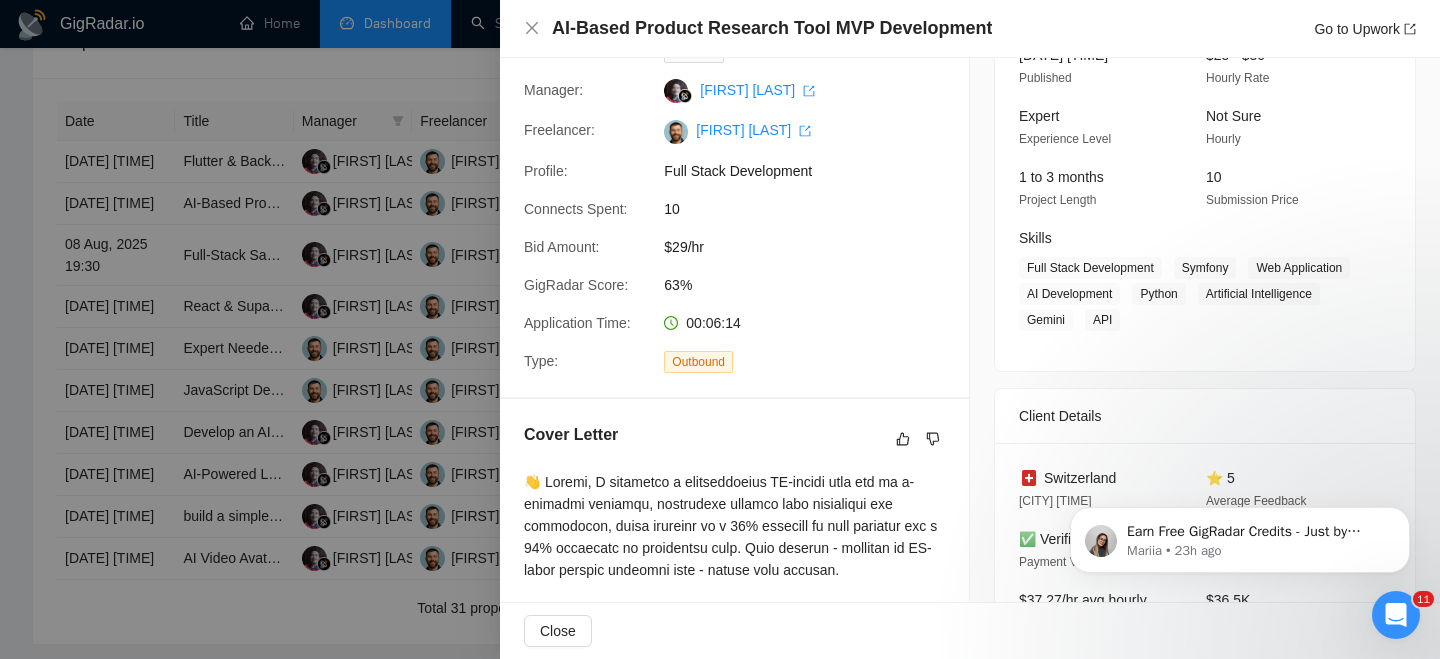 click on "AI-Based Product Research Tool MVP Development Go to Upwork" at bounding box center [970, 29] 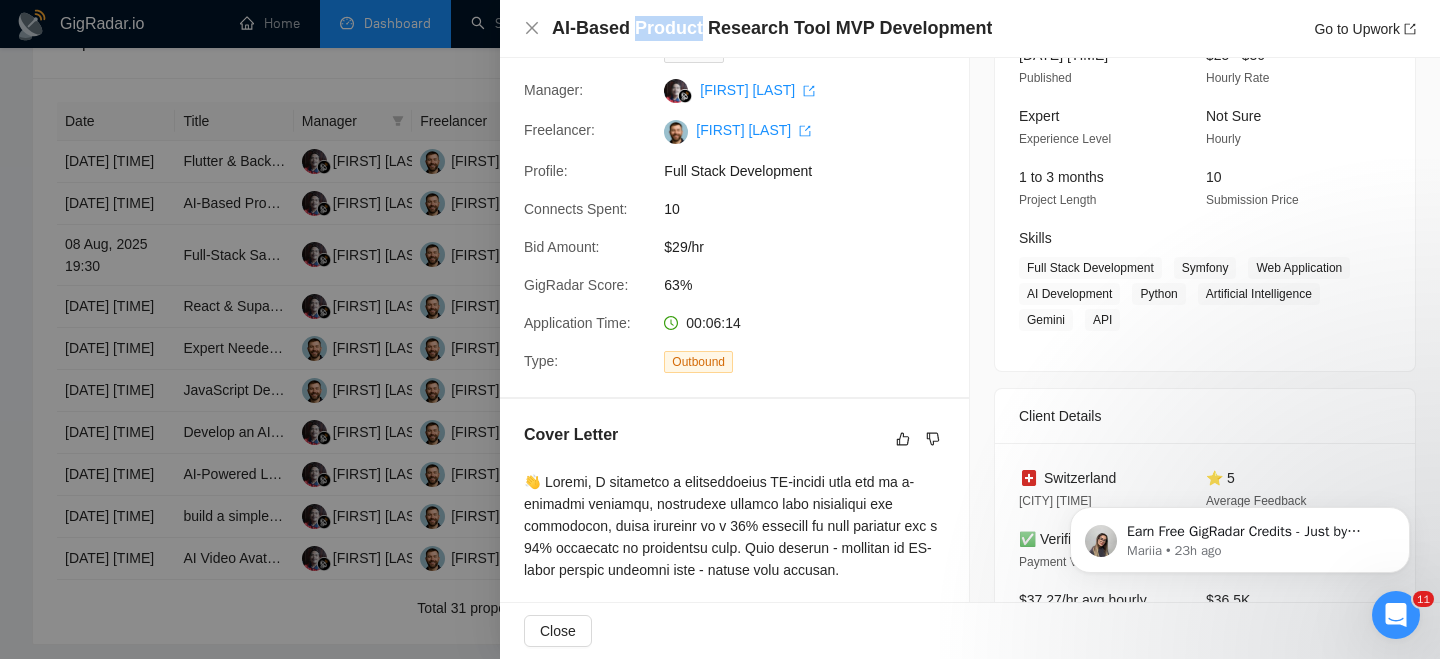 click on "AI-Based Product Research Tool MVP Development" at bounding box center [772, 28] 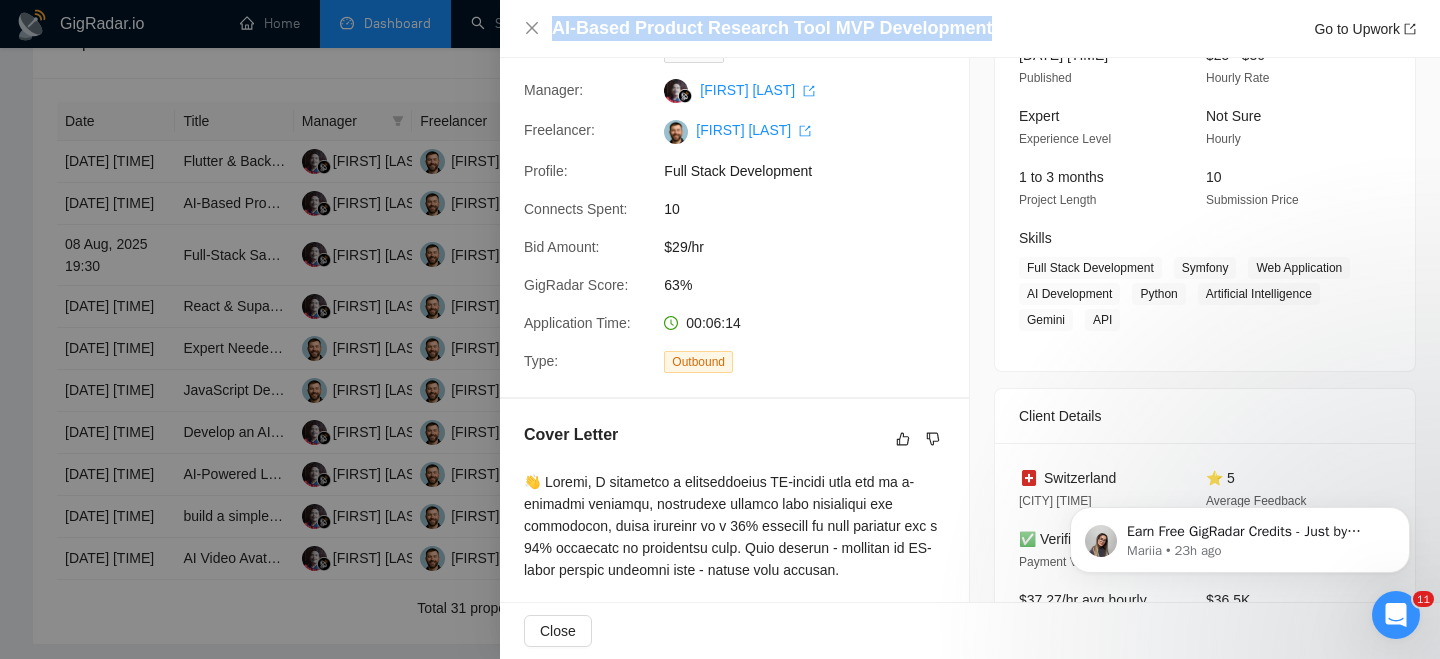 click on "AI-Based Product Research Tool MVP Development" at bounding box center [772, 28] 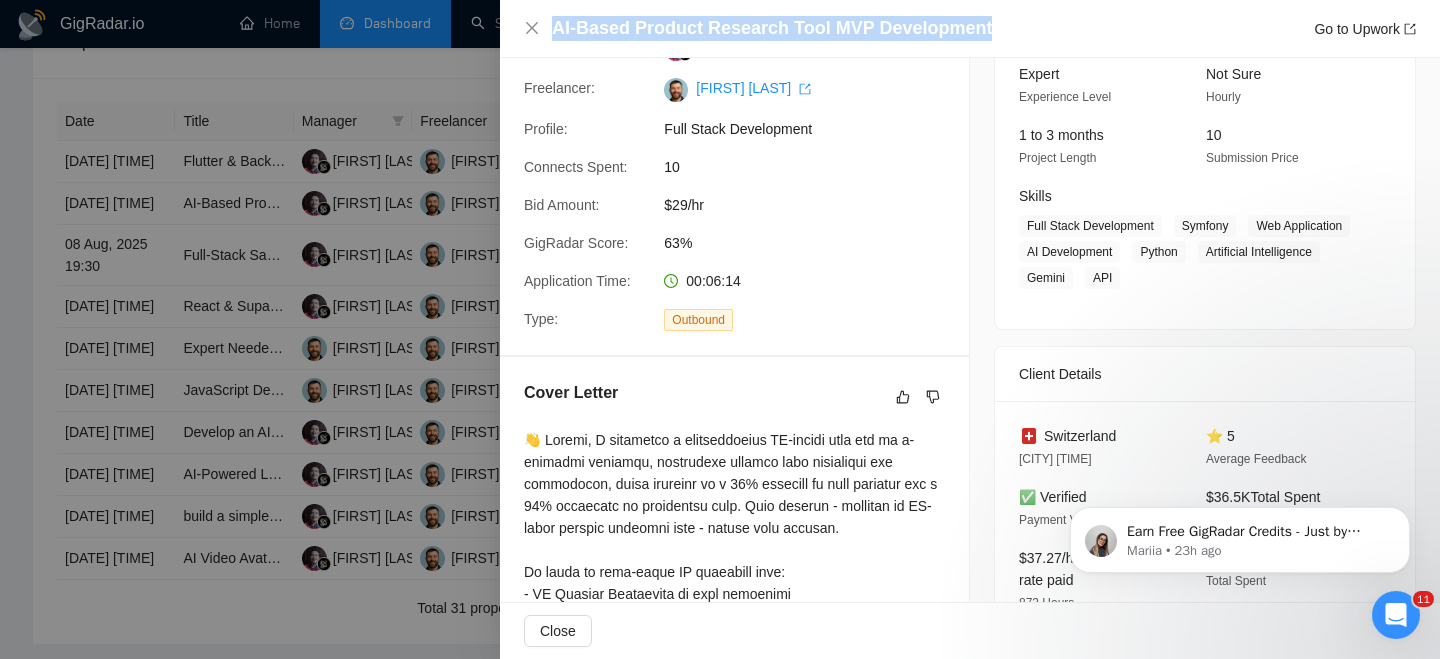 scroll, scrollTop: 207, scrollLeft: 0, axis: vertical 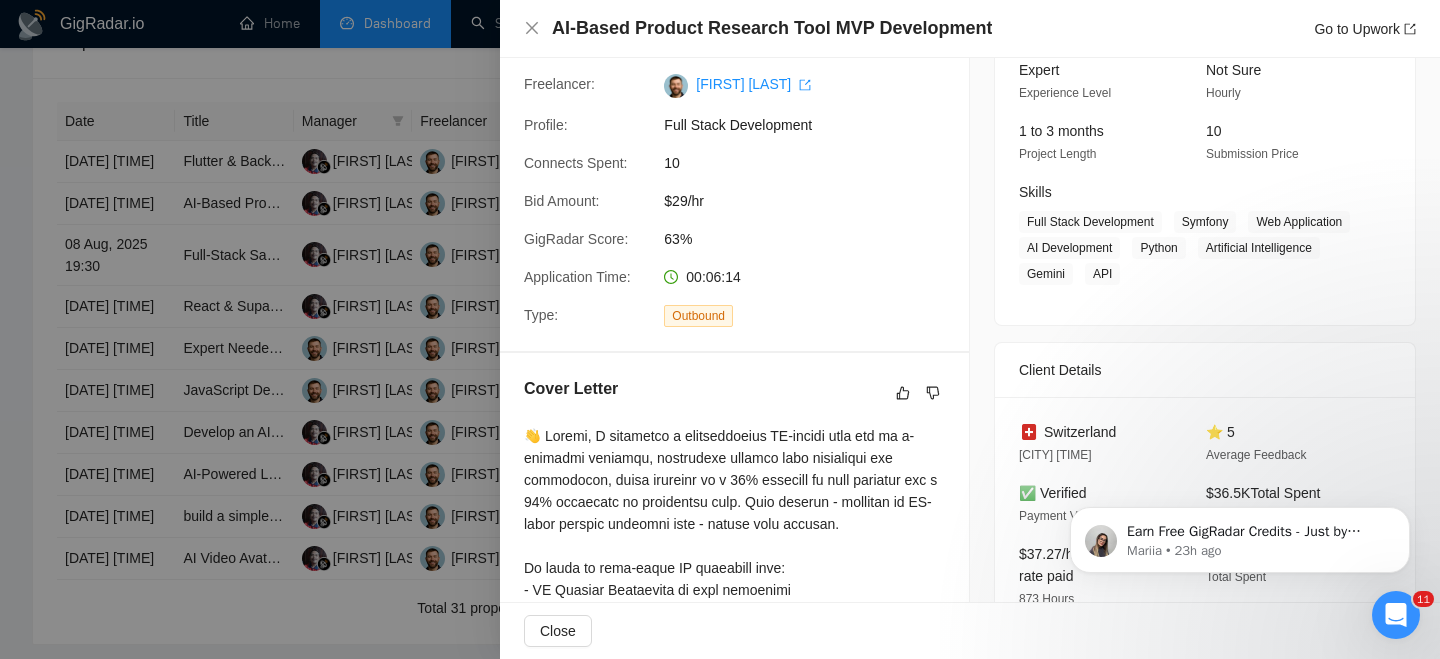 click on "Switzerland" at bounding box center [1080, 432] 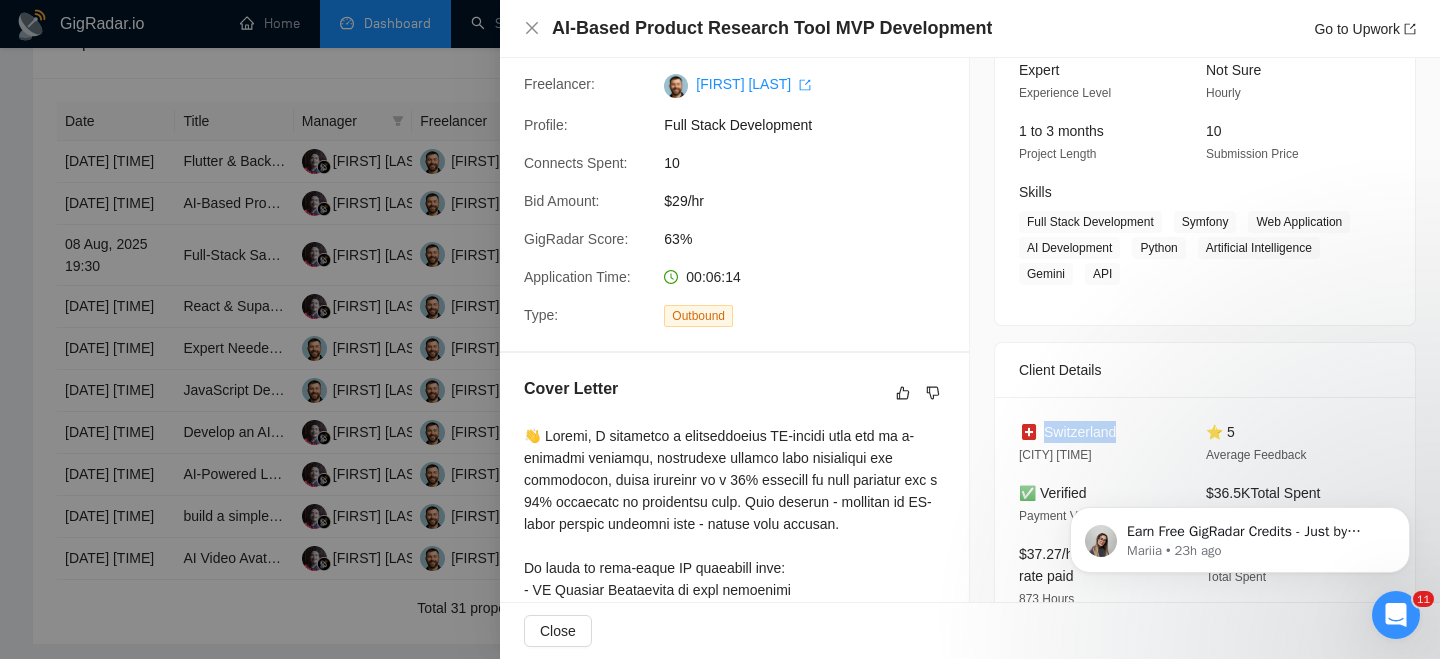 click on "Switzerland" at bounding box center (1080, 432) 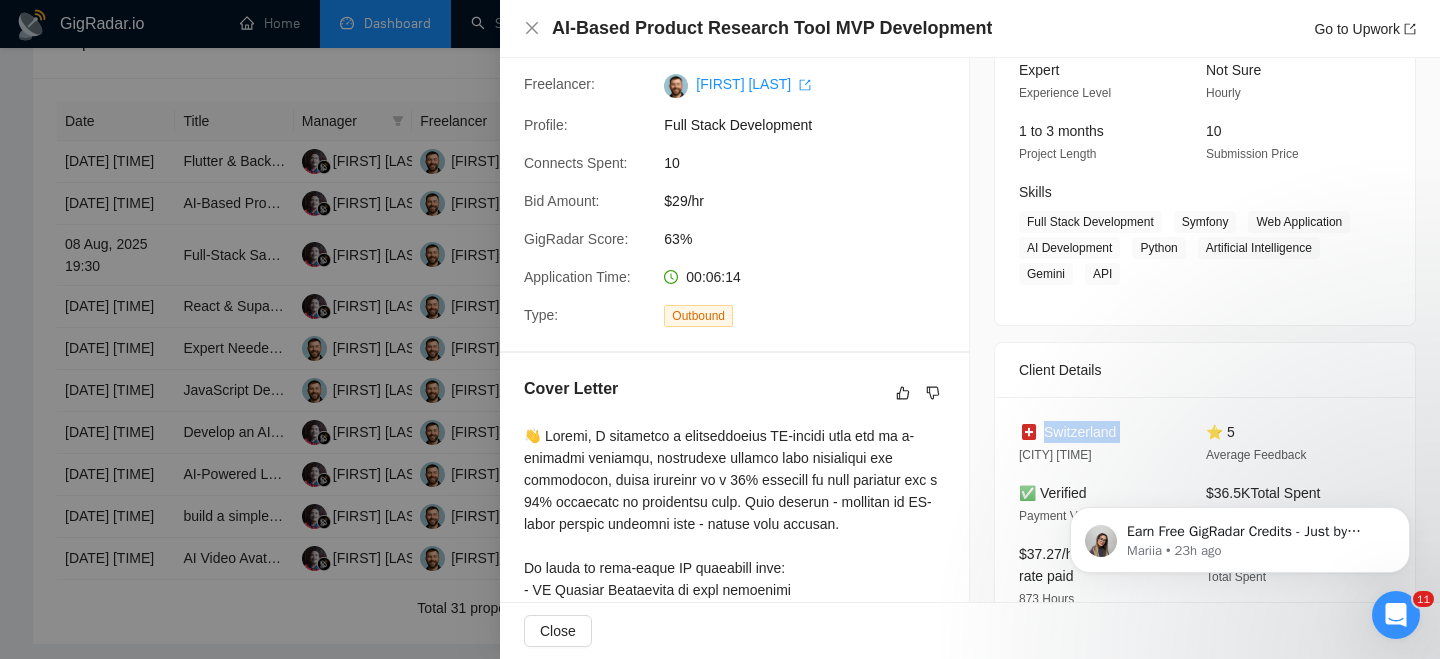 click on "Switzerland" at bounding box center (1080, 432) 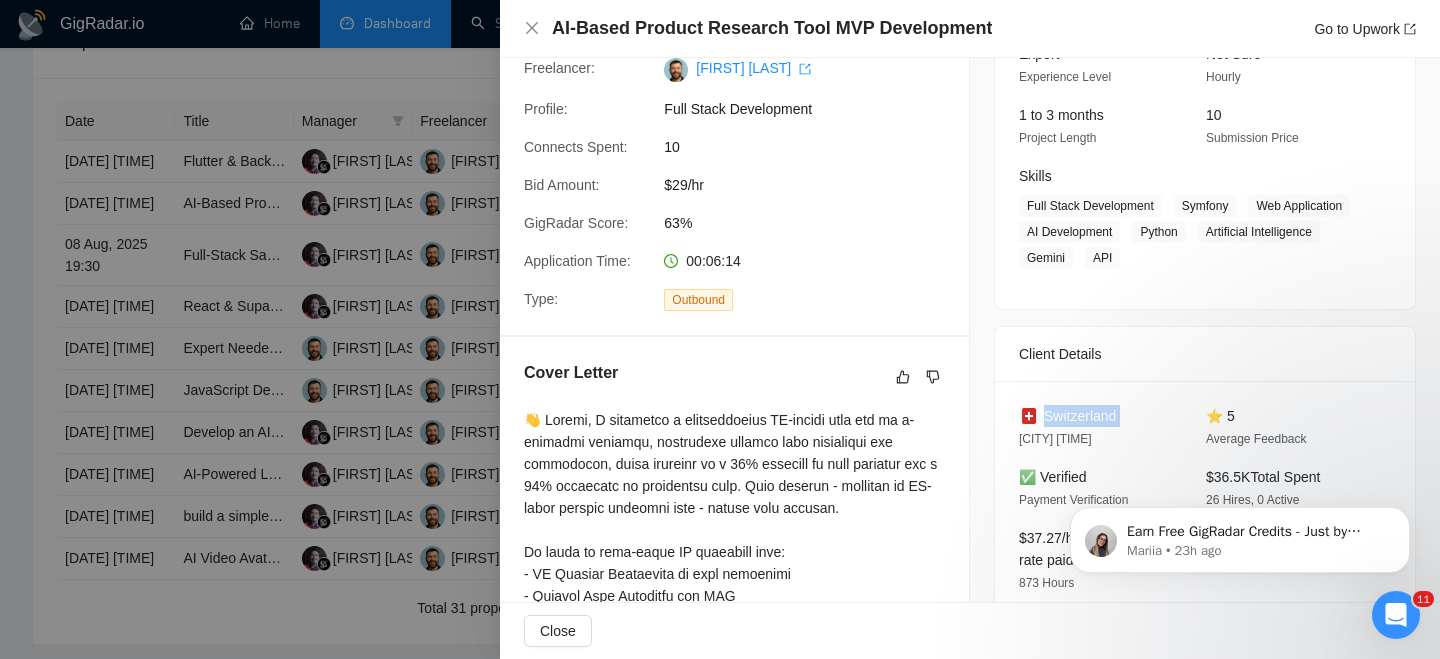 scroll, scrollTop: 76, scrollLeft: 0, axis: vertical 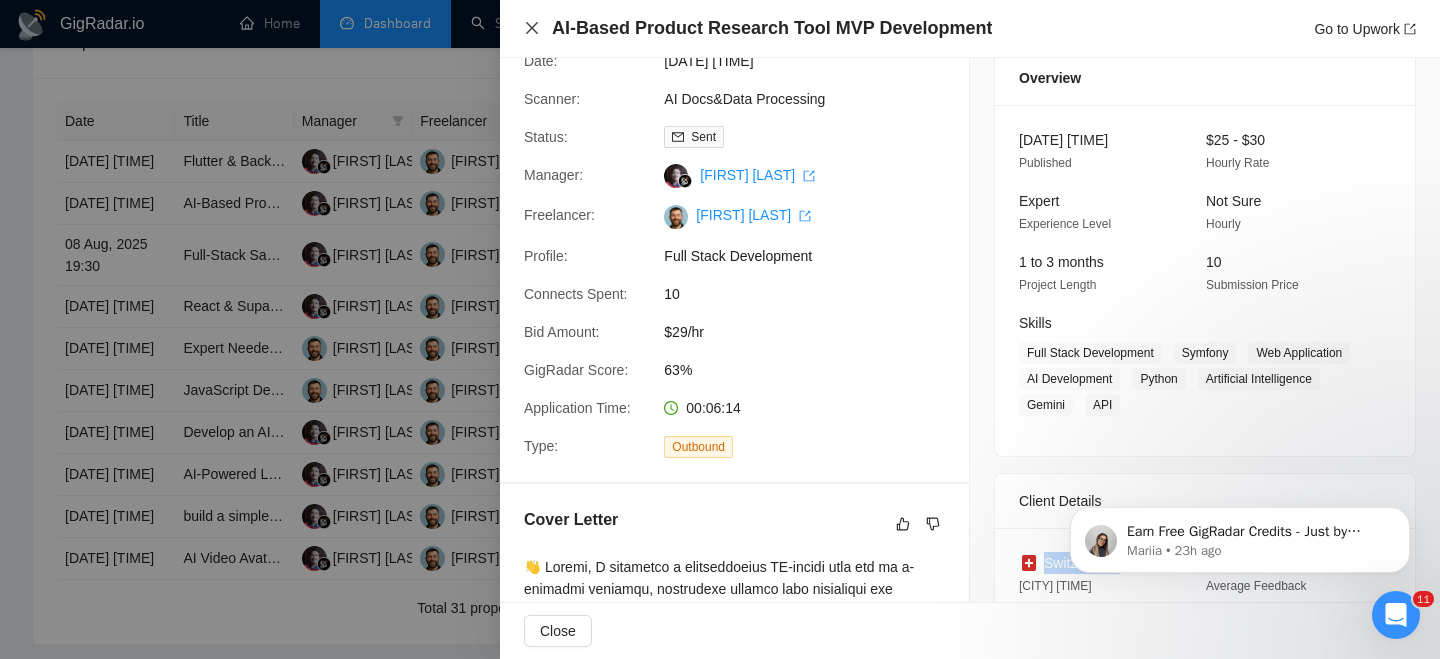 click 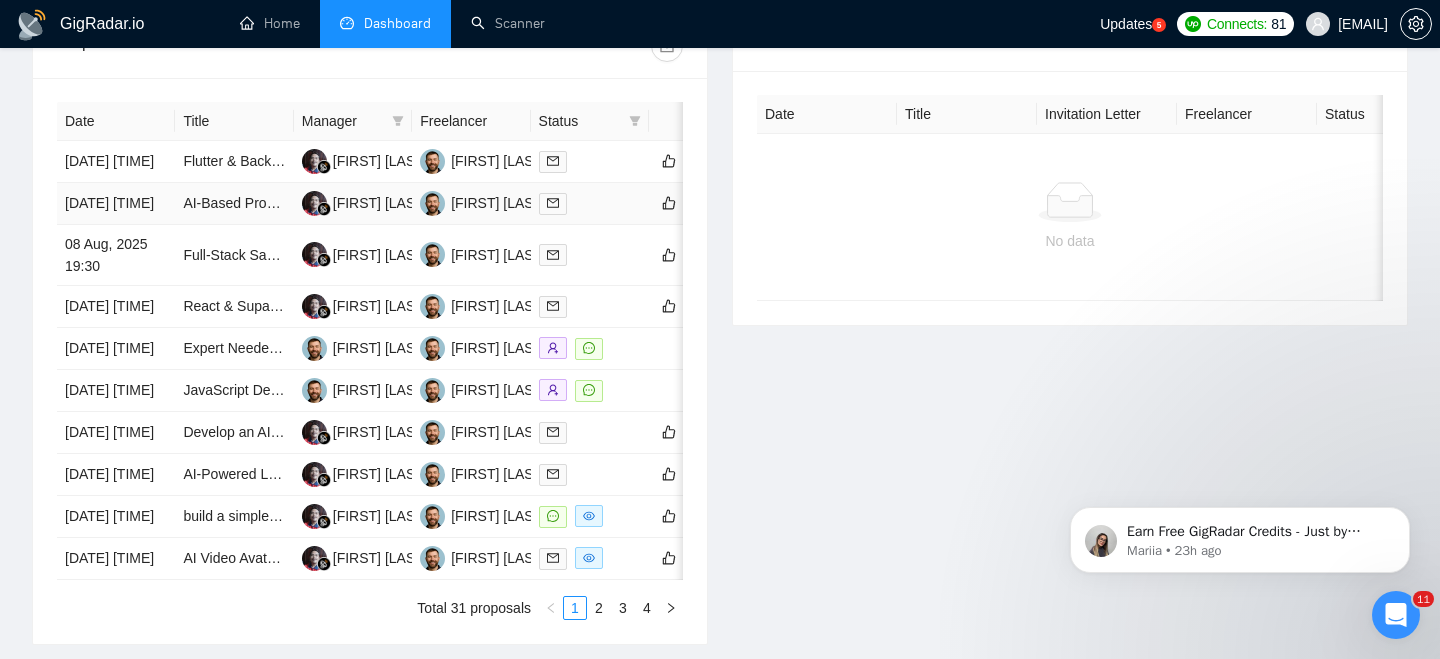 click on "08 Aug, 2025 20:01" at bounding box center (116, 204) 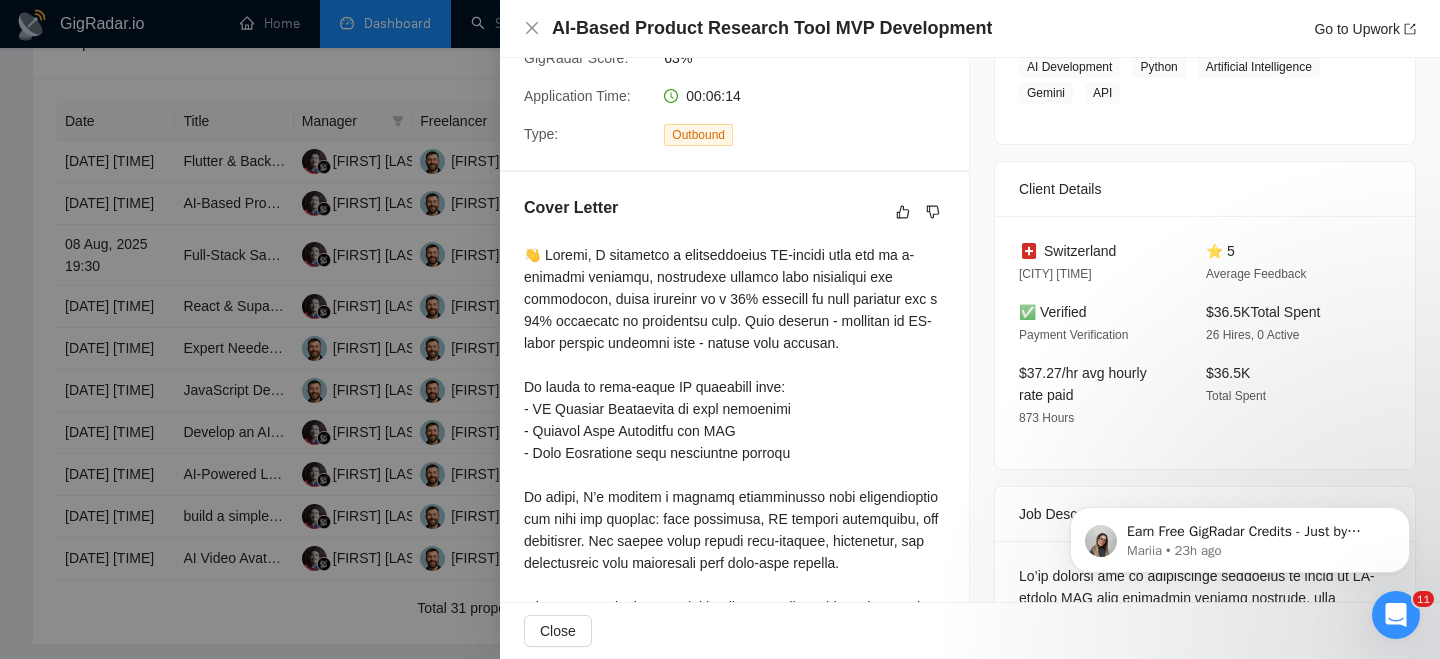 scroll, scrollTop: 0, scrollLeft: 0, axis: both 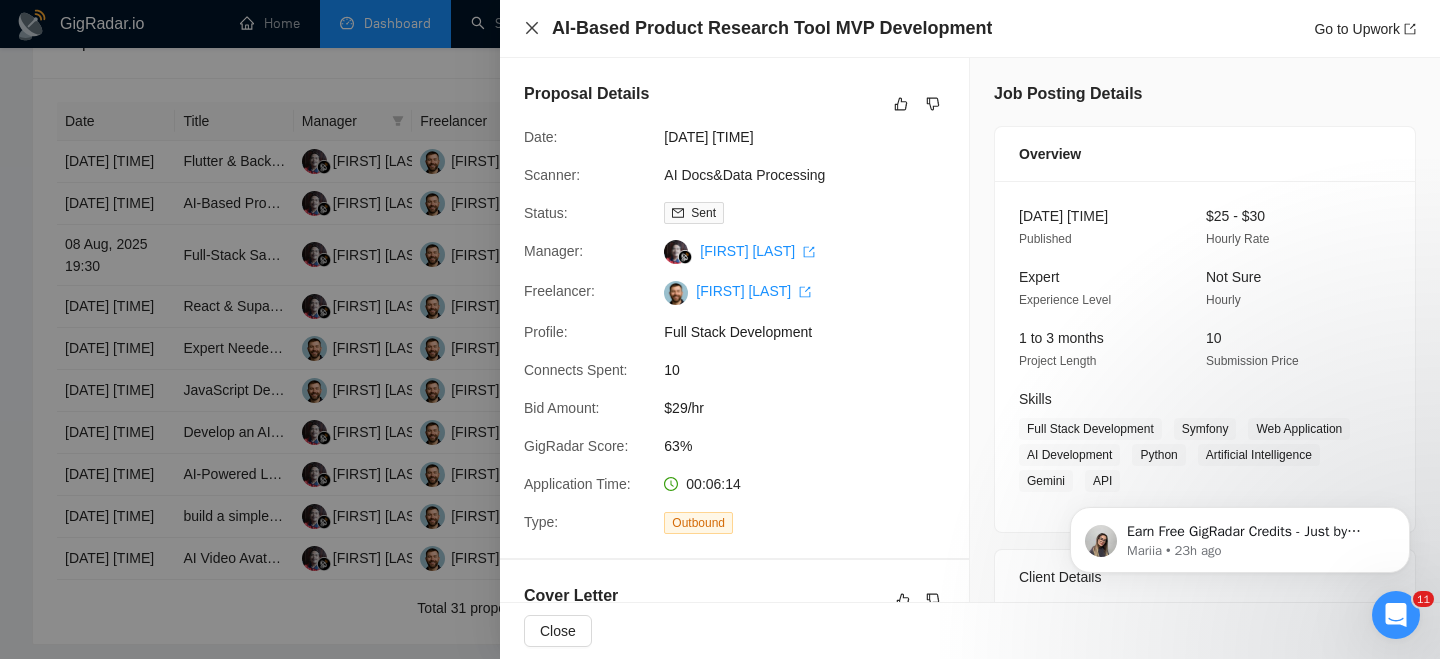 click 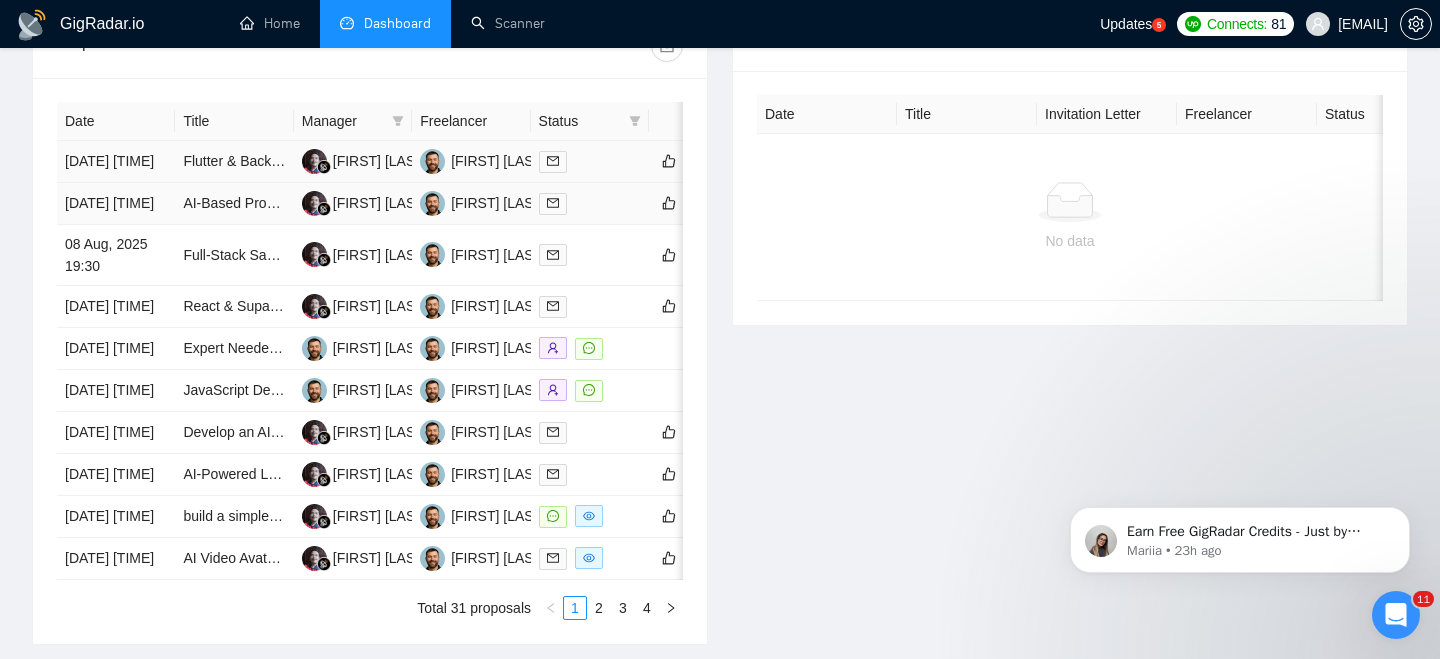 click on "08 Aug, 2025 21:06" at bounding box center [116, 162] 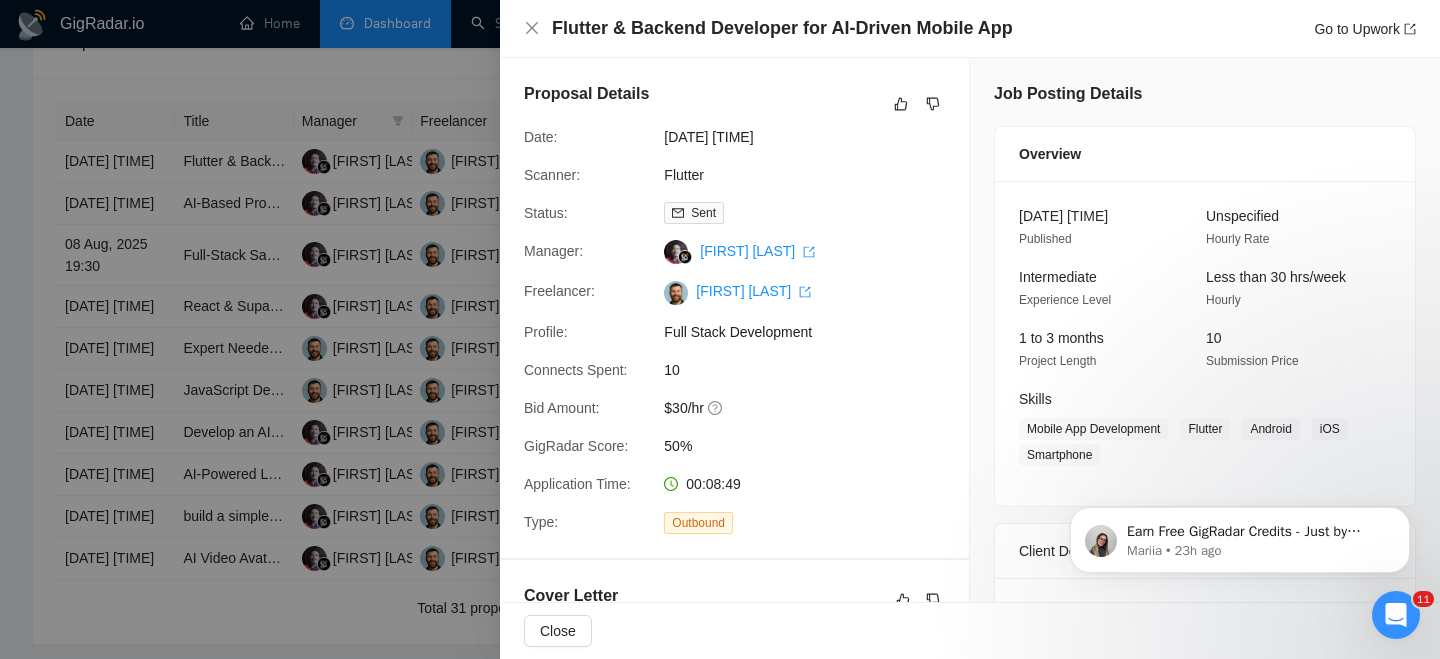 click on "Flutter & Backend Developer for AI-Driven Mobile App" at bounding box center (782, 28) 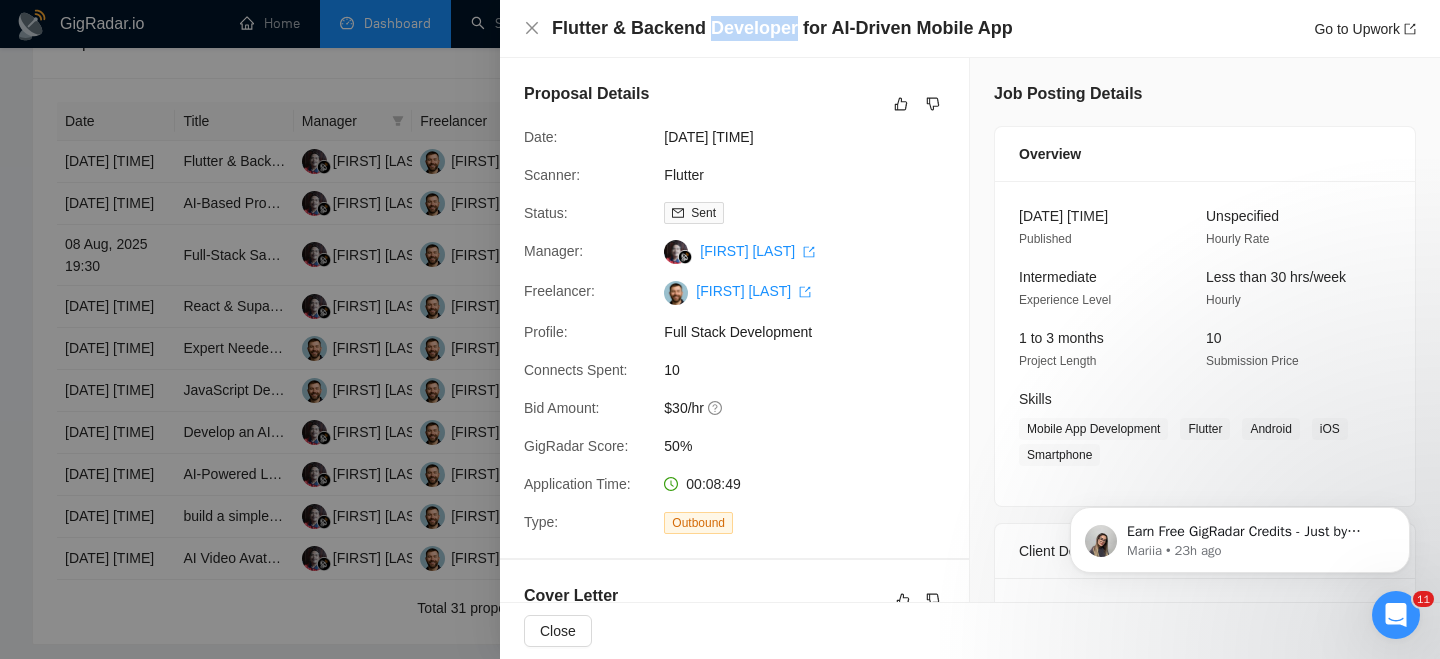 click on "Flutter & Backend Developer for AI-Driven Mobile App" at bounding box center (782, 28) 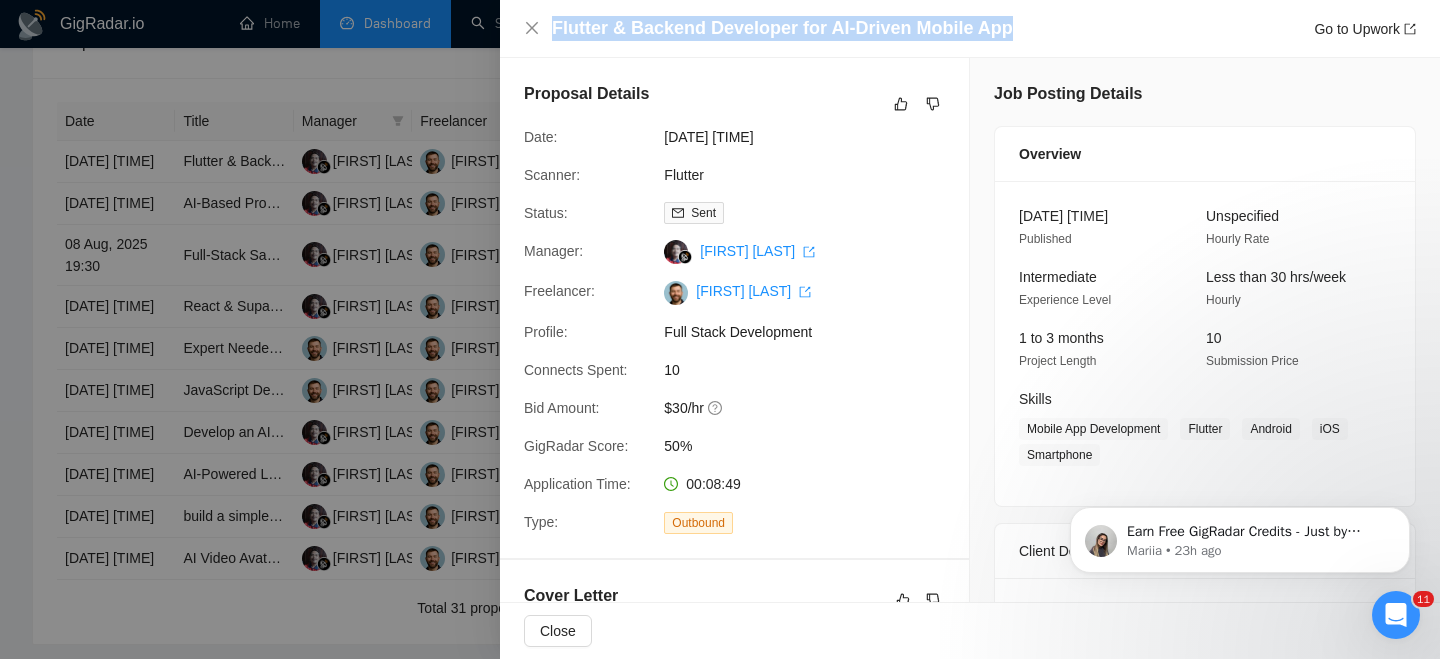 click on "Flutter & Backend Developer for AI-Driven Mobile App" at bounding box center [782, 28] 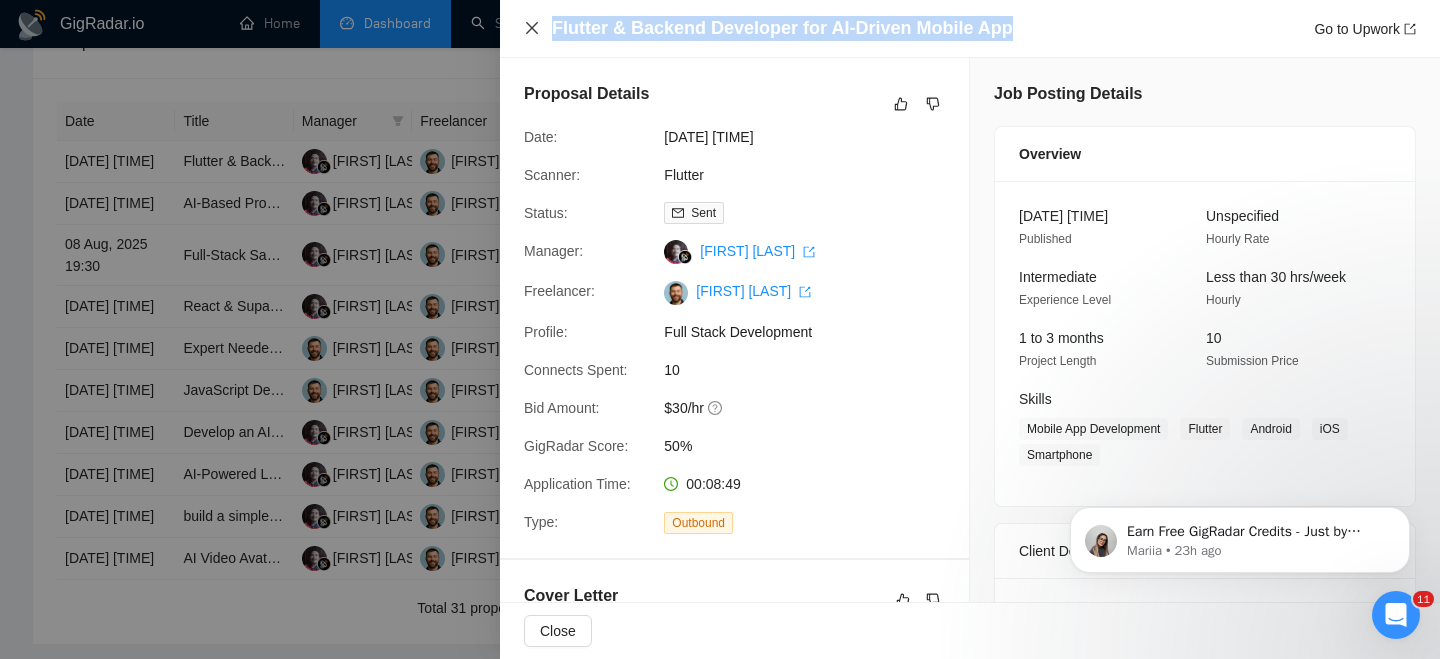 click 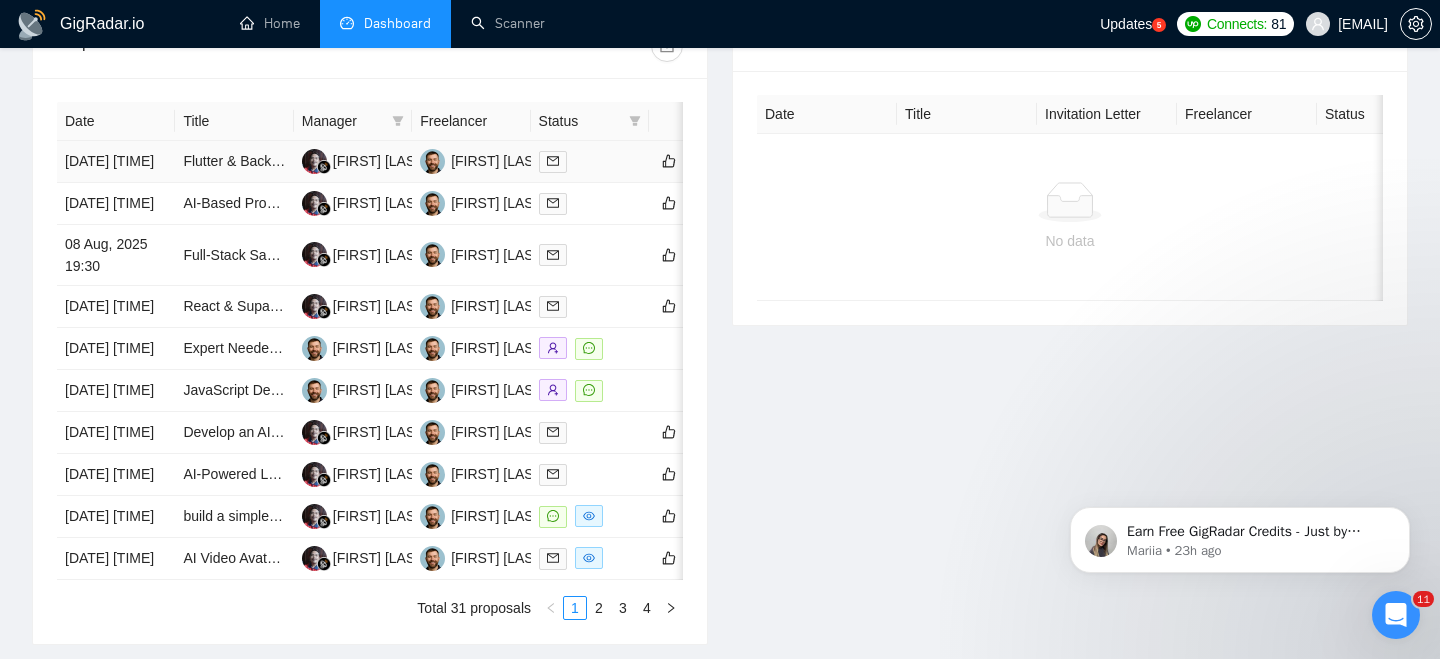 click on "08 Aug, 2025 21:06" at bounding box center [116, 162] 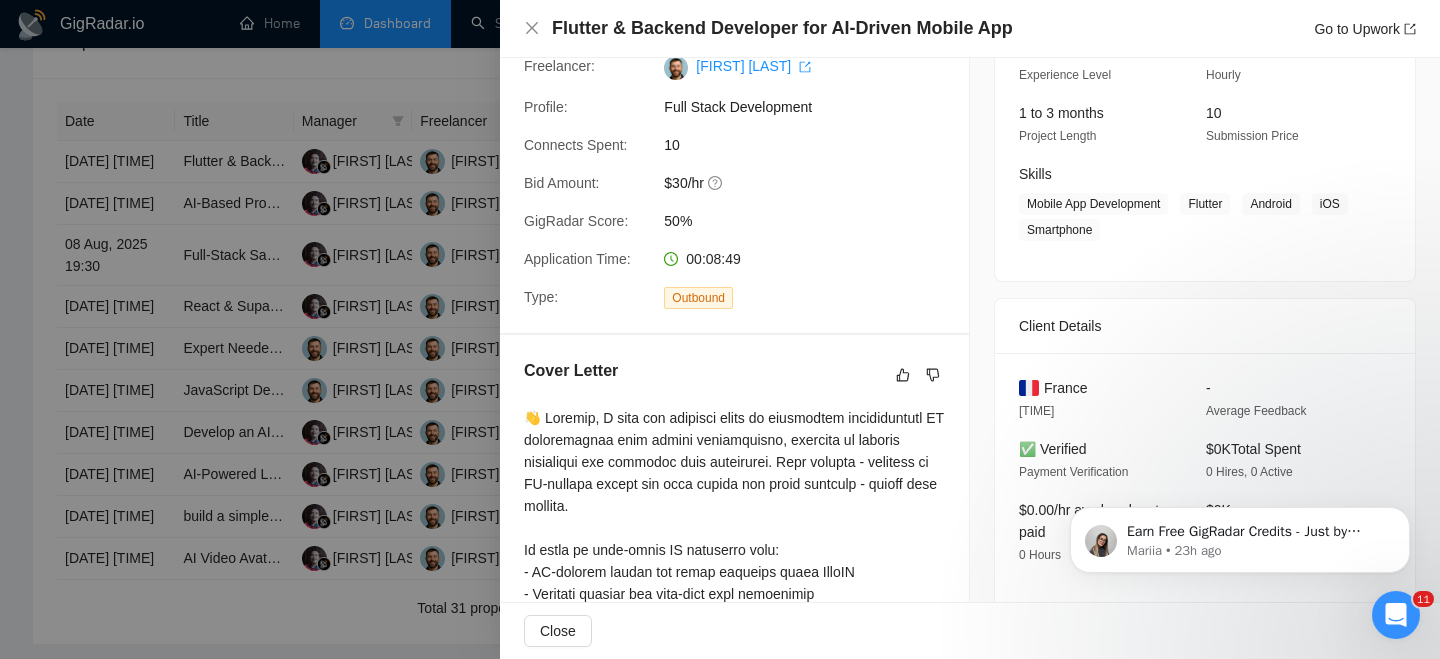 scroll, scrollTop: 227, scrollLeft: 0, axis: vertical 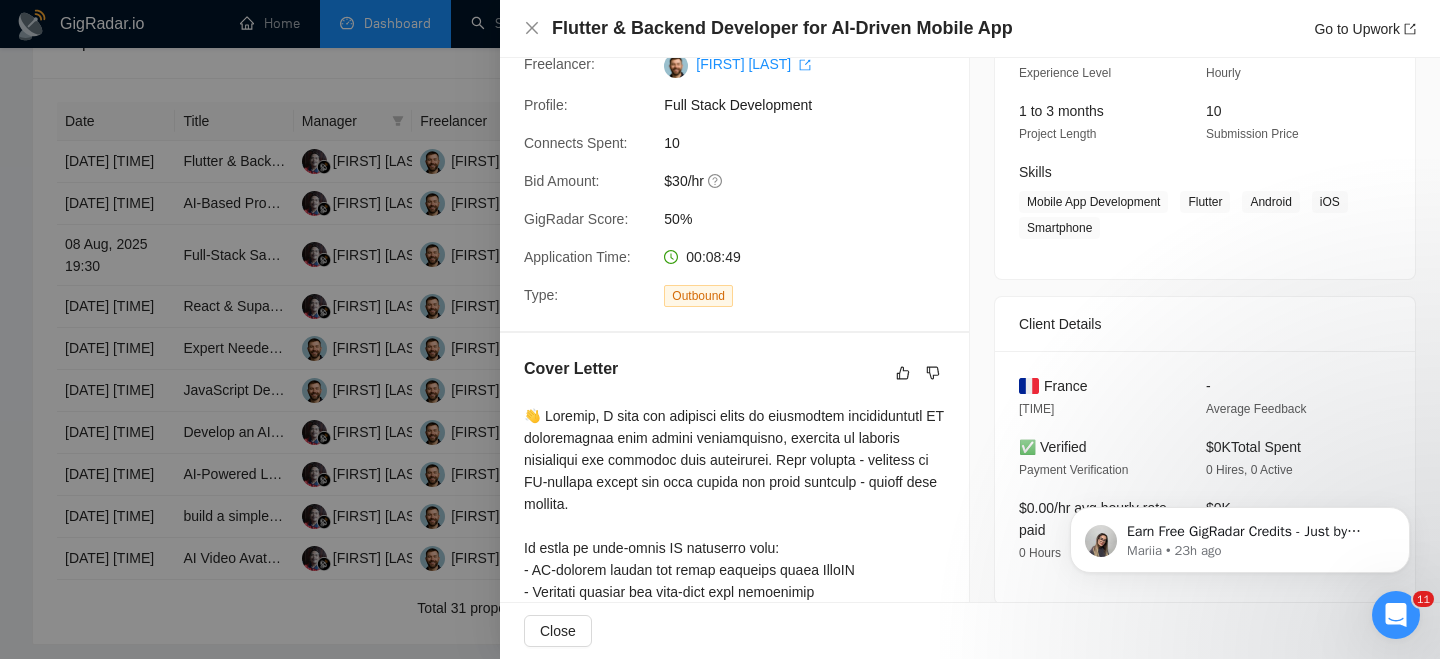 click on "France" at bounding box center (1066, 386) 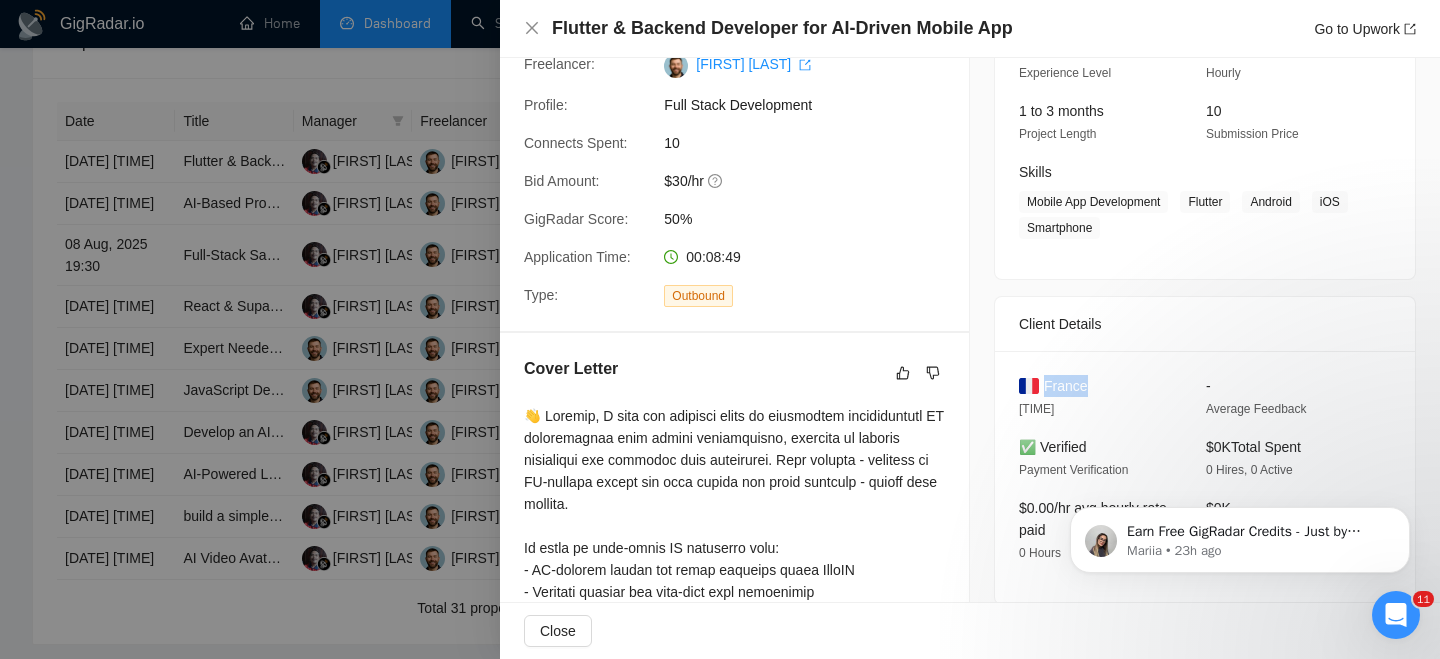 click on "France" at bounding box center (1066, 386) 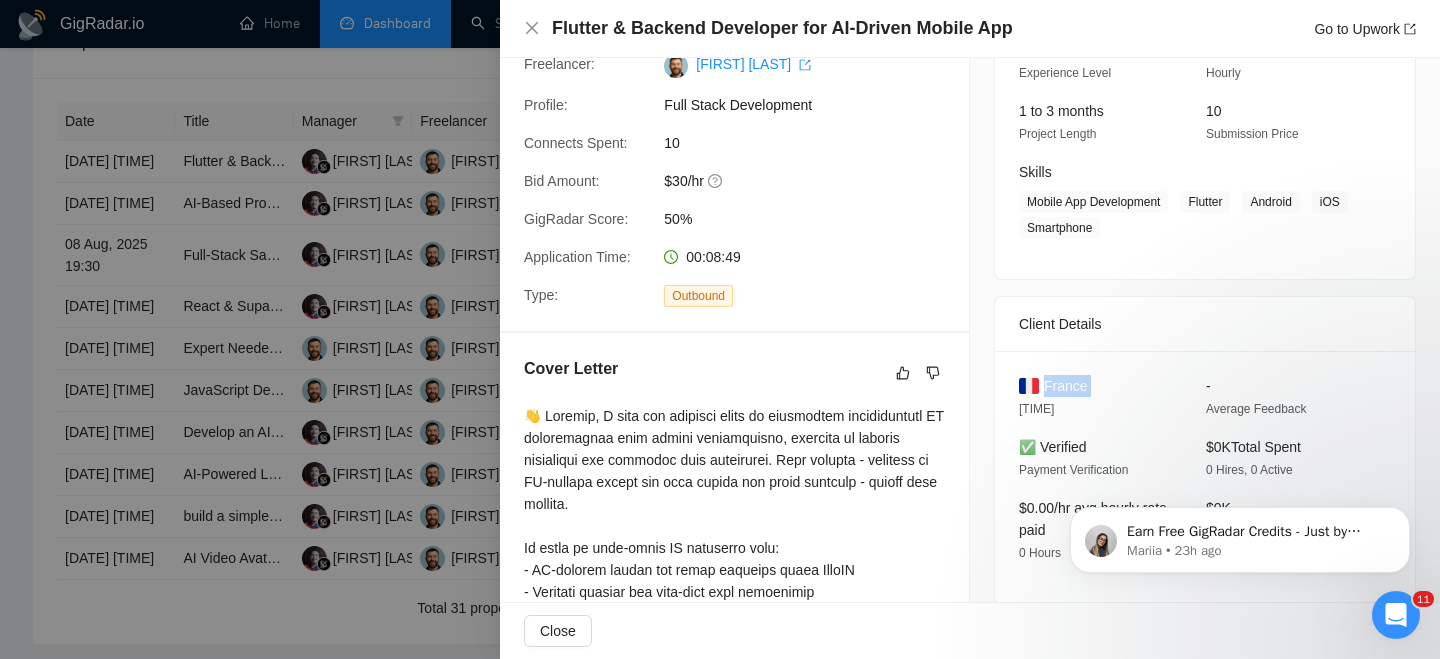 click on "France" at bounding box center (1066, 386) 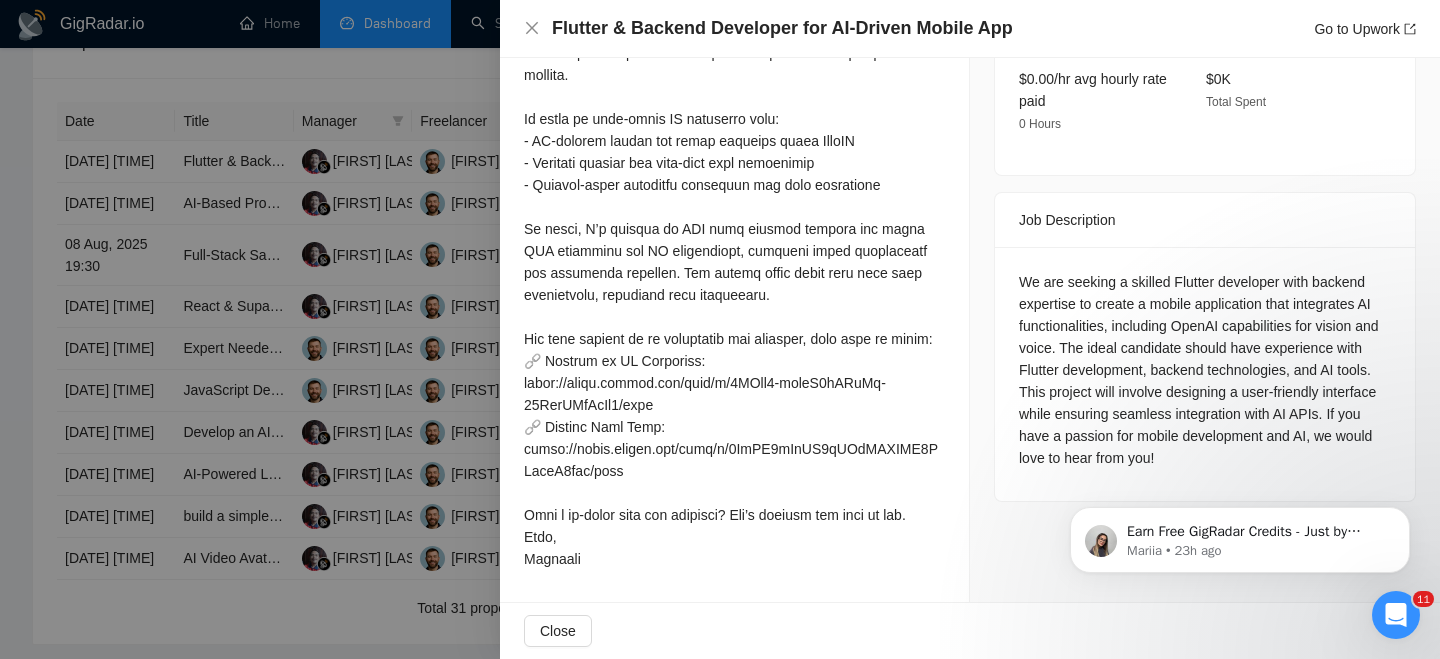 scroll, scrollTop: 677, scrollLeft: 0, axis: vertical 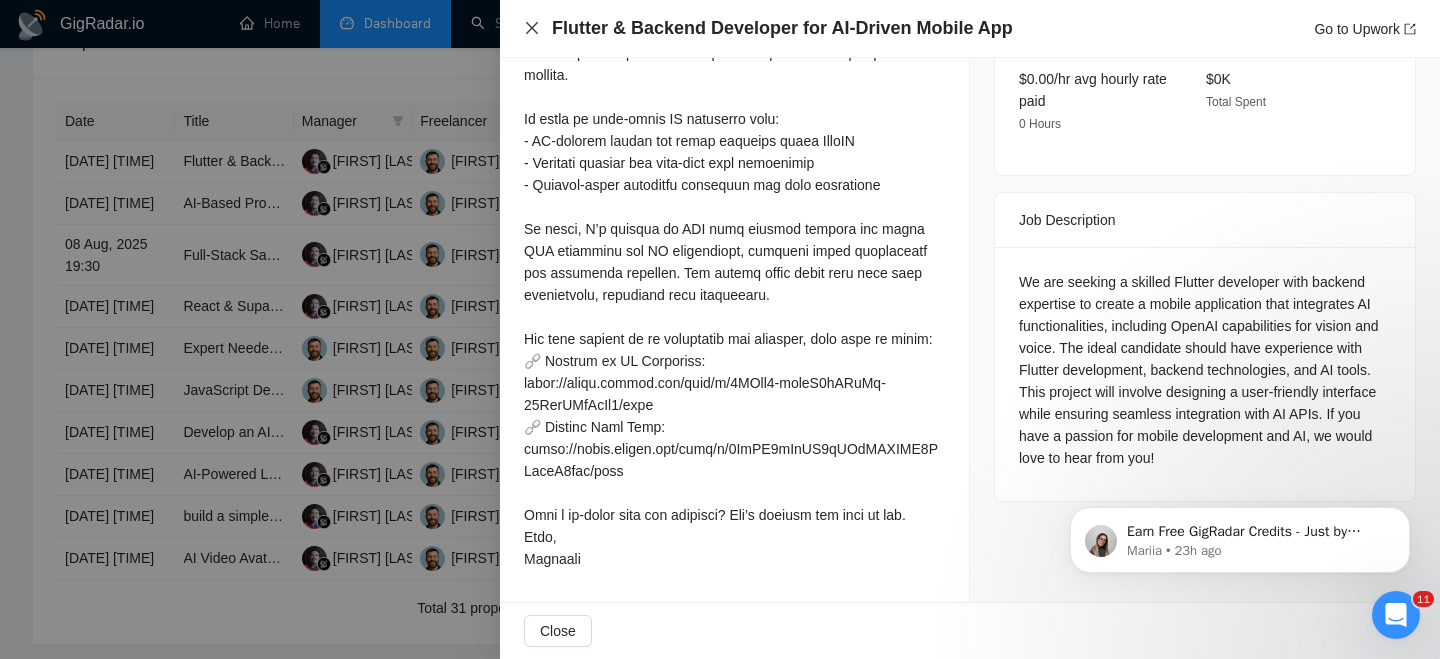 click 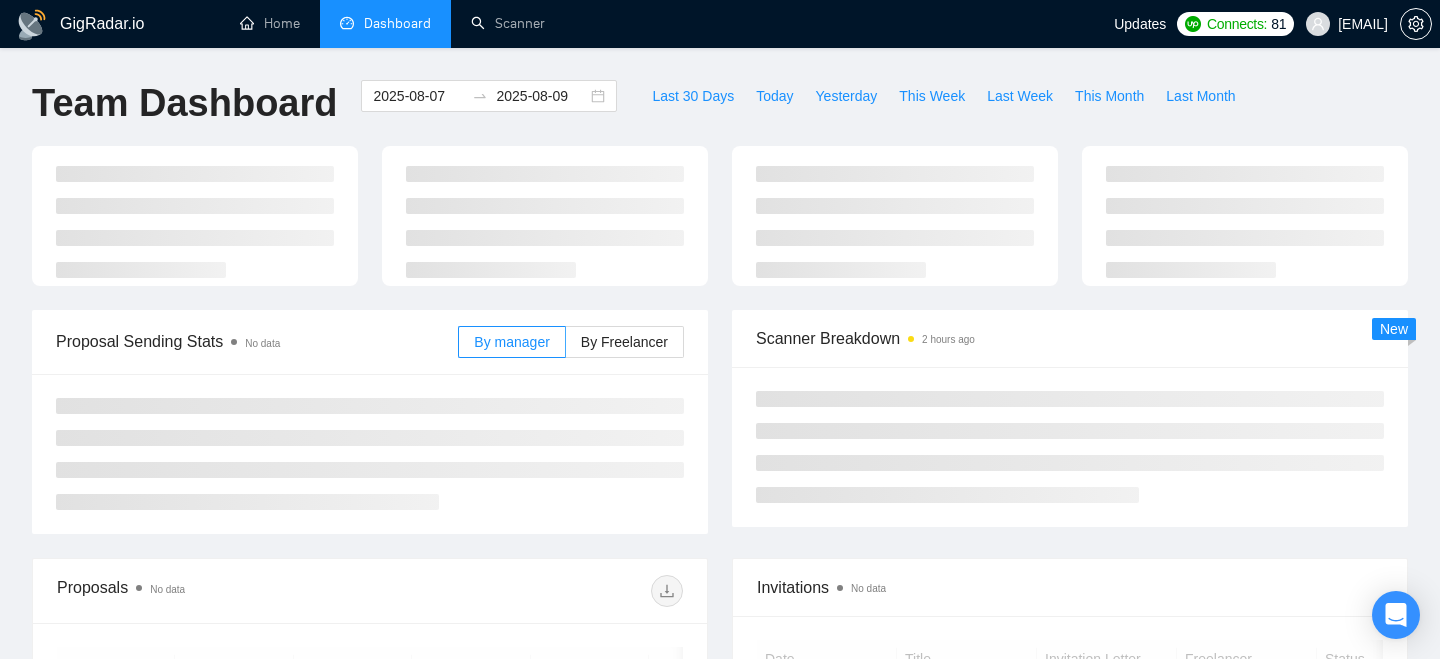 scroll, scrollTop: 0, scrollLeft: 0, axis: both 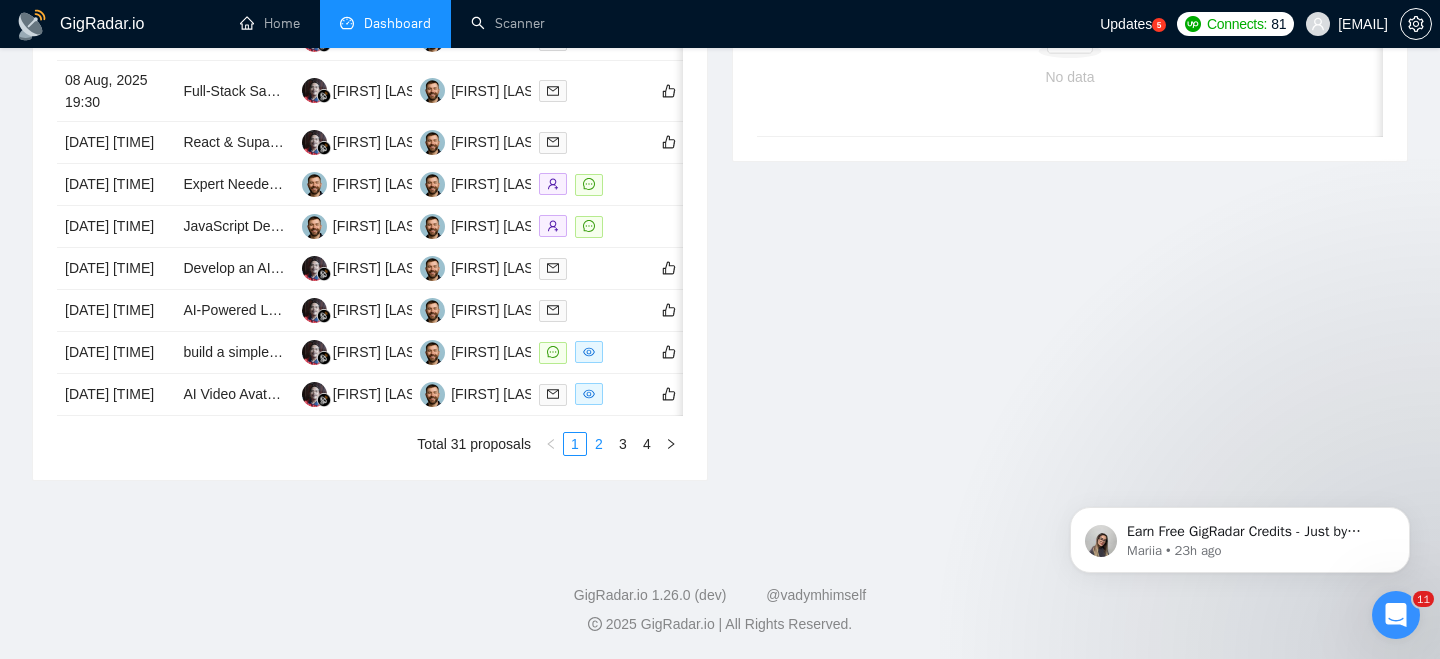 click on "2" at bounding box center [599, 444] 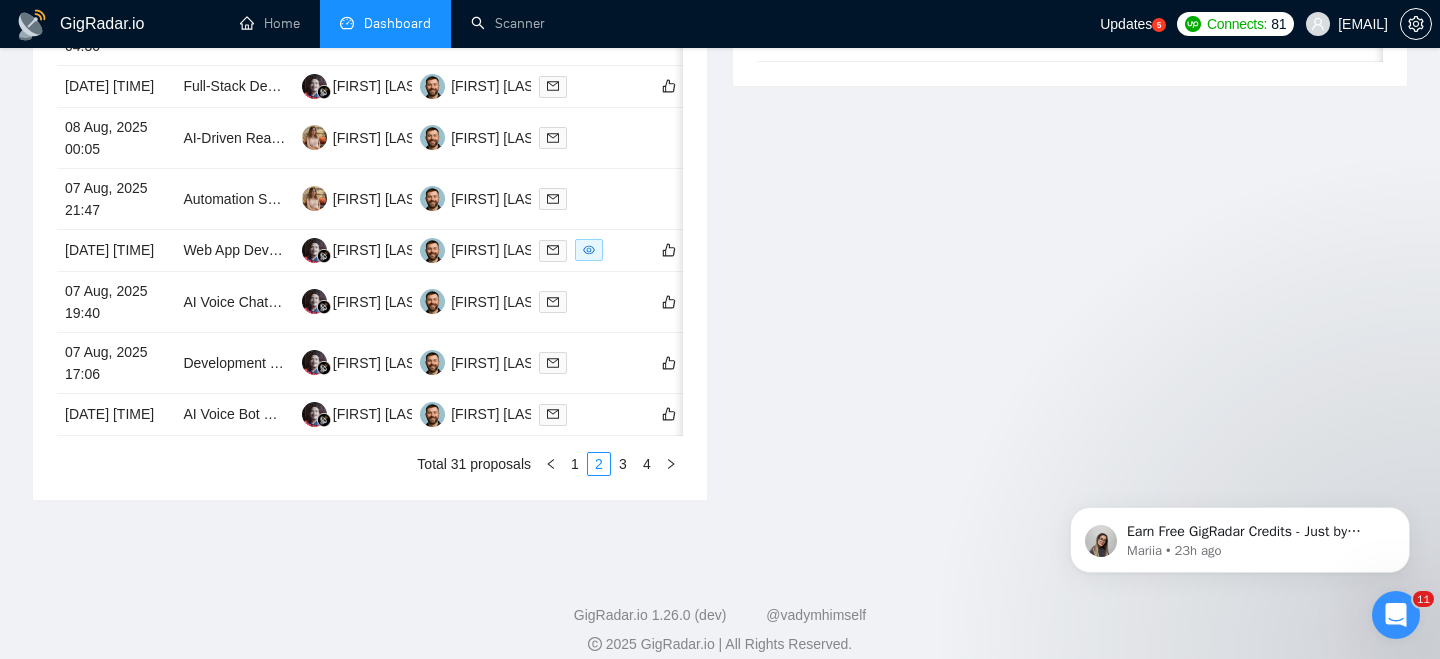 click on "3" at bounding box center (623, 464) 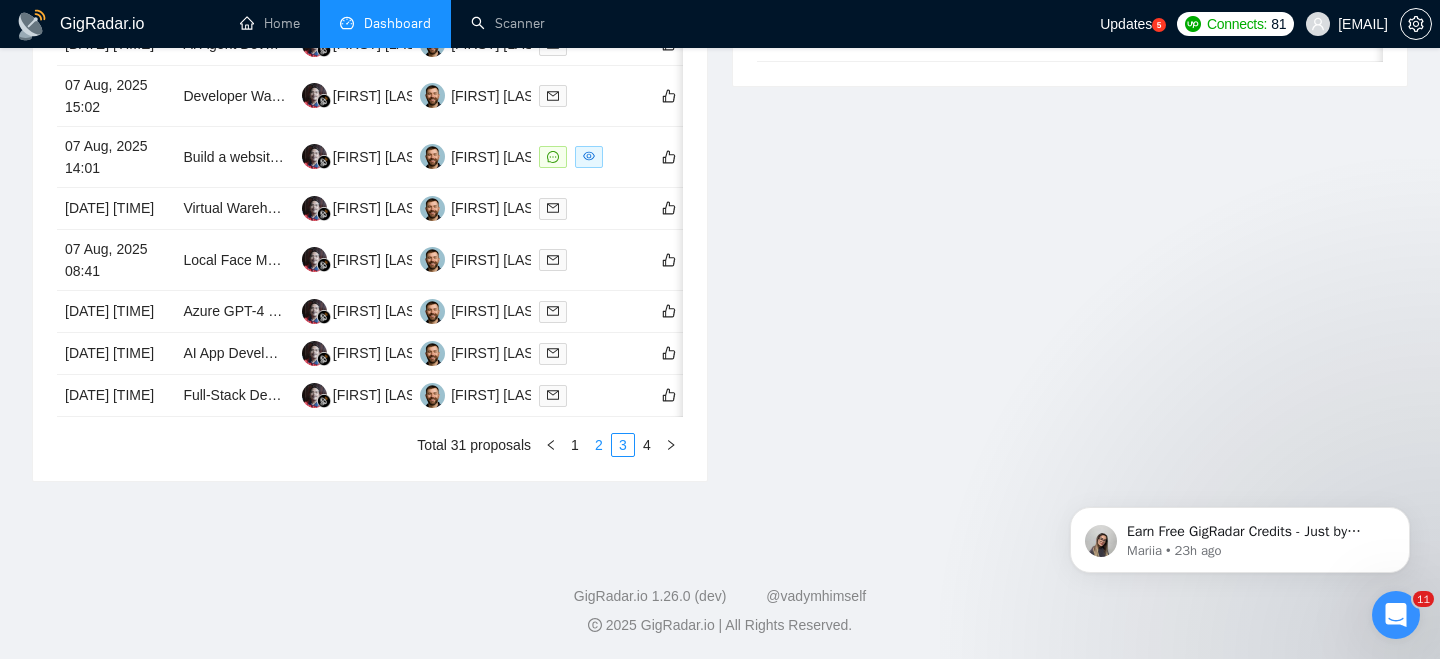 click on "2" at bounding box center [599, 445] 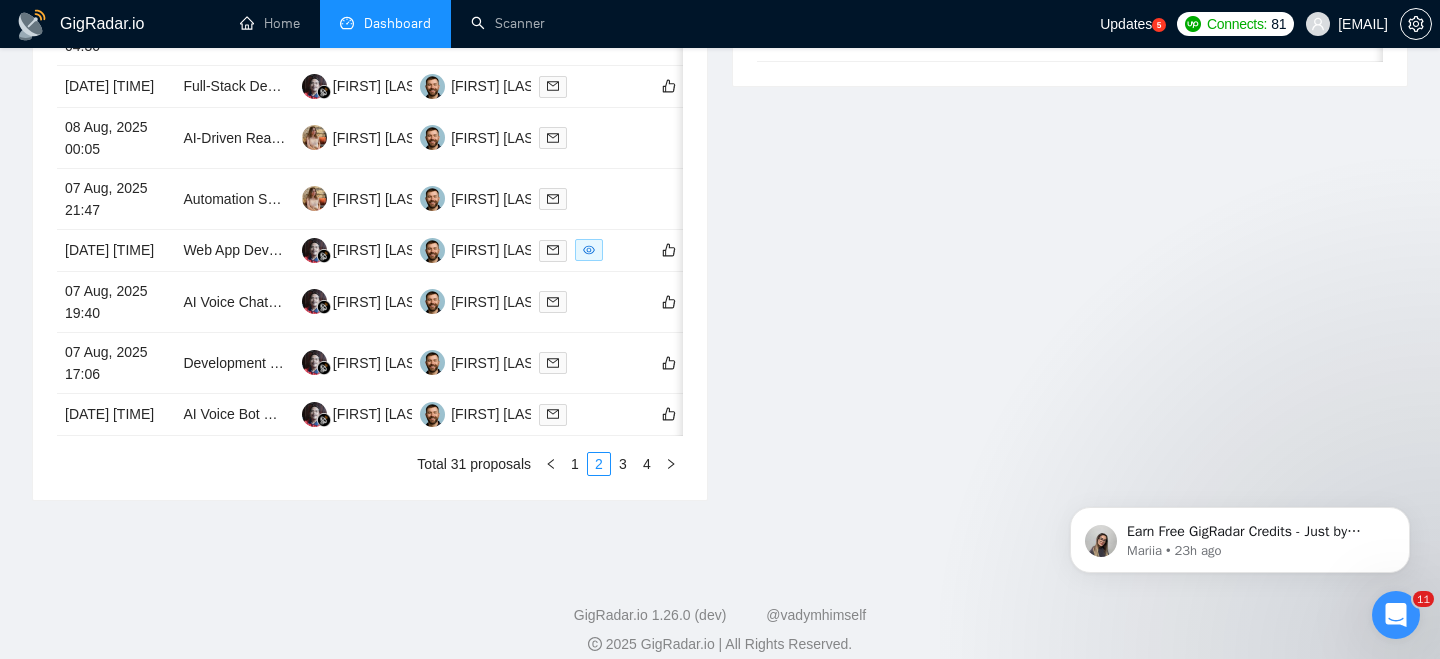 click on "Date Title Manager Freelancer Status               [DATE] [TIME] Asterisk & AI Bot Developer for Customer Service Automation [FIRST] [LAST] [FIRST] [LAST] [DATE] [TIME] AI-Powered Chatbot Development with Admin and Client Portals [FIRST] [LAST] [FIRST] [LAST] [DATE] [TIME] App Integration and Deployment Specialist Needed [FIRST] [LAST] [FIRST] [LAST] [DATE] [TIME] Full-Stack Developer for Secure Legal Practice Management App (MVP + Ongoing Development) [FIRST] [LAST] [FIRST] [LAST] [DATE] [TIME] AI-Driven Real Estate Lead Finder Using Google Street View + Change Detection [FIRST] [LAST] [FIRST] [LAST] [DATE] [TIME] Automation Specialist Needed to Streamline Sales Inquiries & Customer Follow-Ups [FIRST] [LAST] [FIRST] [LAST] [DATE] [TIME] Web App Development with Voice Cloning for Custom built GPT (Chloe AI - career coach assistant) [FIRST] [LAST] [FIRST] [LAST] [DATE] [TIME] AI Voice Chatbot Development with STT/TTS Integration 1 2 3 4" at bounding box center (370, 169) 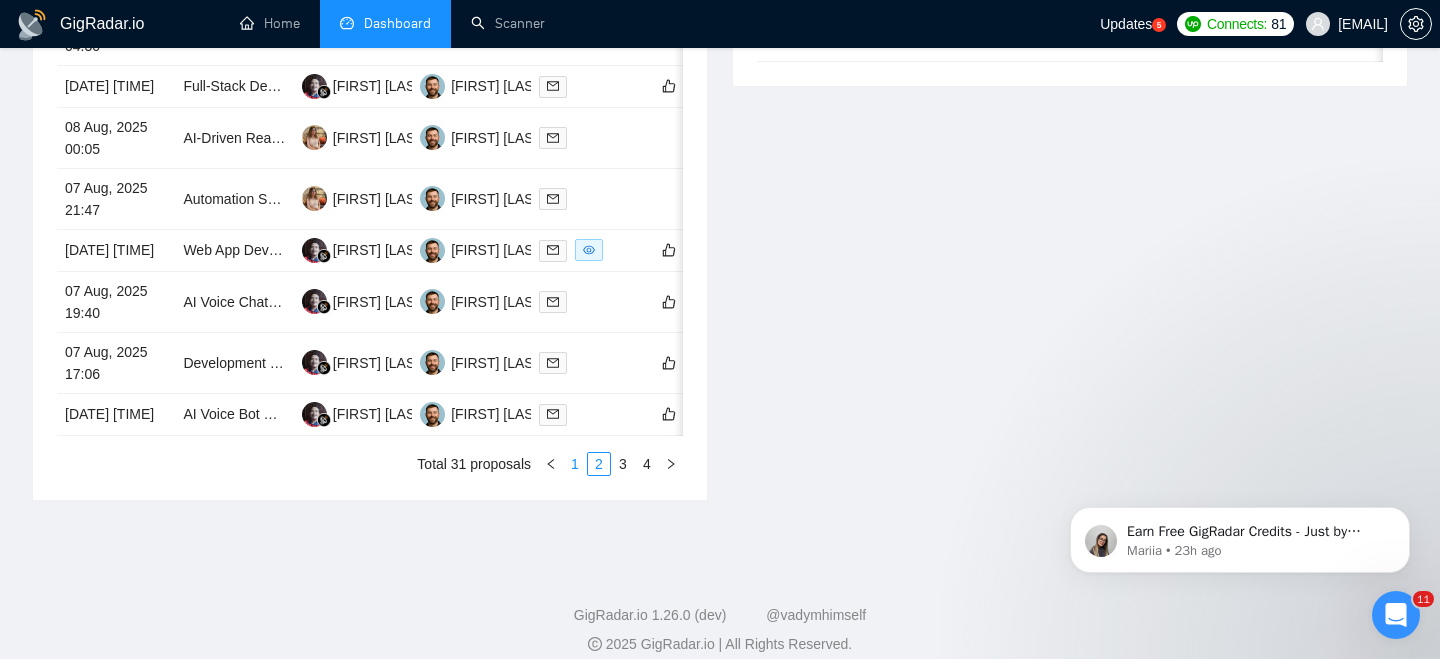 click on "1" at bounding box center [575, 464] 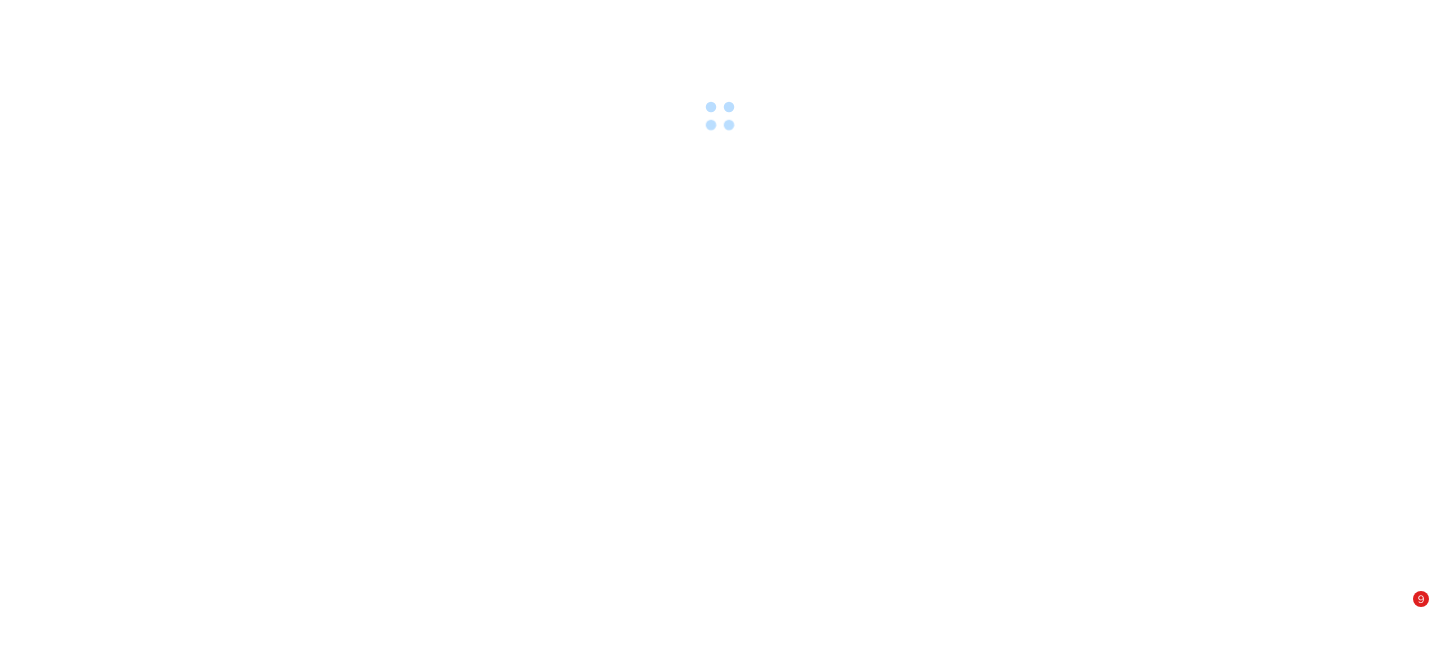 scroll, scrollTop: 0, scrollLeft: 0, axis: both 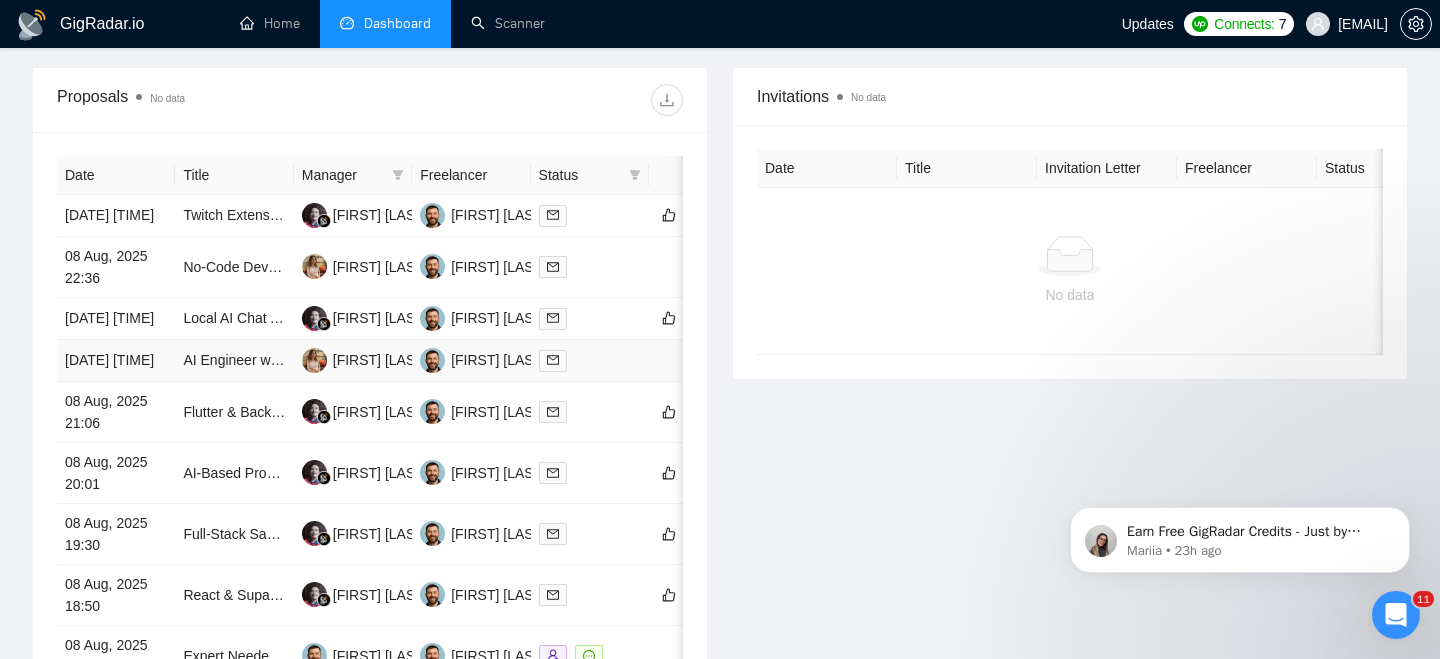 click on "[DATE] [TIME]" at bounding box center [116, 361] 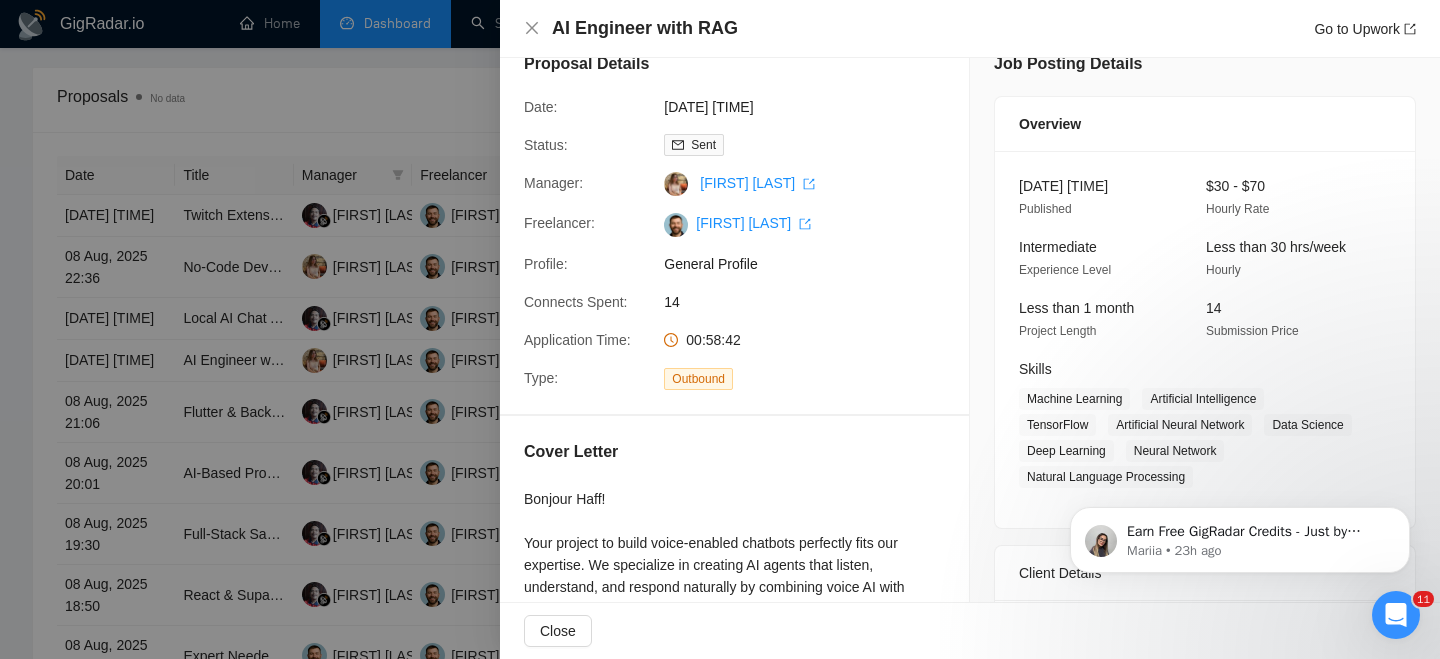 scroll, scrollTop: 31, scrollLeft: 0, axis: vertical 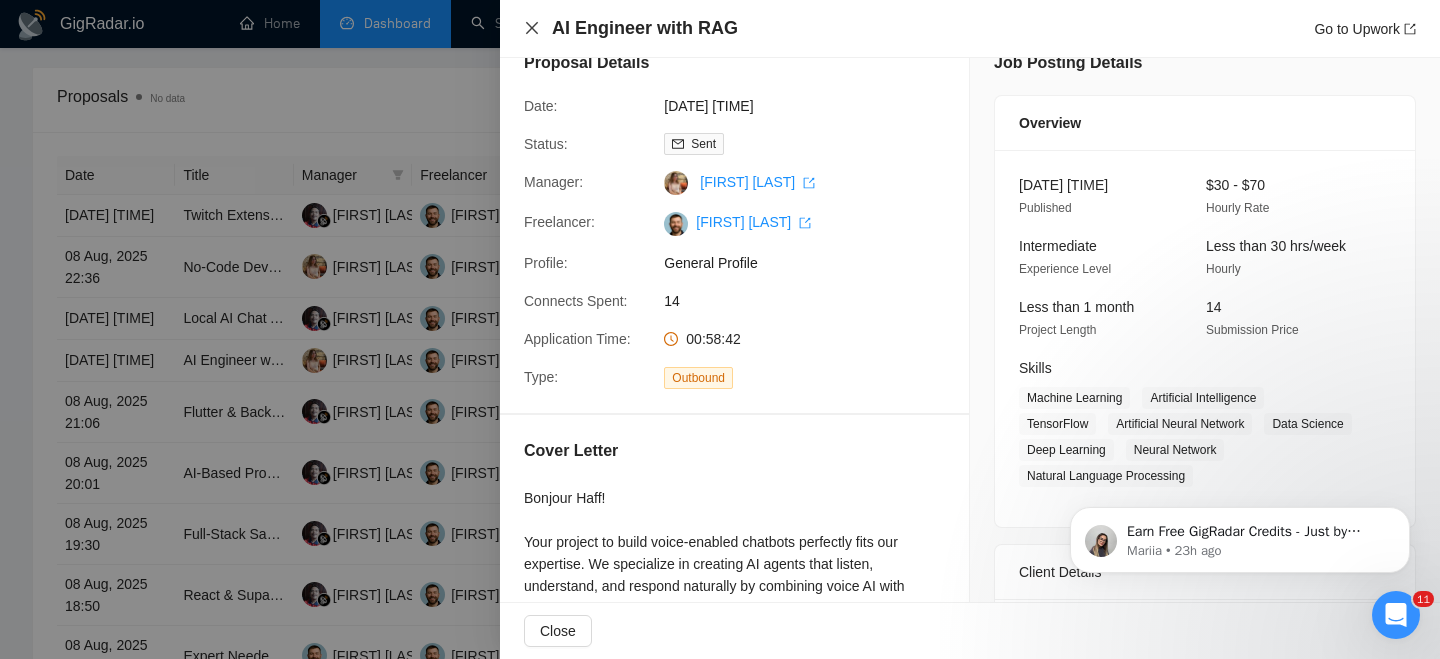 click 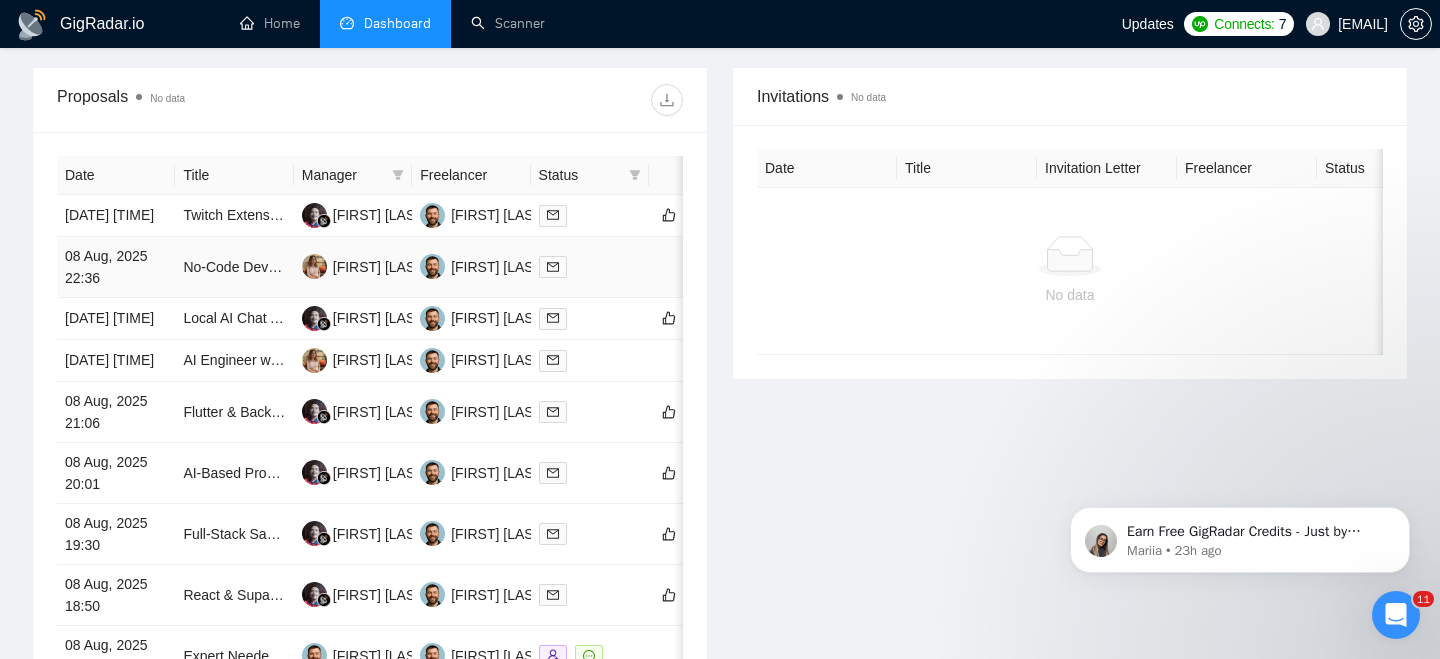 click on "No-Code Developer Needed to Build WhatsApp-Based Family AI Assistant (MVP)" at bounding box center (234, 267) 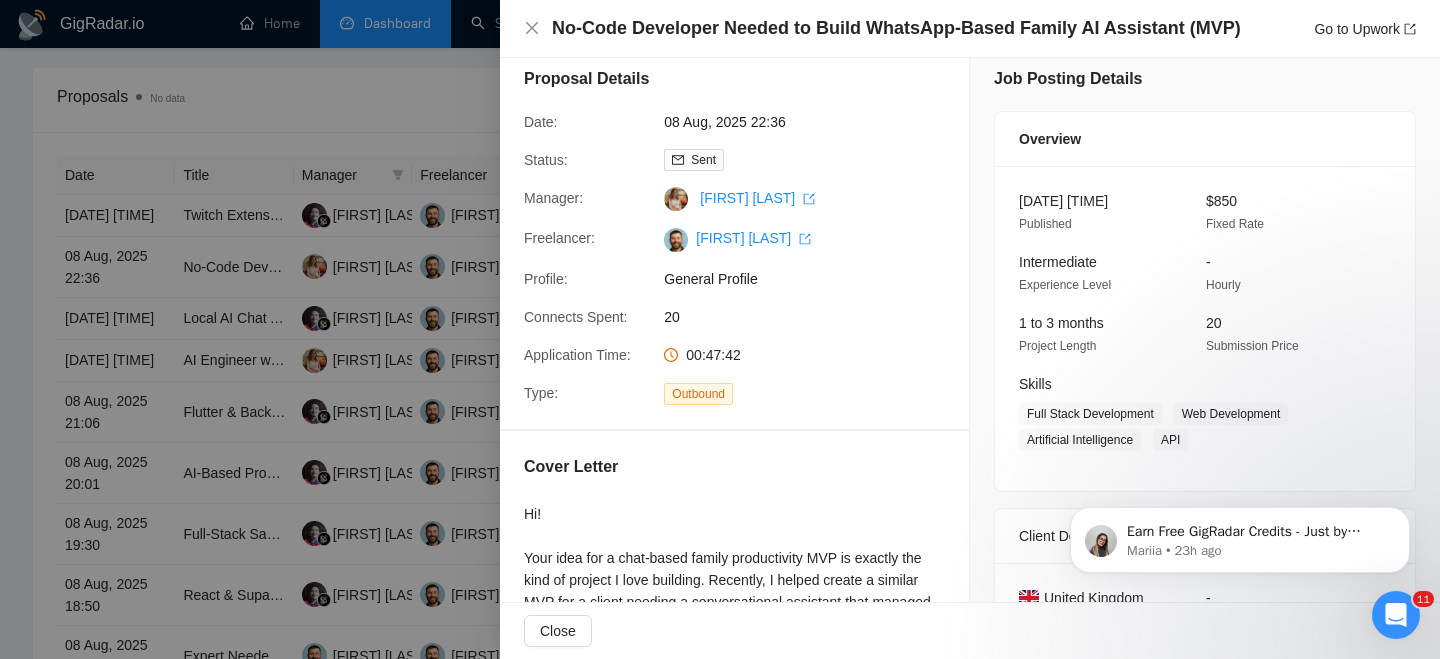 scroll, scrollTop: 14, scrollLeft: 0, axis: vertical 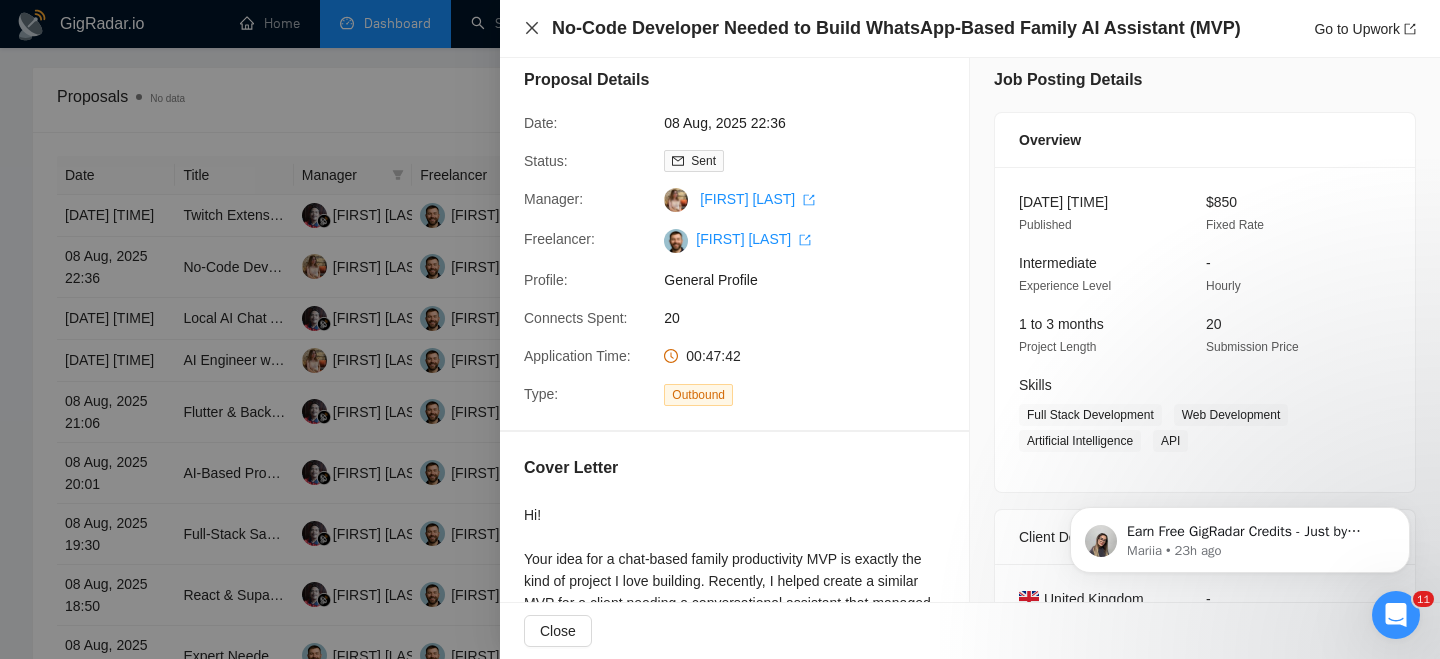 click 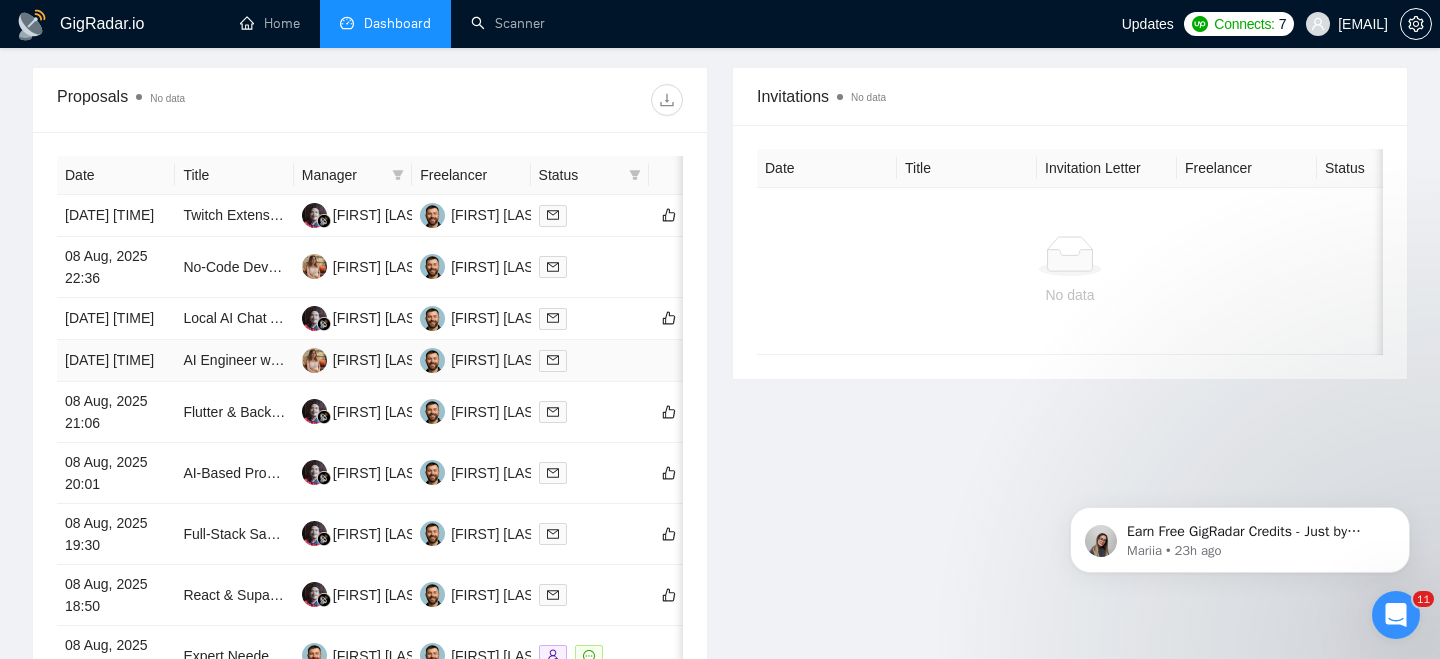 click on "AI Engineer with RAG" at bounding box center [234, 361] 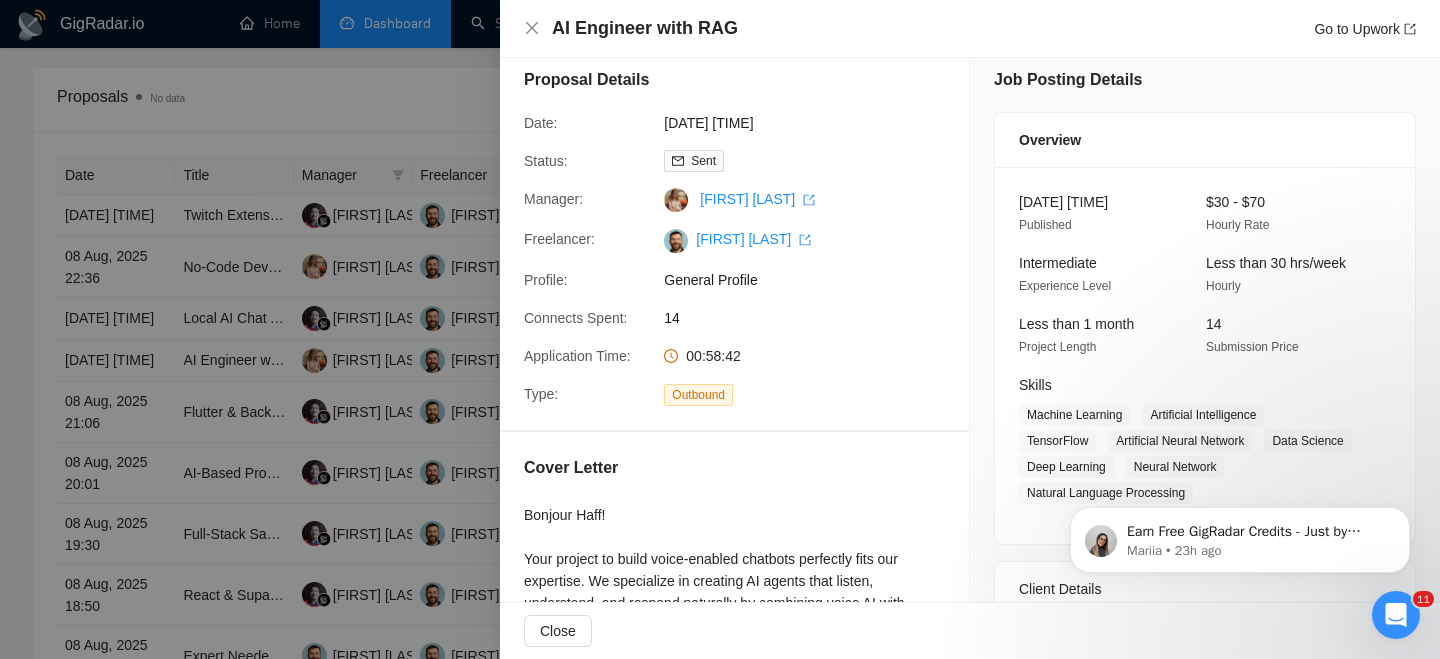 click on "AI Engineer with RAG" at bounding box center (645, 28) 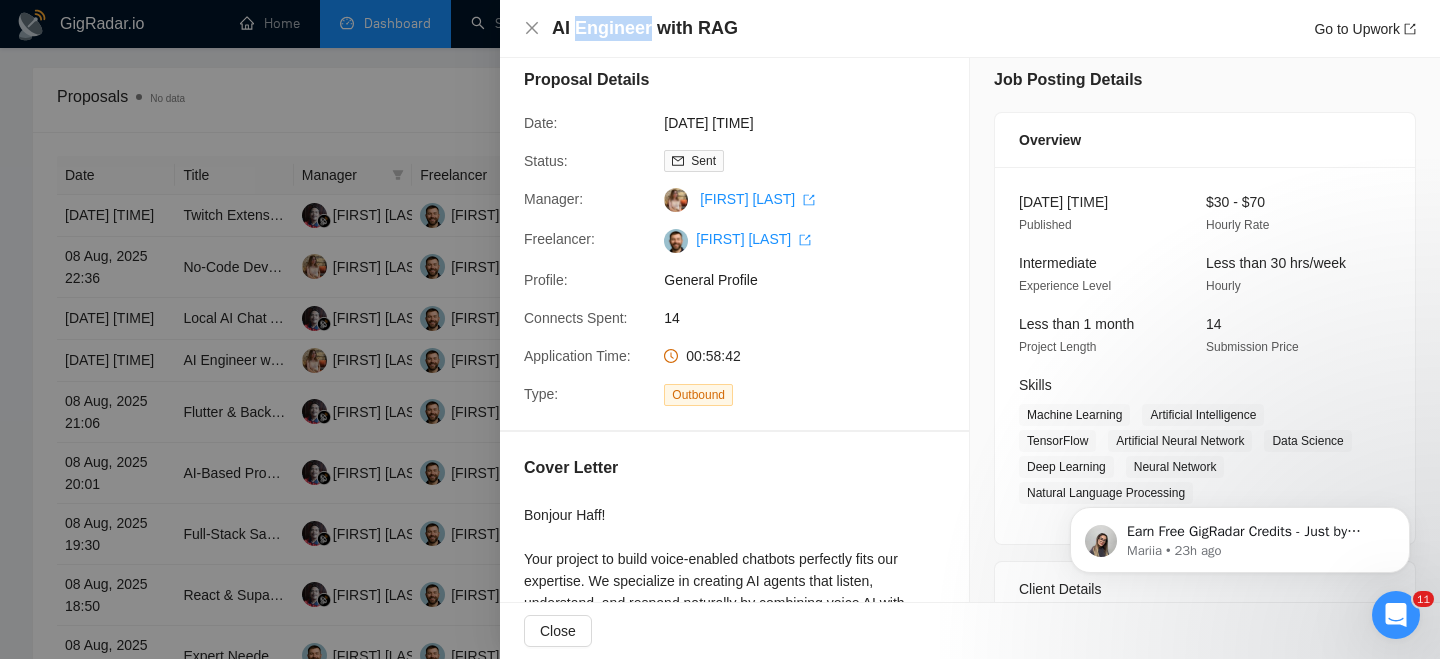 click on "AI Engineer with RAG" at bounding box center (645, 28) 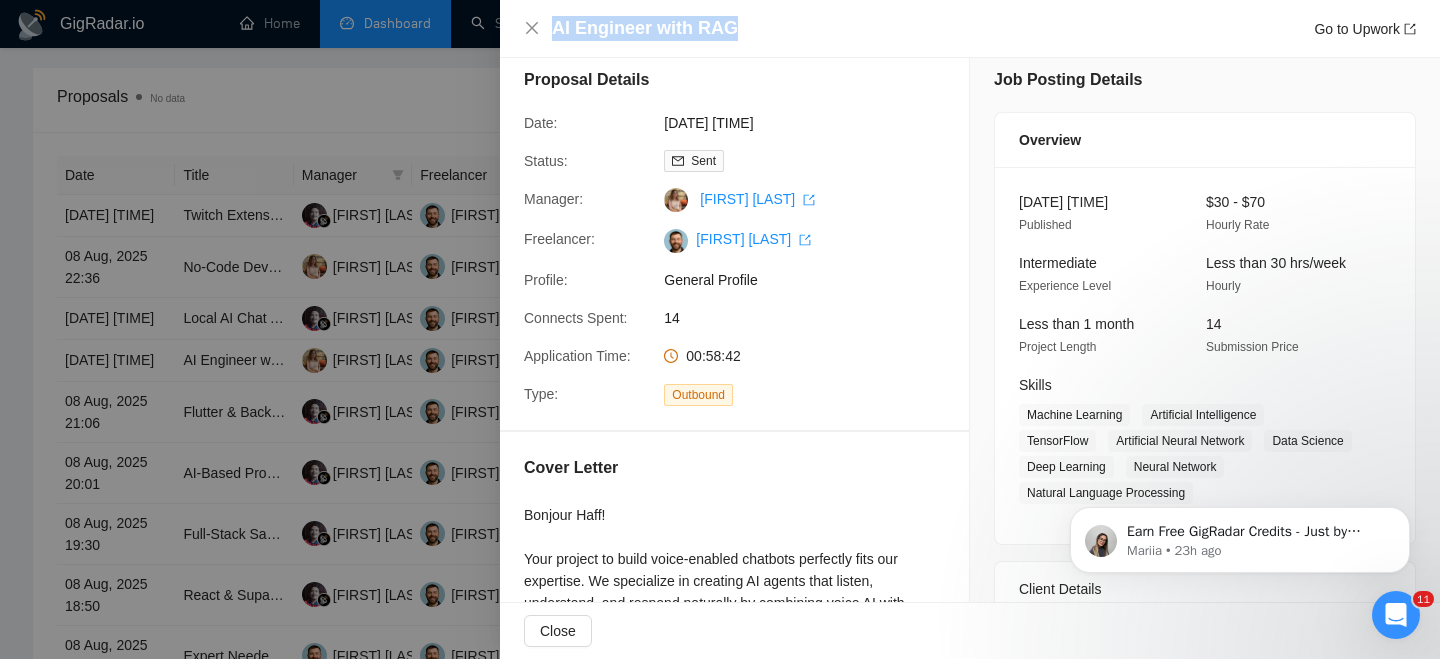 click on "AI Engineer with RAG" at bounding box center [645, 28] 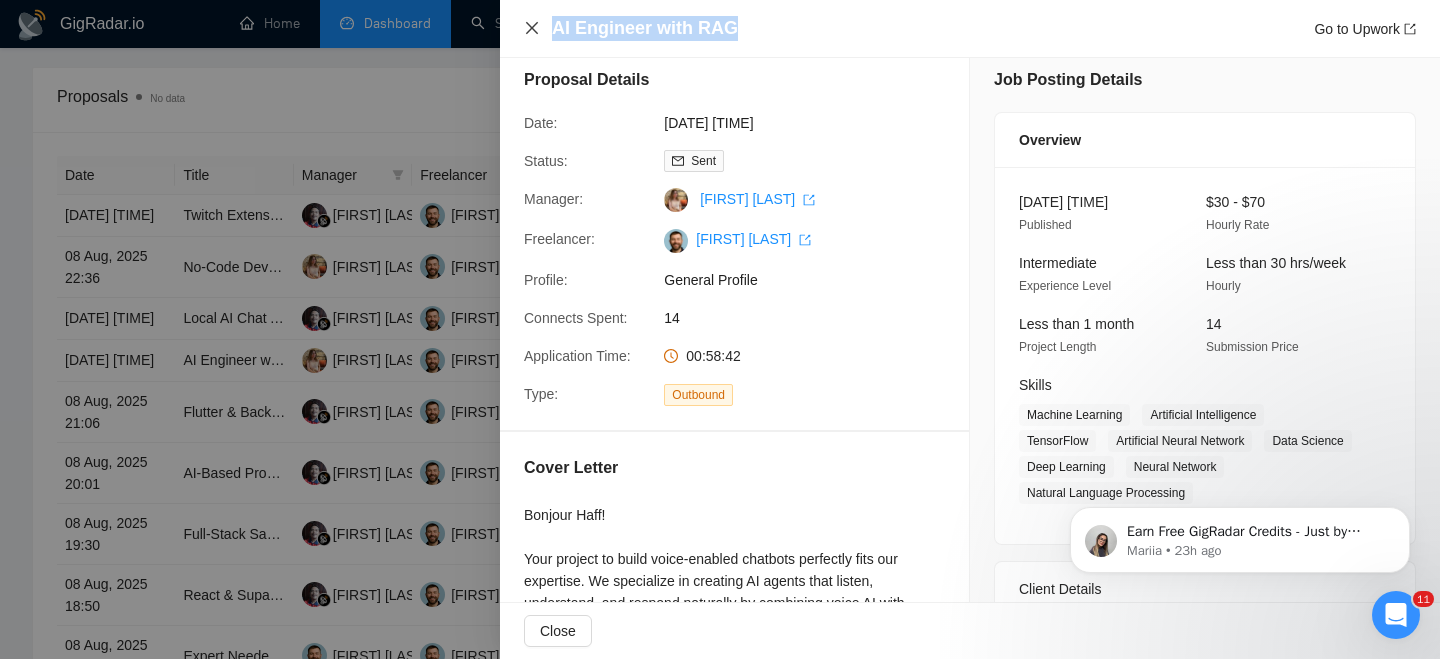 click 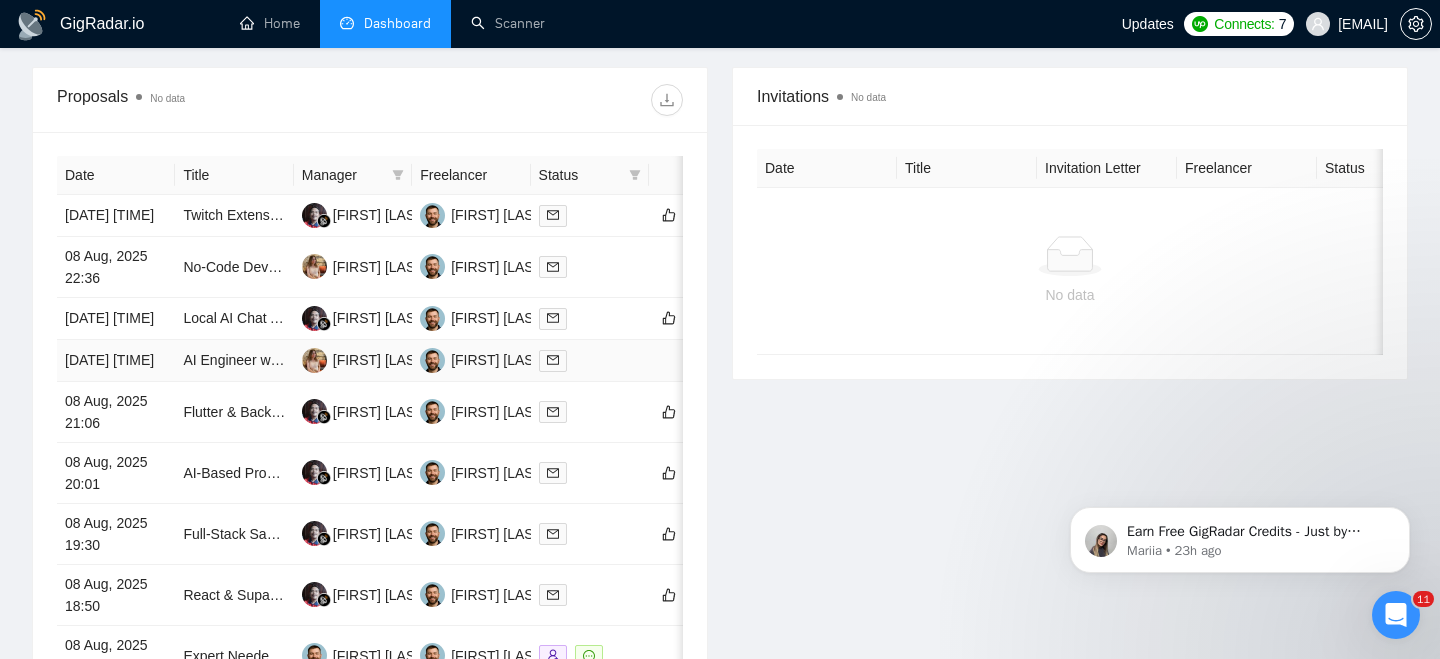 click on "[DATE] [TIME]" at bounding box center (116, 361) 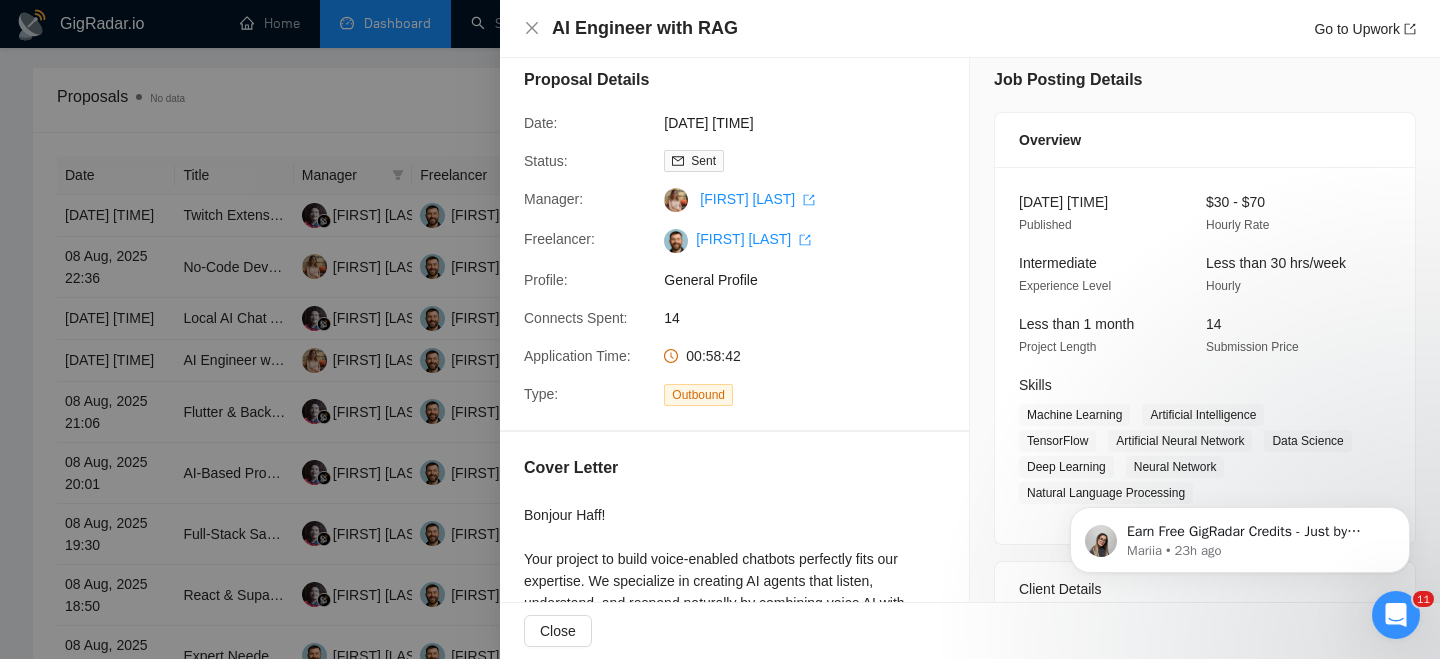 click on "AI Engineer with RAG Go to Upwork" at bounding box center [970, 28] 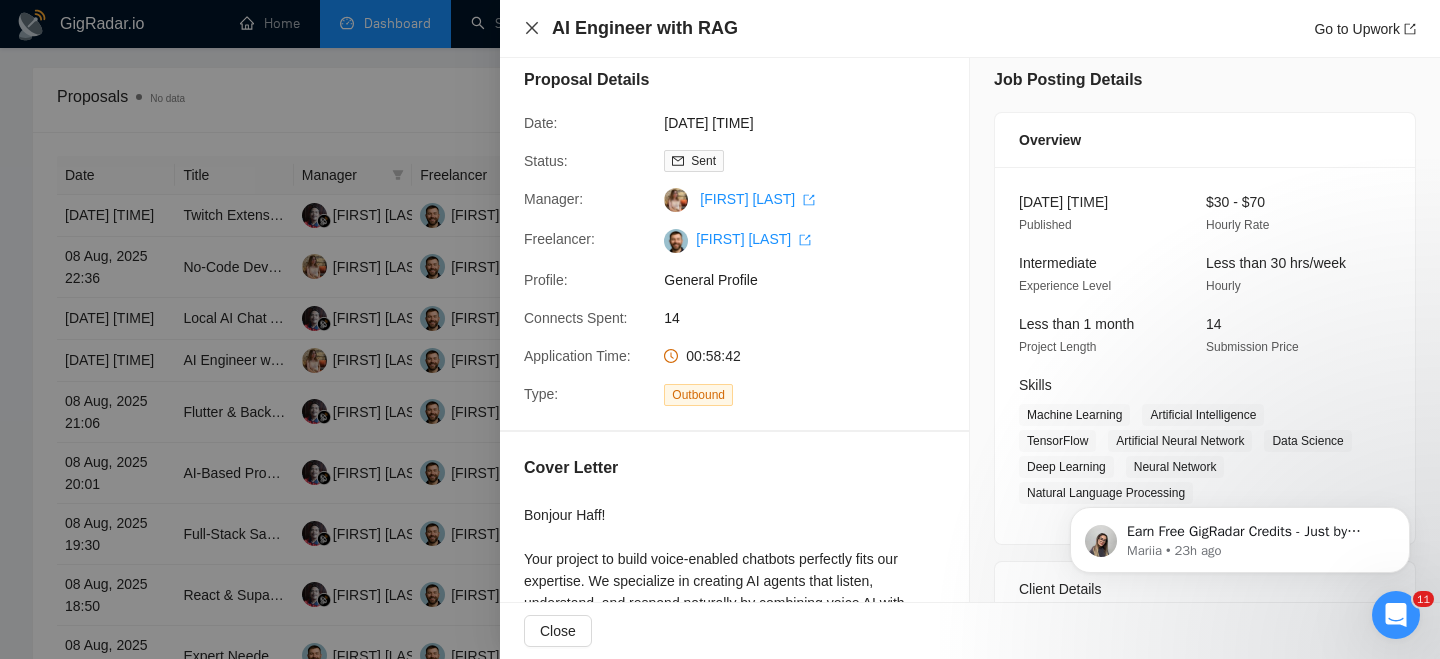 click 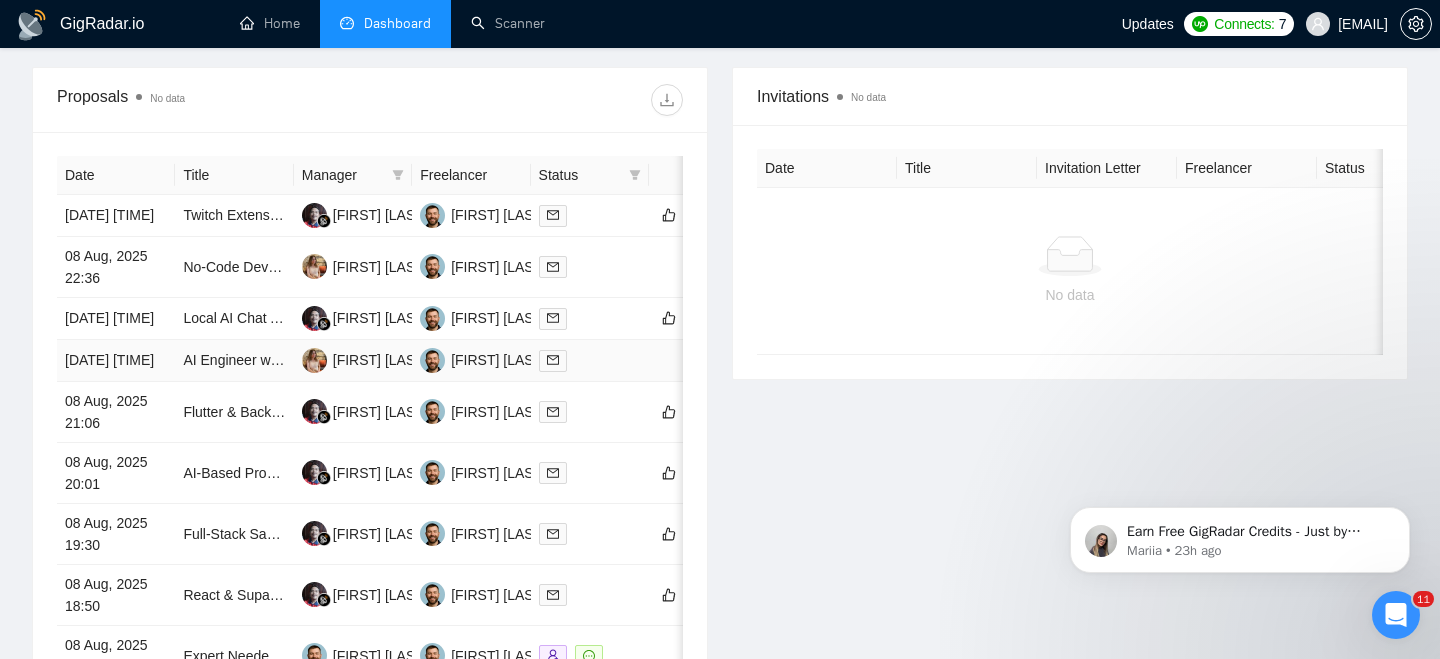 click on "[DATE] [TIME]" at bounding box center [116, 361] 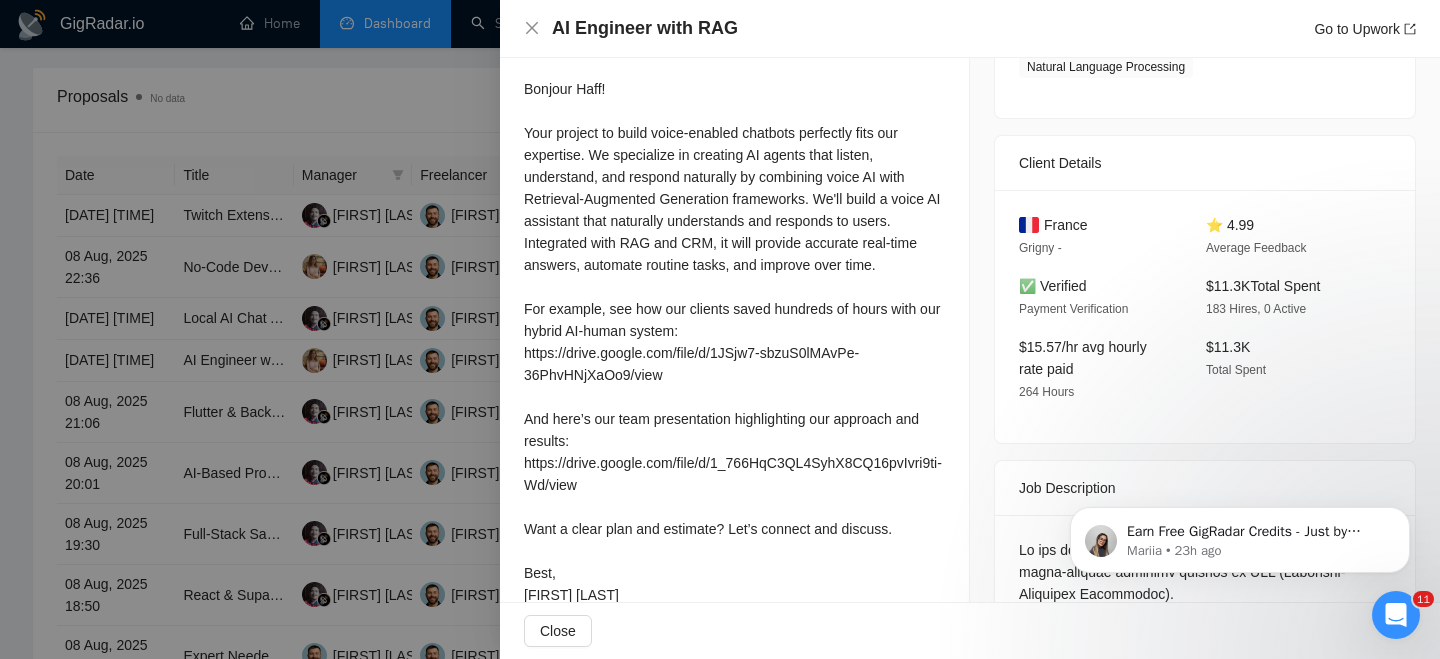 scroll, scrollTop: 441, scrollLeft: 0, axis: vertical 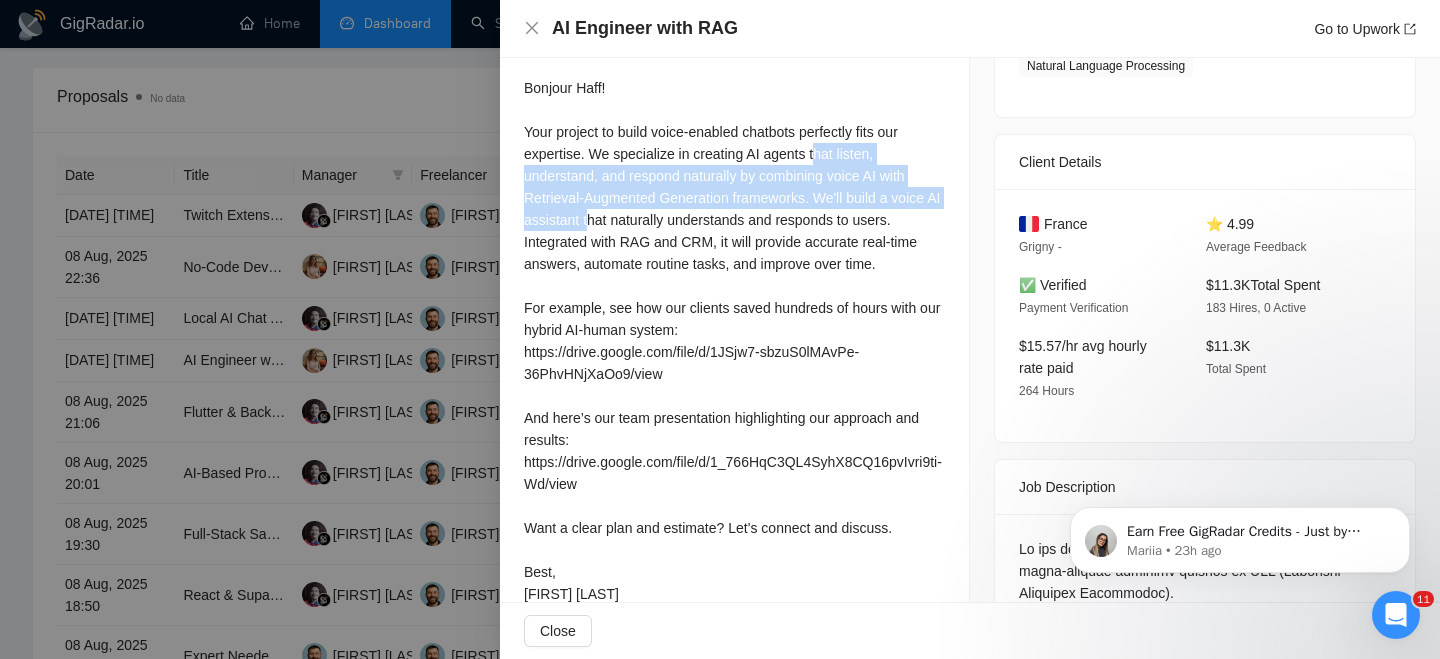 drag, startPoint x: 825, startPoint y: 145, endPoint x: 605, endPoint y: 212, distance: 229.97609 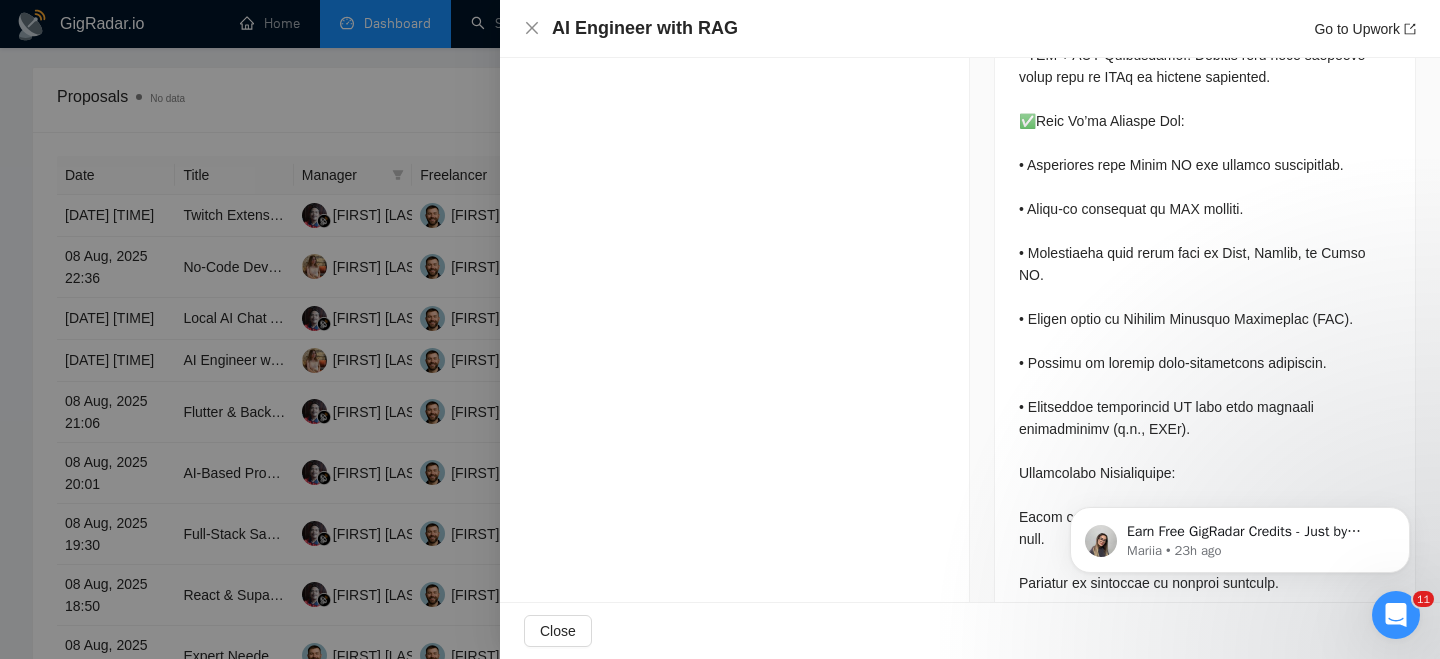 scroll, scrollTop: 1487, scrollLeft: 0, axis: vertical 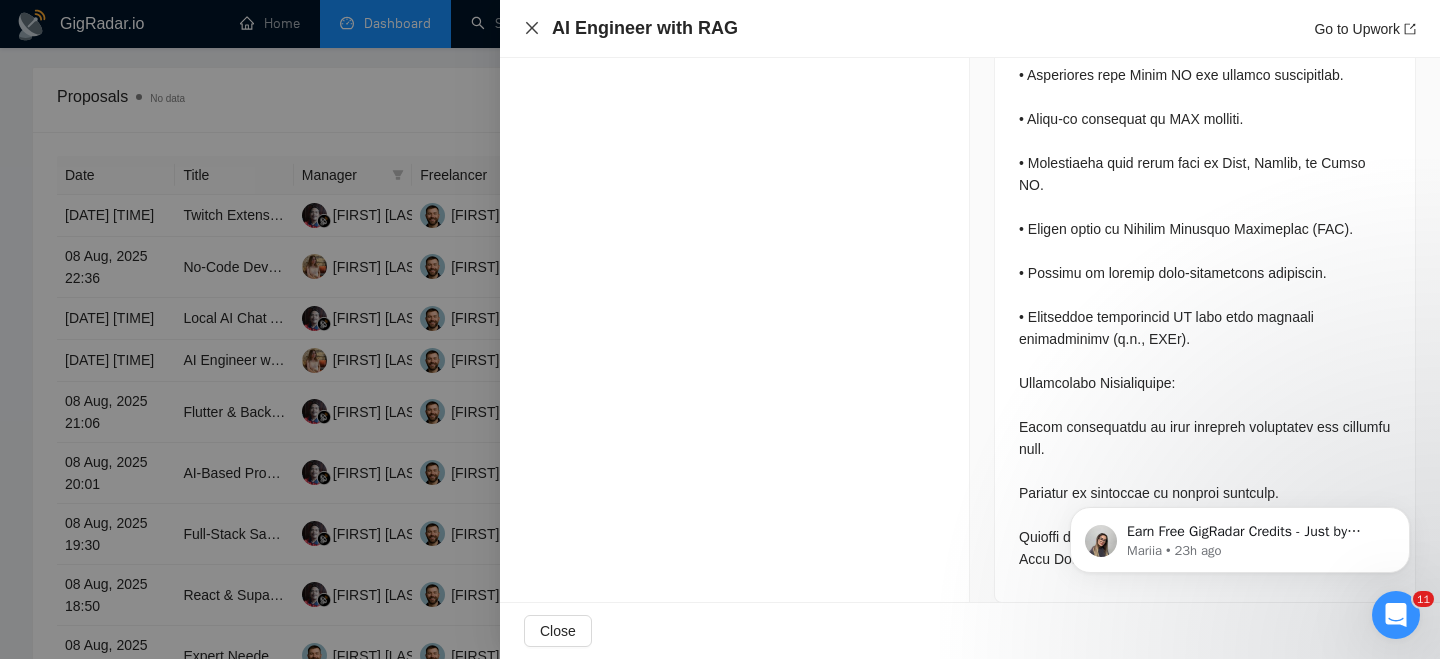 click 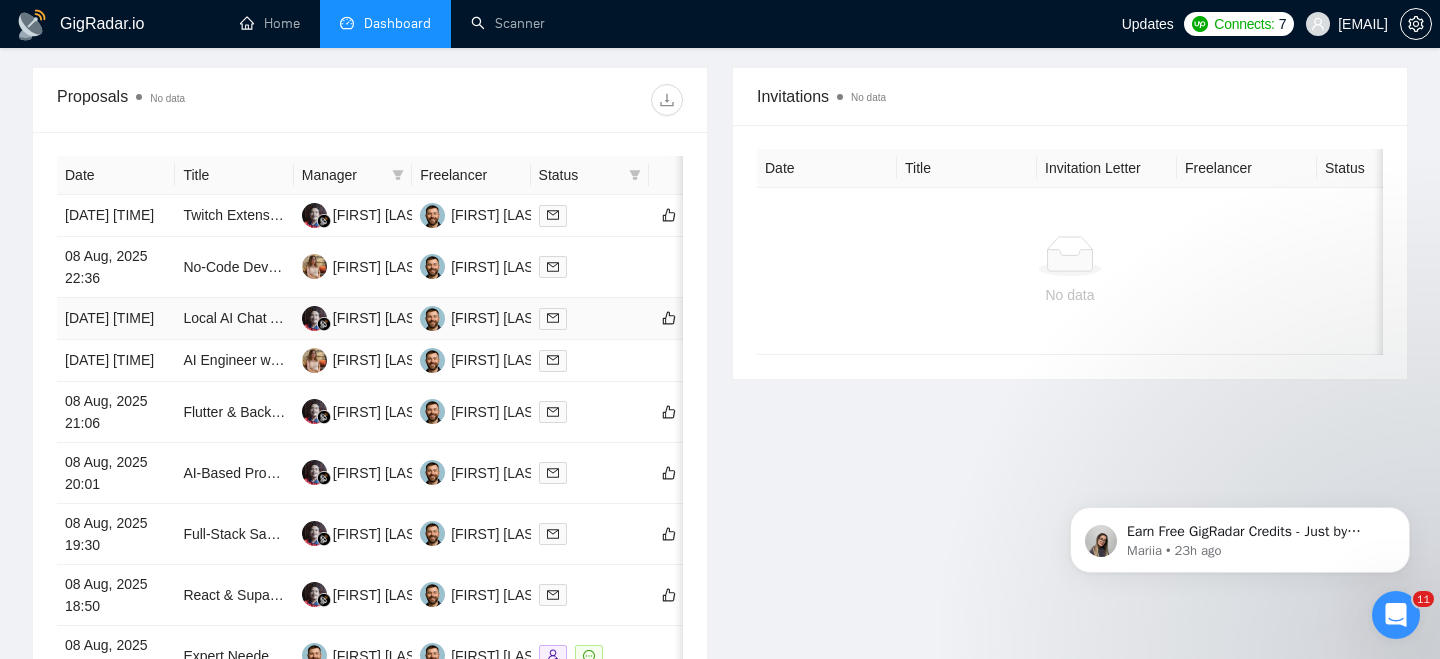 click on "[DATE] [TIME]" at bounding box center (116, 319) 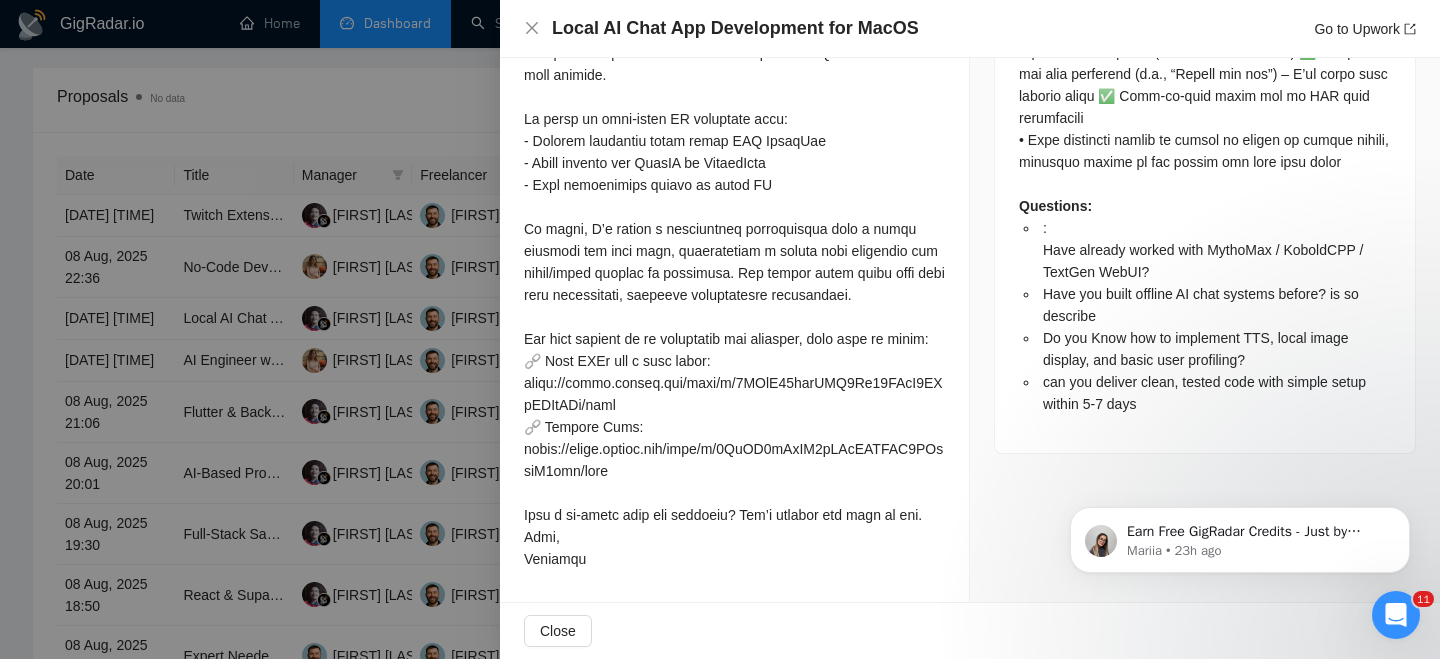 click on "Local AI Chat App Development for MacOS" at bounding box center [735, 28] 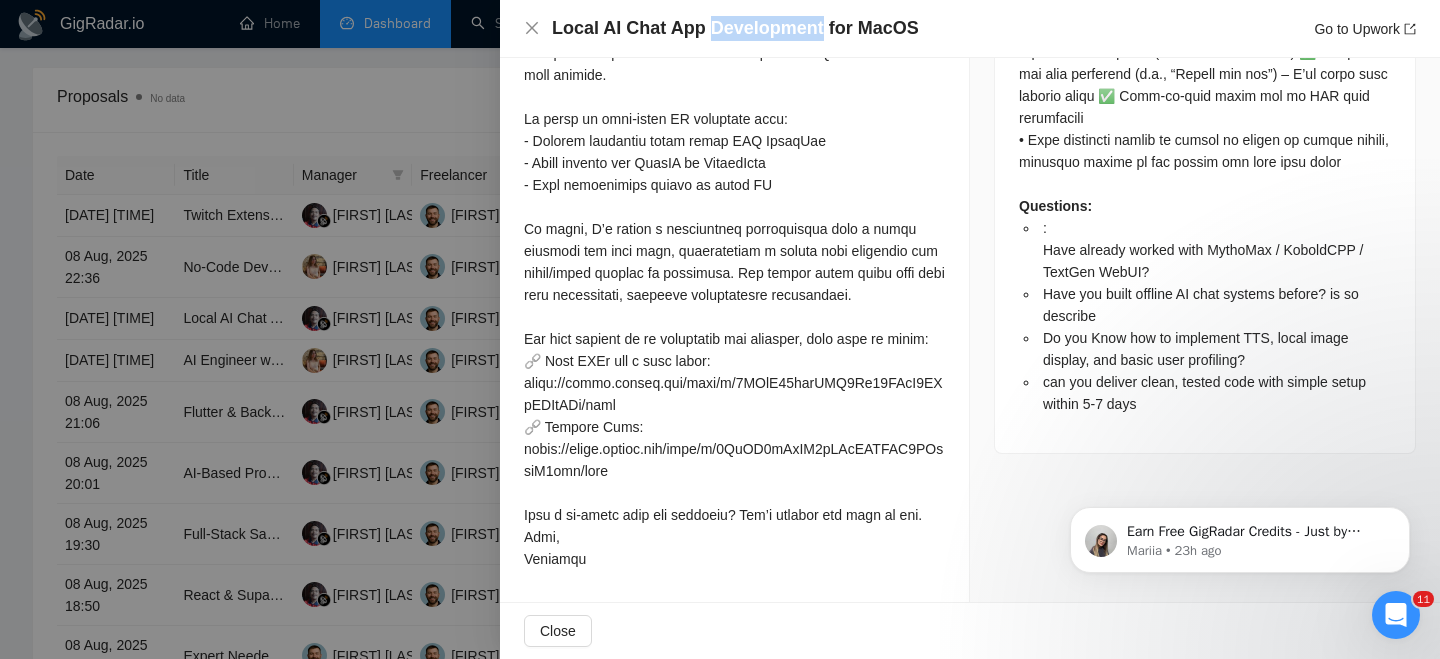 click on "Local AI Chat App Development for MacOS" at bounding box center (735, 28) 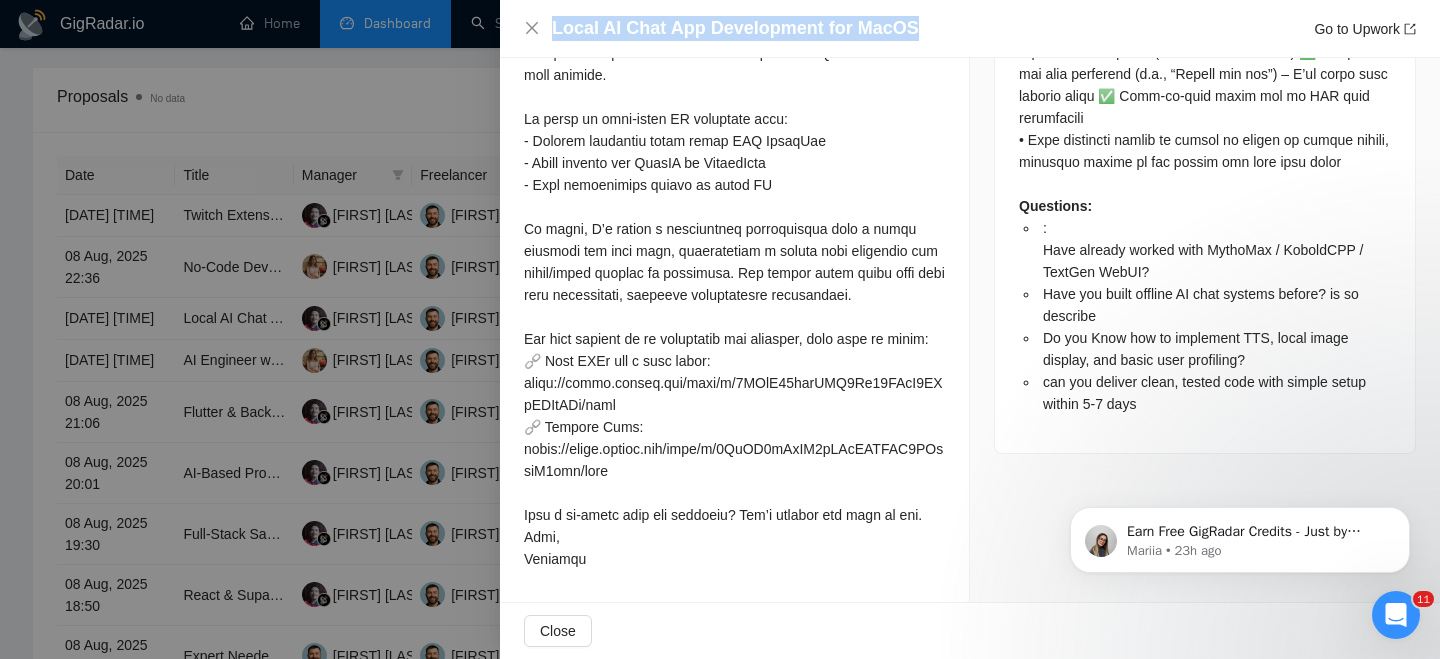 click on "Local AI Chat App Development for MacOS" at bounding box center [735, 28] 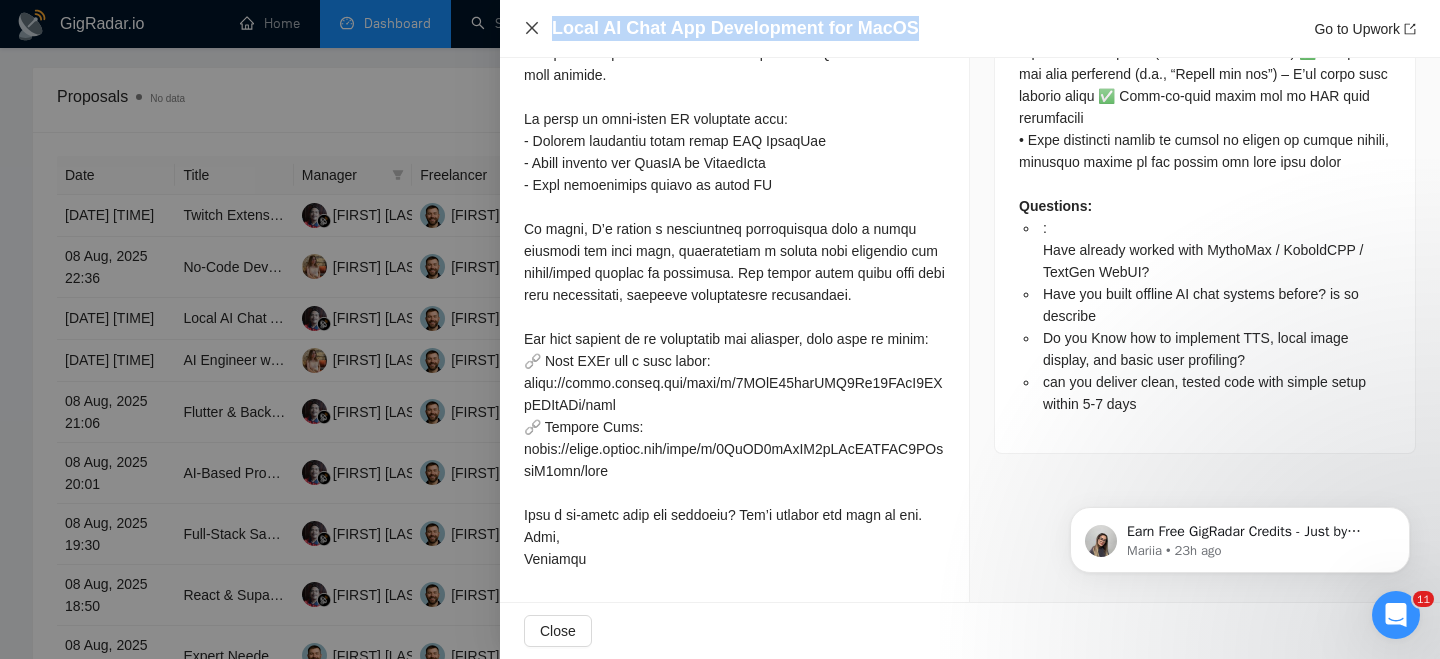 click 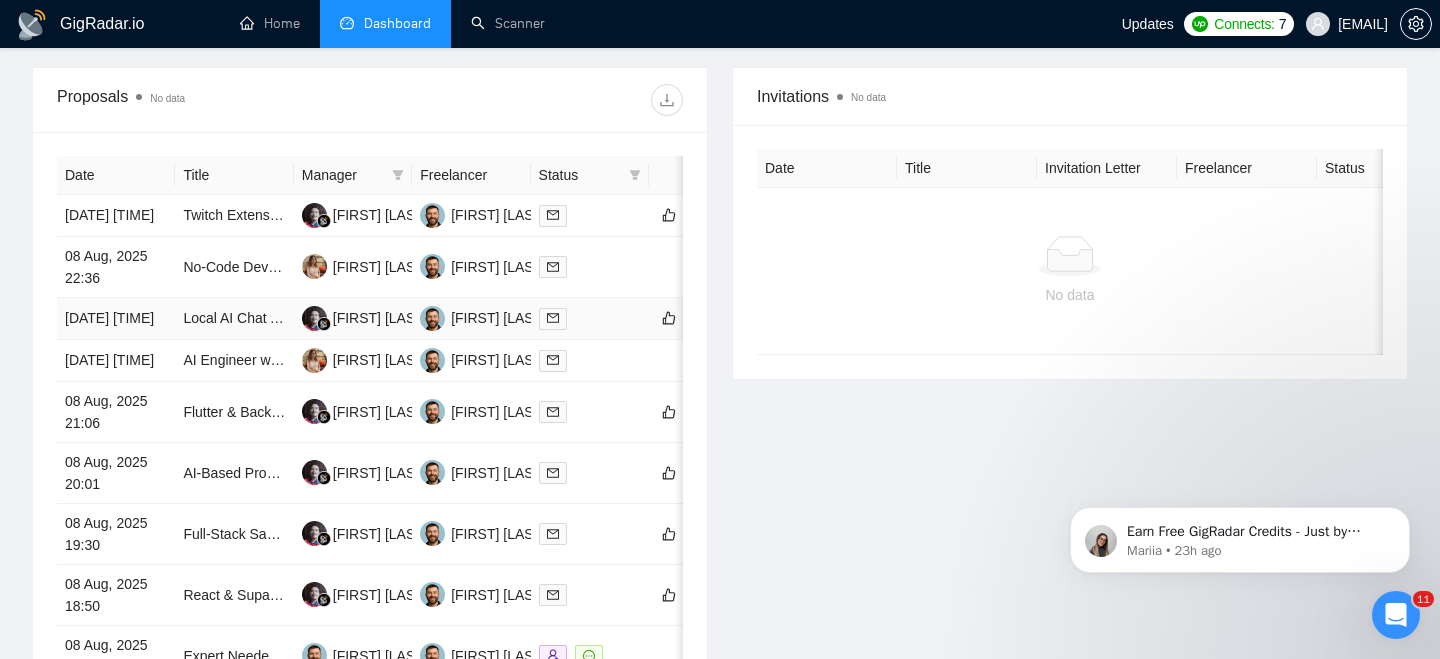 click on "[DATE] [TIME]" at bounding box center (116, 319) 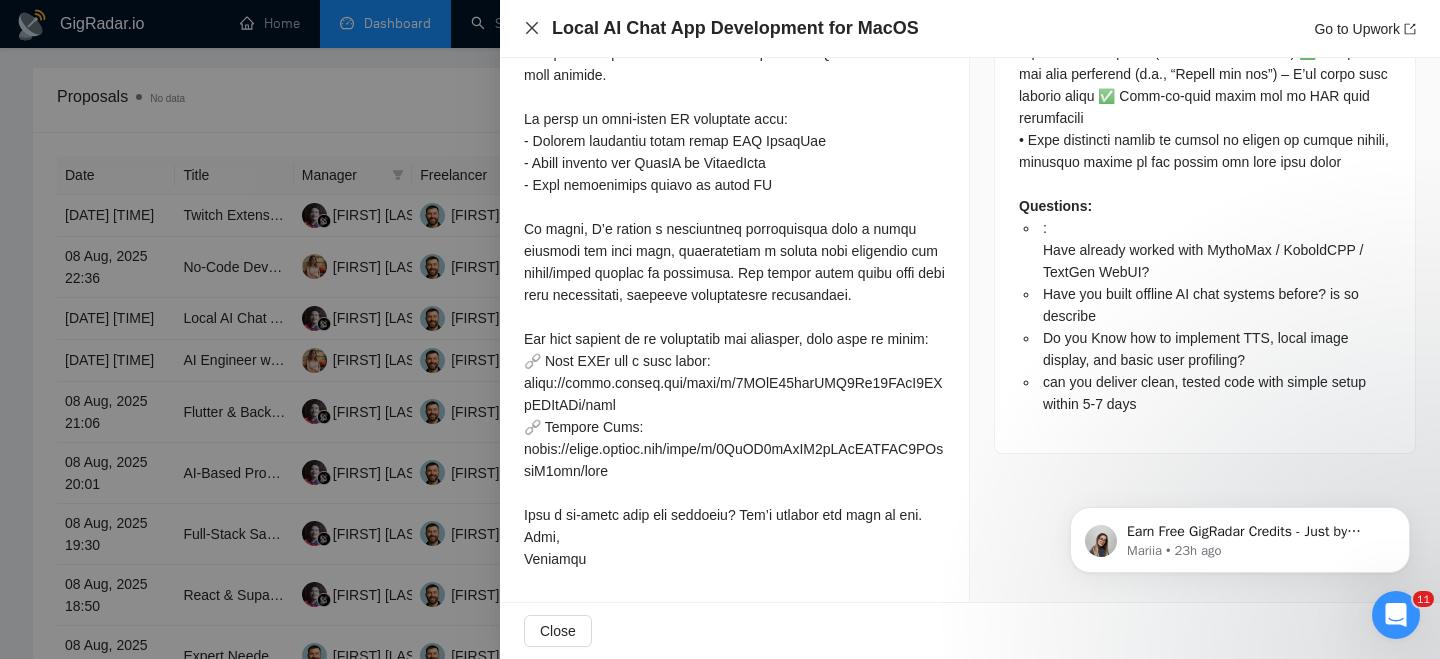 click 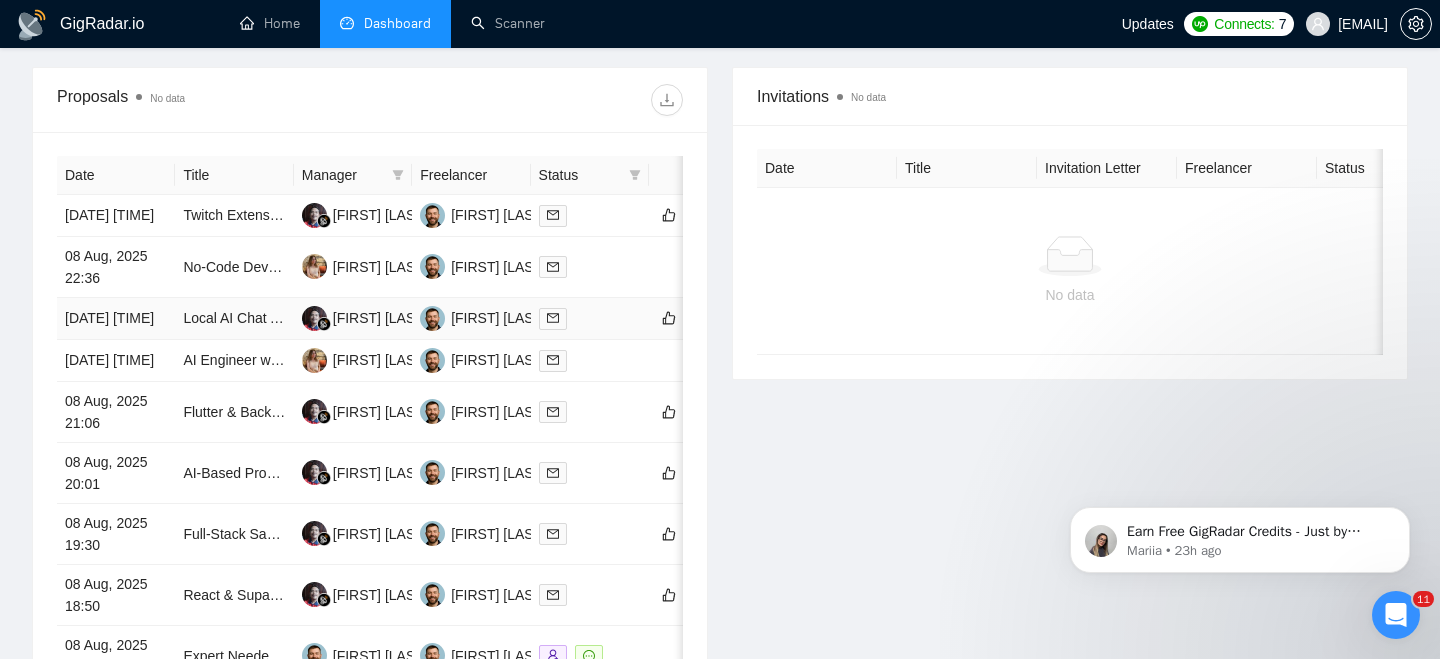 click on "[DATE] [TIME]" at bounding box center [116, 319] 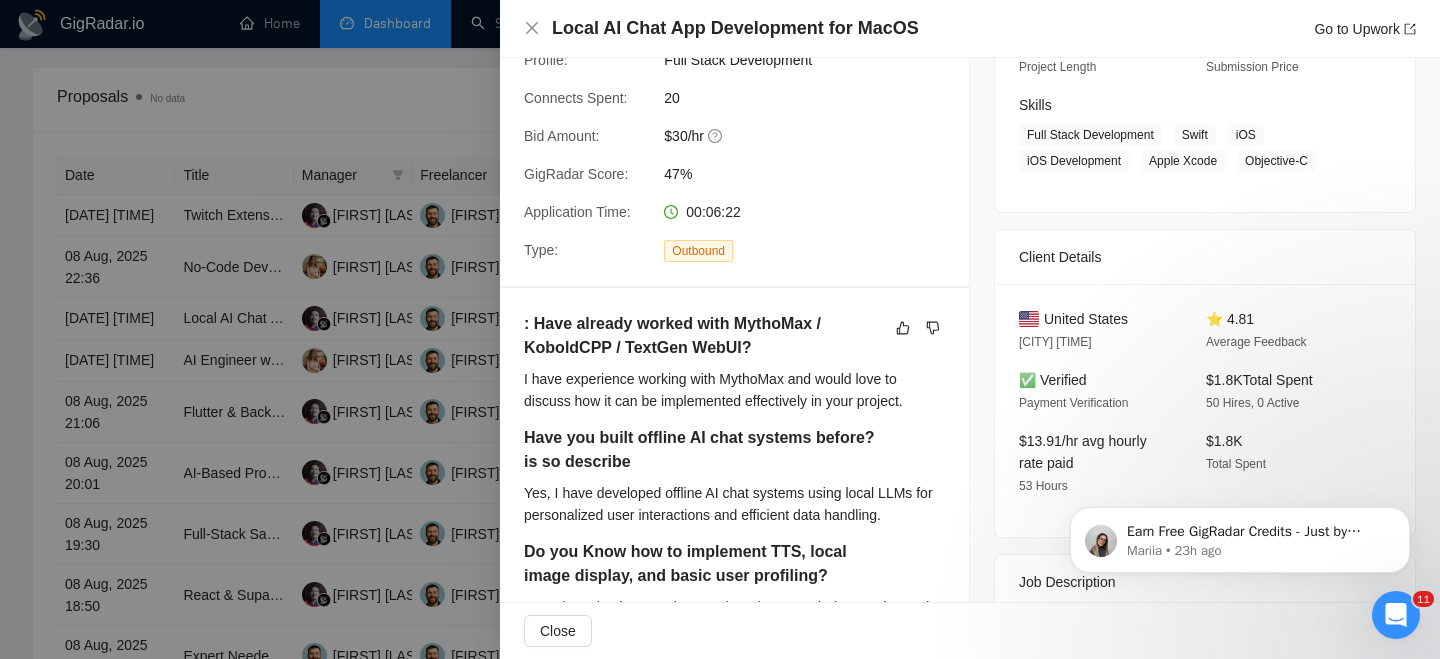 scroll, scrollTop: 331, scrollLeft: 0, axis: vertical 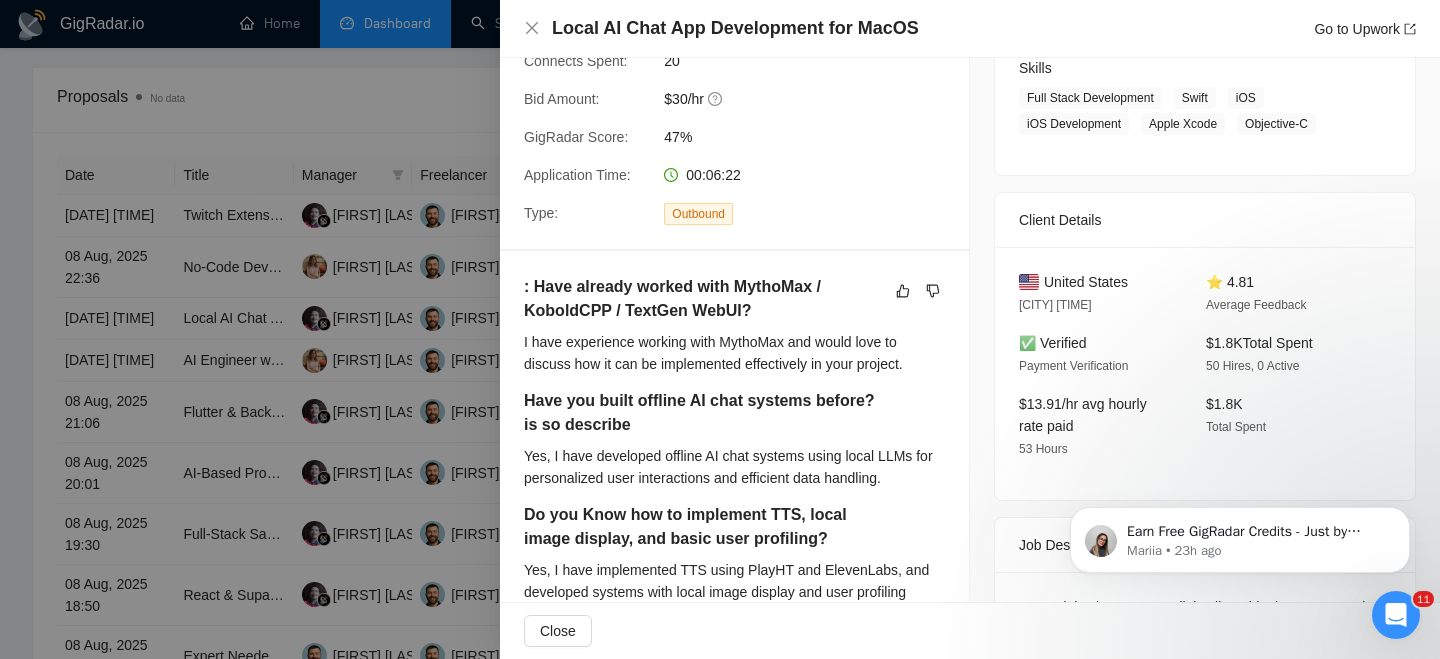 click on "United States" at bounding box center (1086, 282) 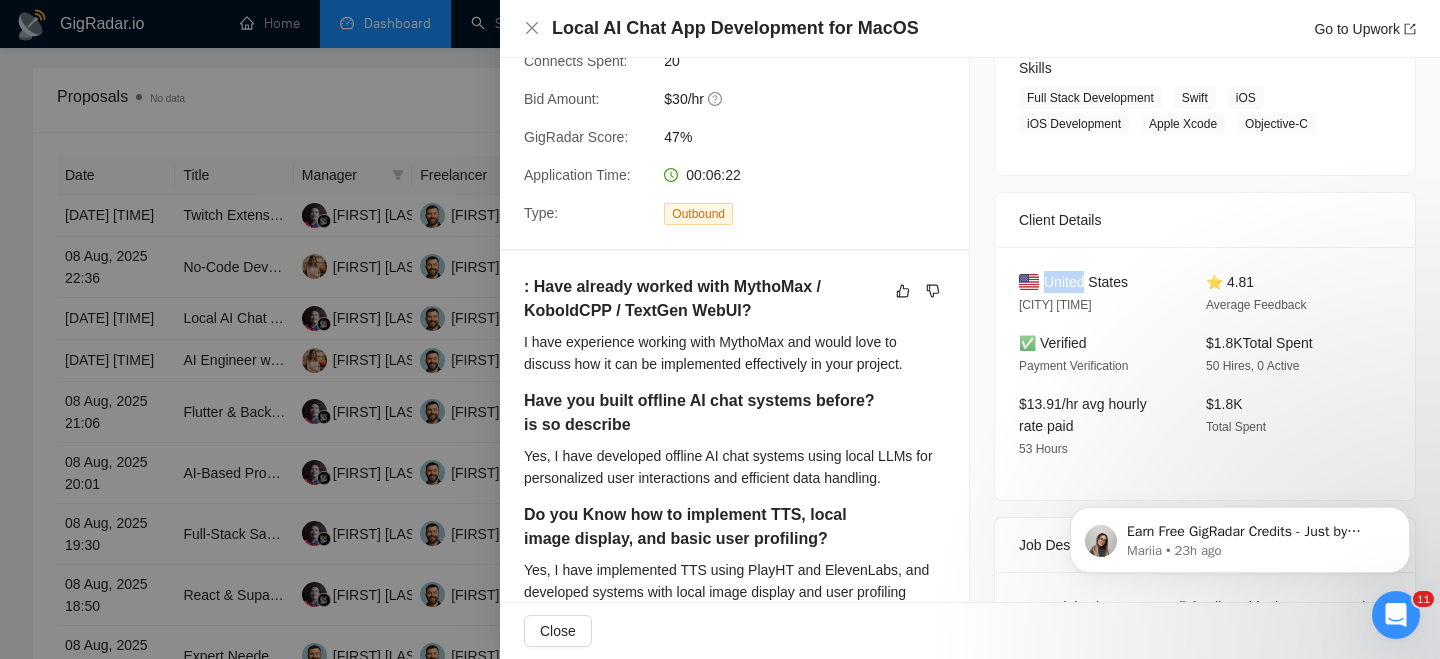 click on "United States" at bounding box center (1086, 282) 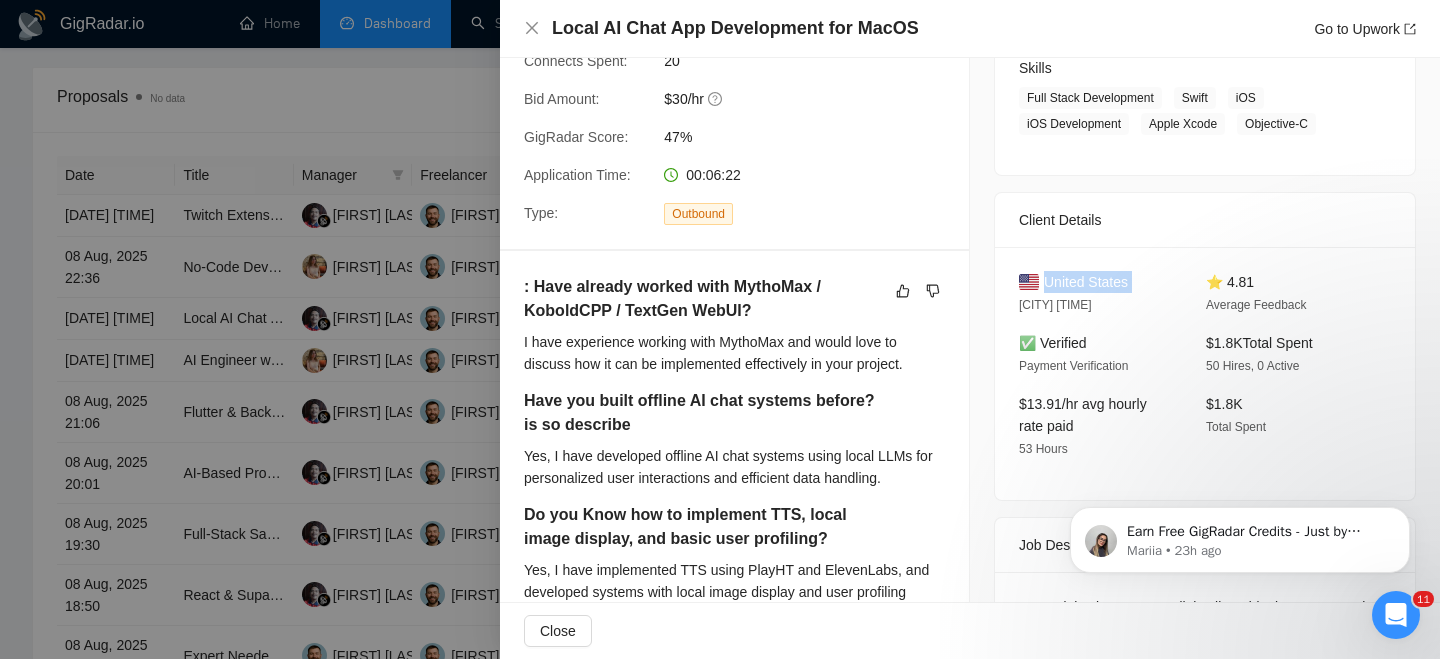 click on "United States" at bounding box center [1086, 282] 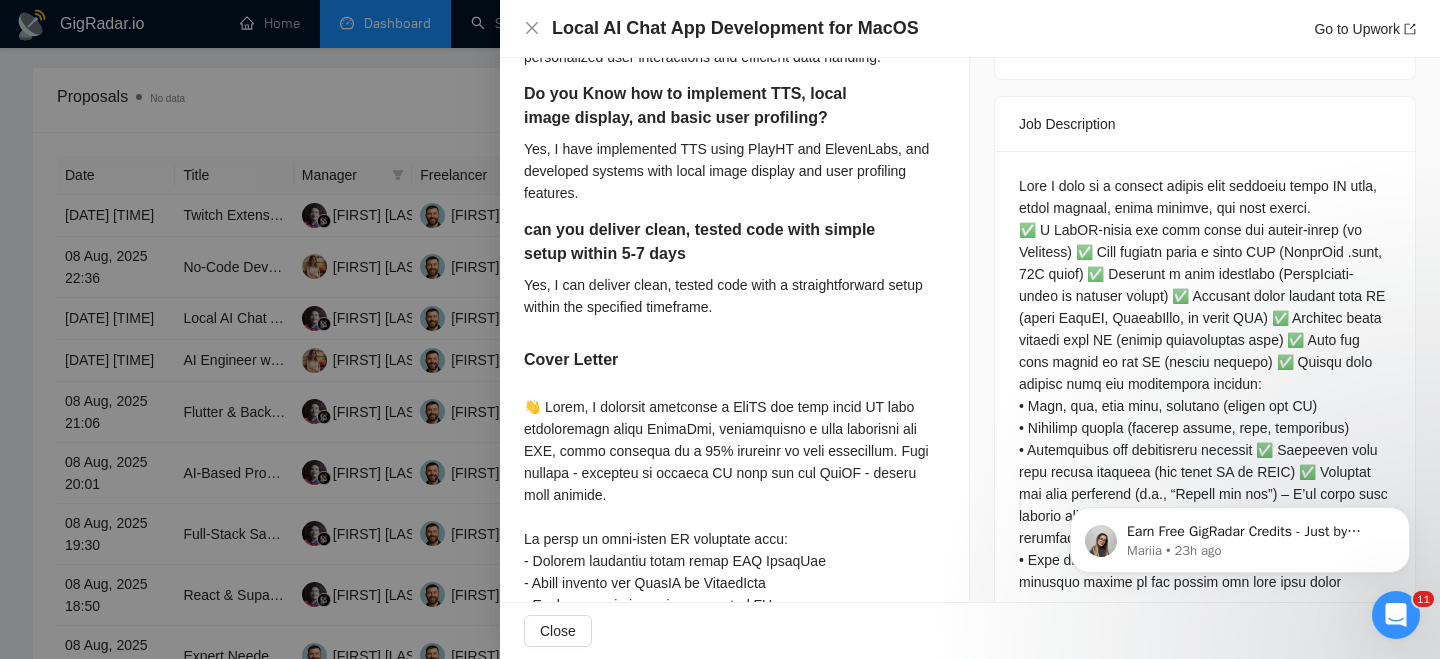 scroll, scrollTop: 756, scrollLeft: 0, axis: vertical 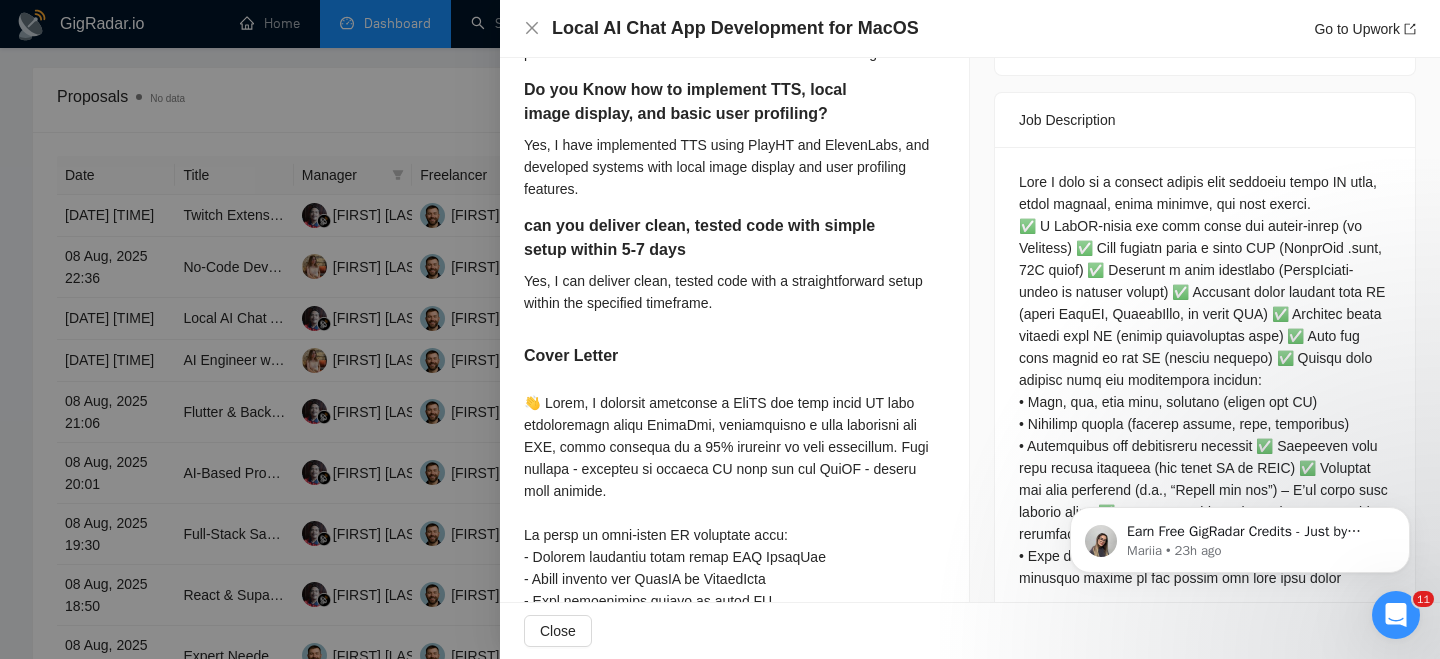 click on "Questions: :
Have already worked with MythoMax / KoboldCPP / TextGen WebUI? Have you built offline AI chat systems before? is so describe Do you Know how to implement TTS, local image display, and basic user profiling? can you deliver clean, tested code with simple setup within 5-7 days" at bounding box center (1205, 501) 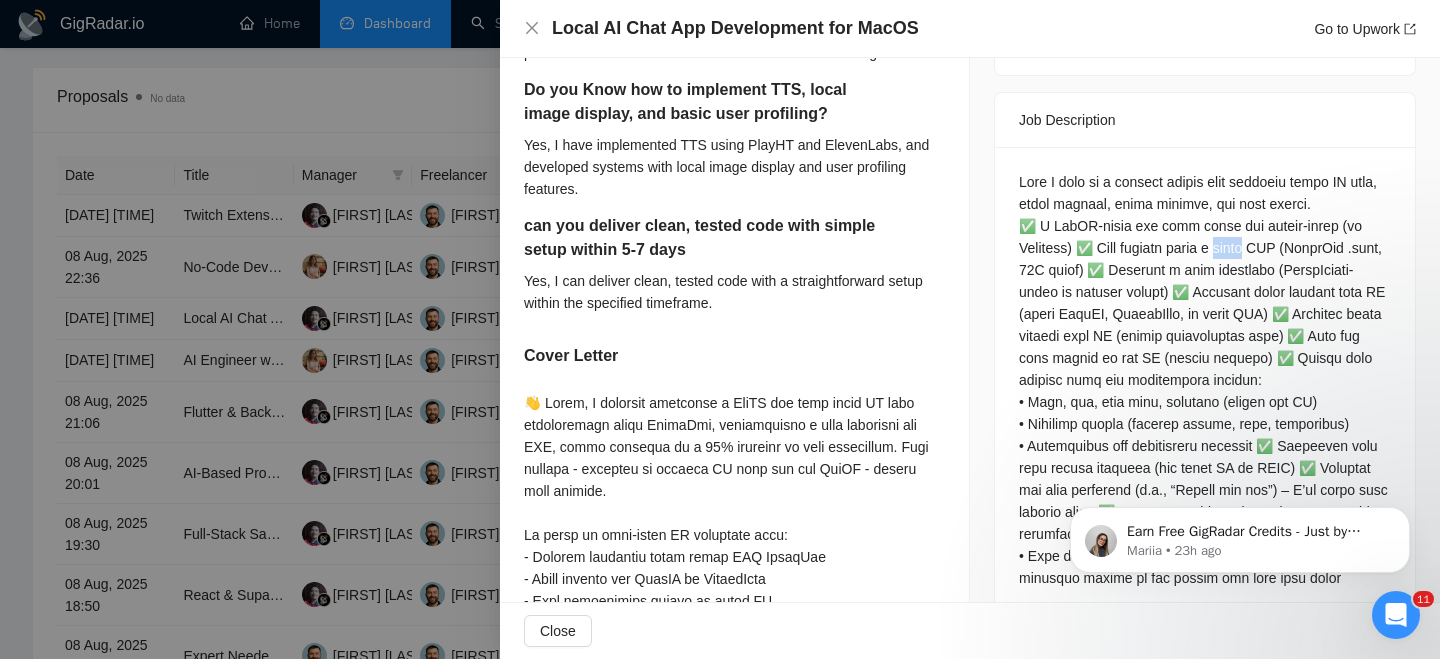 click on "Questions: :
Have already worked with MythoMax / KoboldCPP / TextGen WebUI? Have you built offline AI chat systems before? is so describe Do you Know how to implement TTS, local image display, and basic user profiling? can you deliver clean, tested code with simple setup within 5-7 days" at bounding box center (1205, 501) 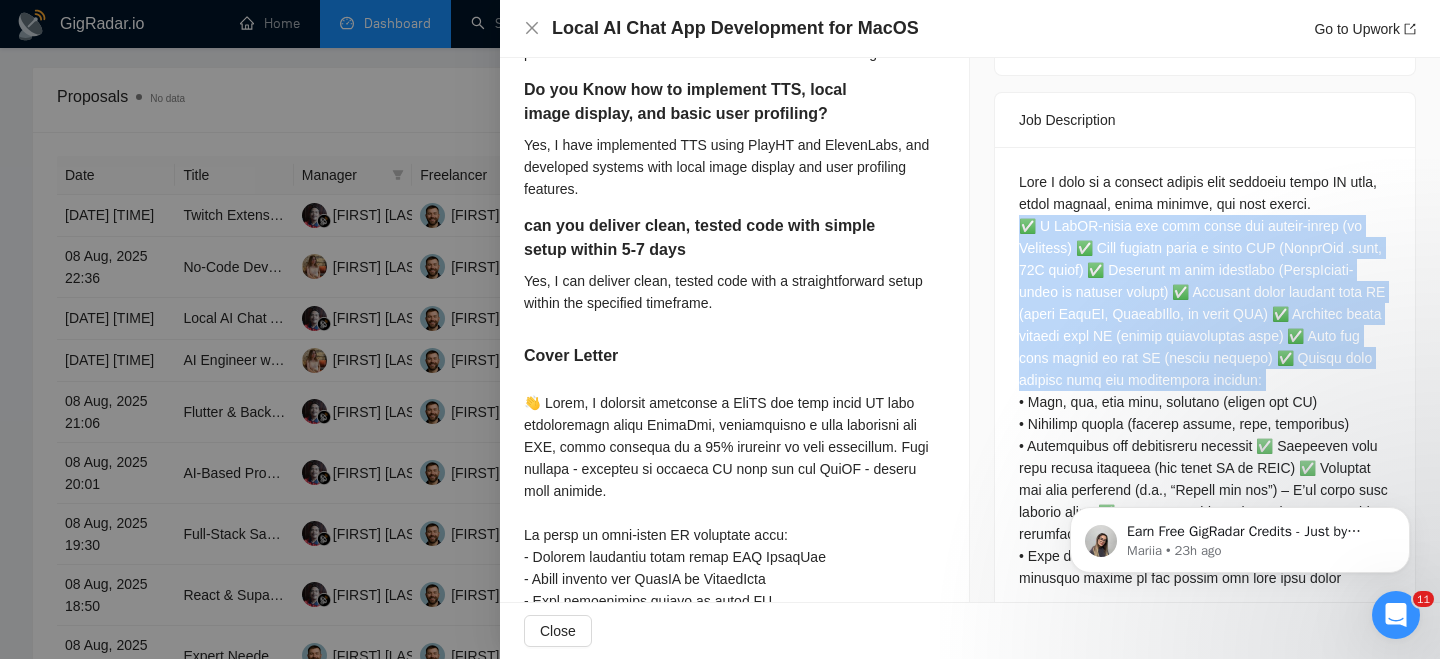 click on "Questions: :
Have already worked with MythoMax / KoboldCPP / TextGen WebUI? Have you built offline AI chat systems before? is so describe Do you Know how to implement TTS, local image display, and basic user profiling? can you deliver clean, tested code with simple setup within 5-7 days" at bounding box center [1205, 501] 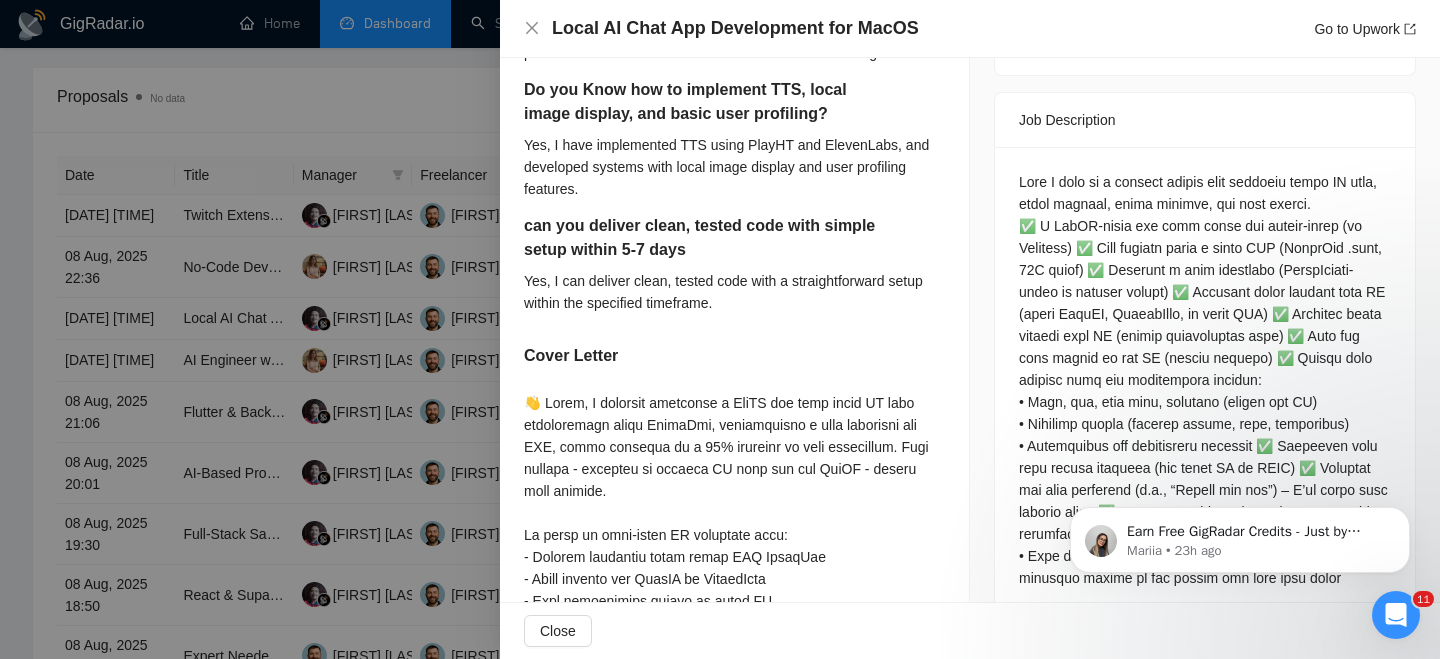 click on "Questions: :
Have already worked with MythoMax / KoboldCPP / TextGen WebUI? Have you built offline AI chat systems before? is so describe Do you Know how to implement TTS, local image display, and basic user profiling? can you deliver clean, tested code with simple setup within 5-7 days" at bounding box center (1205, 501) 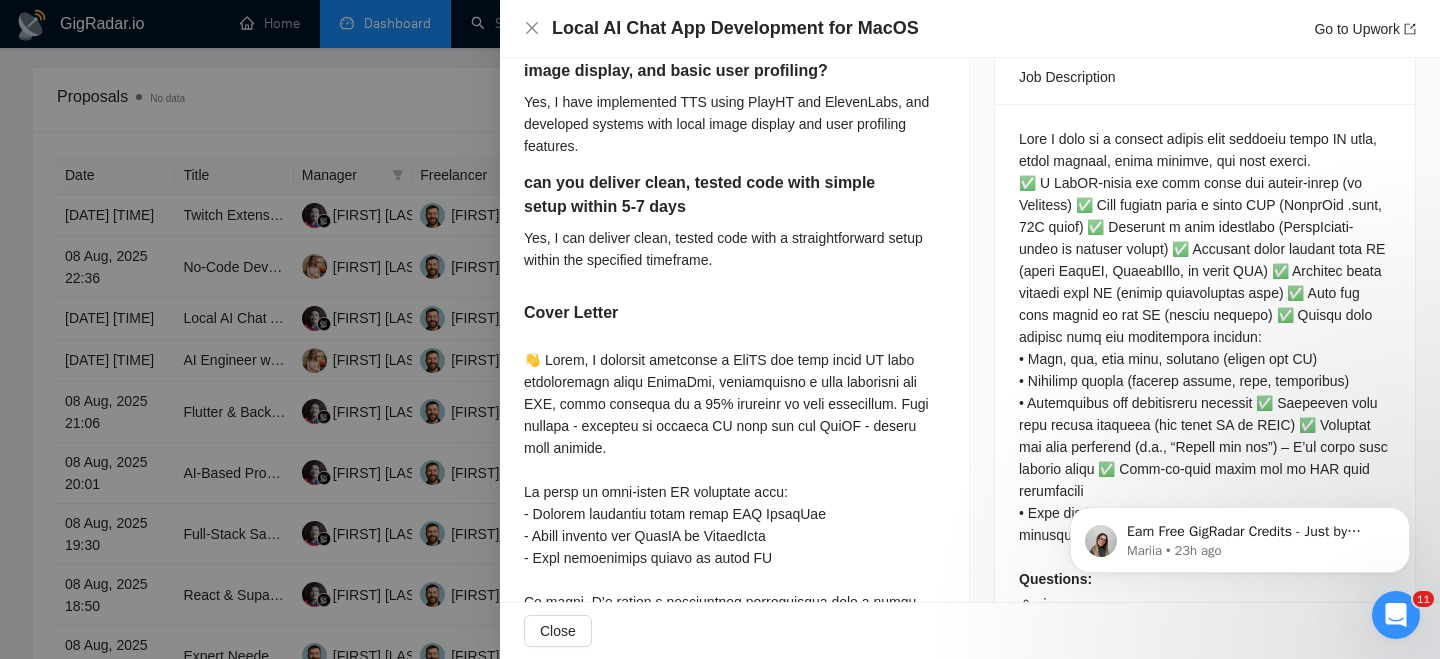 scroll, scrollTop: 800, scrollLeft: 0, axis: vertical 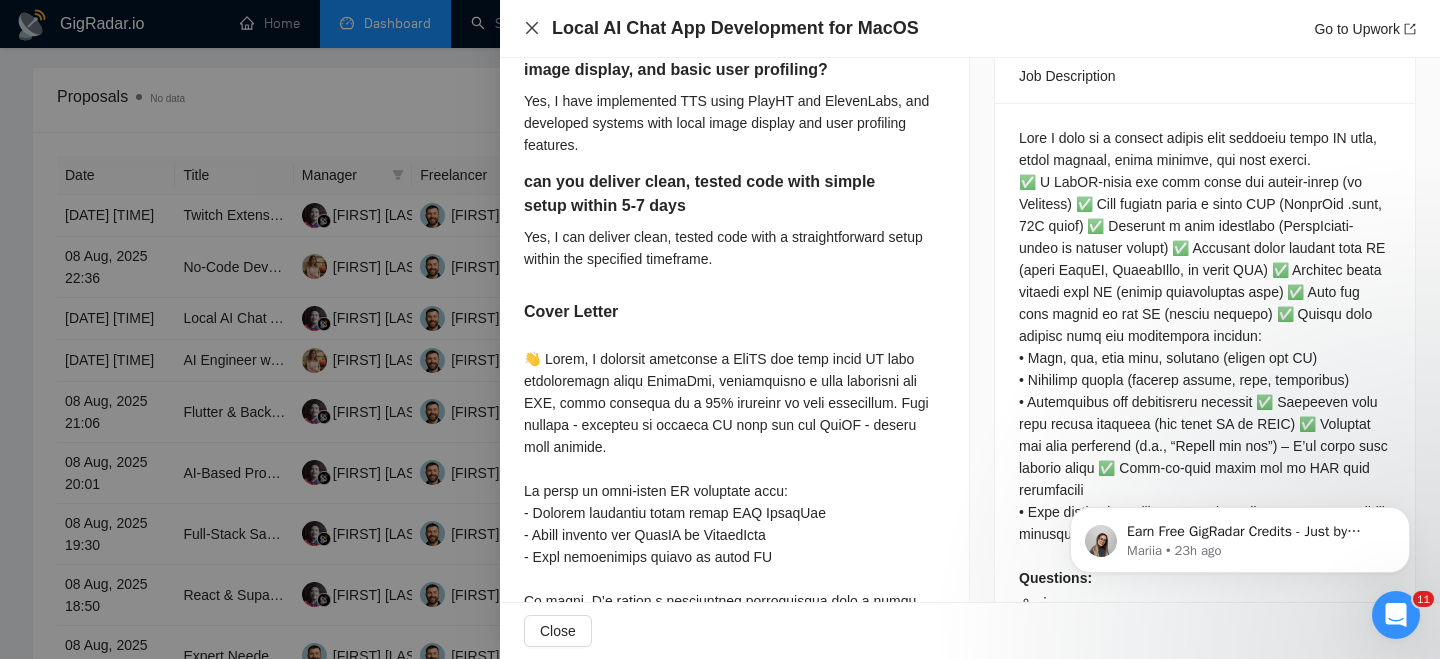 click 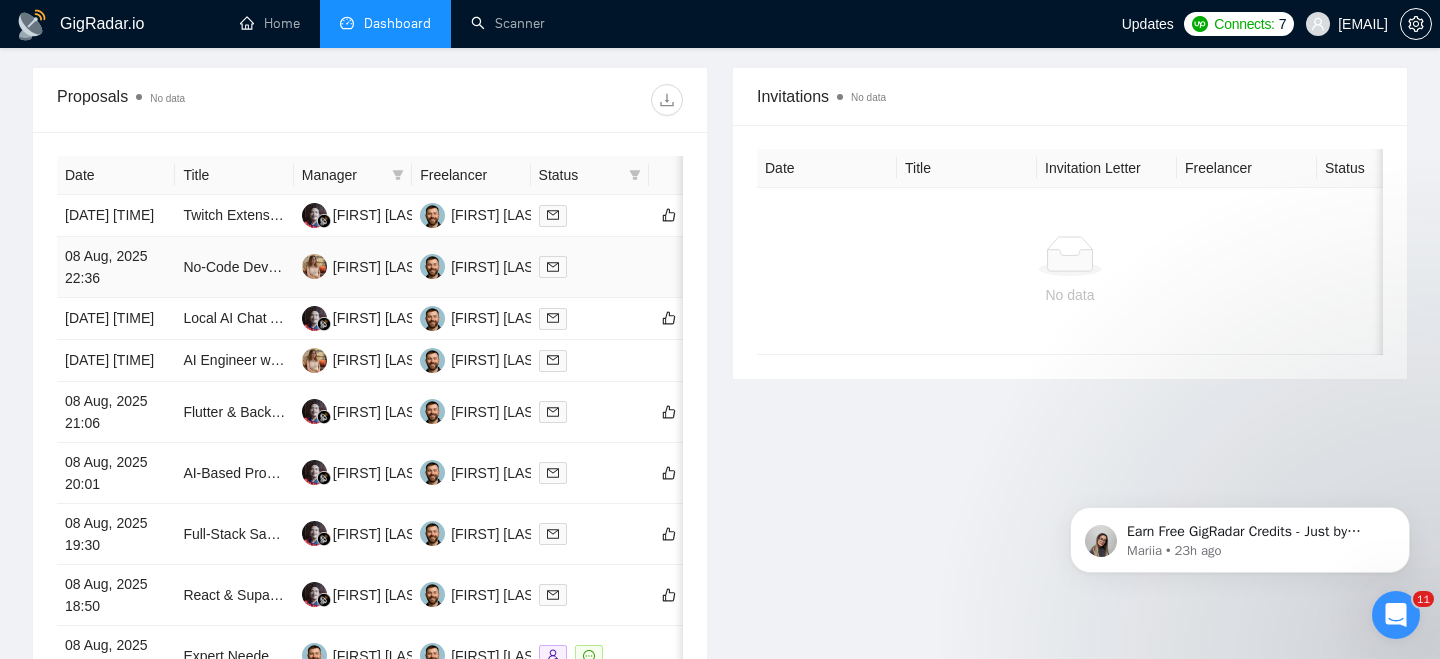 click on "08 Aug, 2025 22:36" at bounding box center (116, 267) 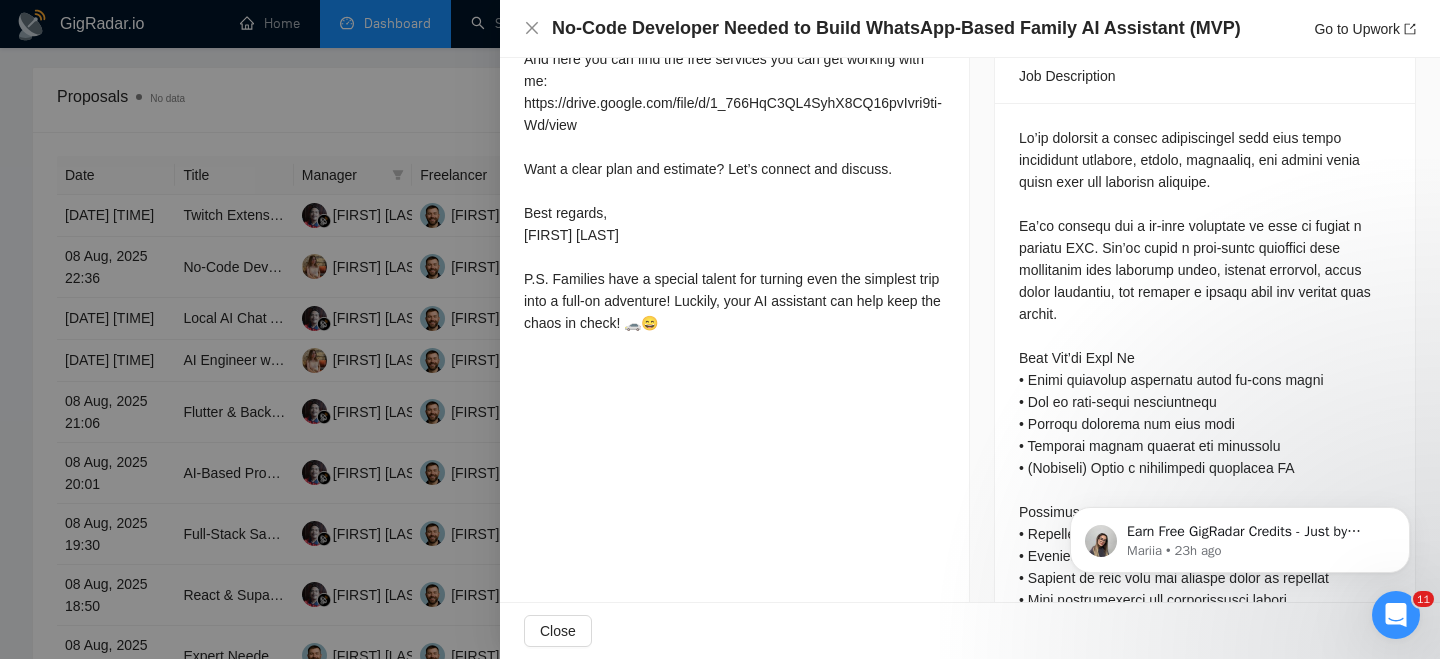 click on "No-Code Developer Needed to Build WhatsApp-Based Family AI Assistant (MVP) Go to Upwork" at bounding box center [970, 29] 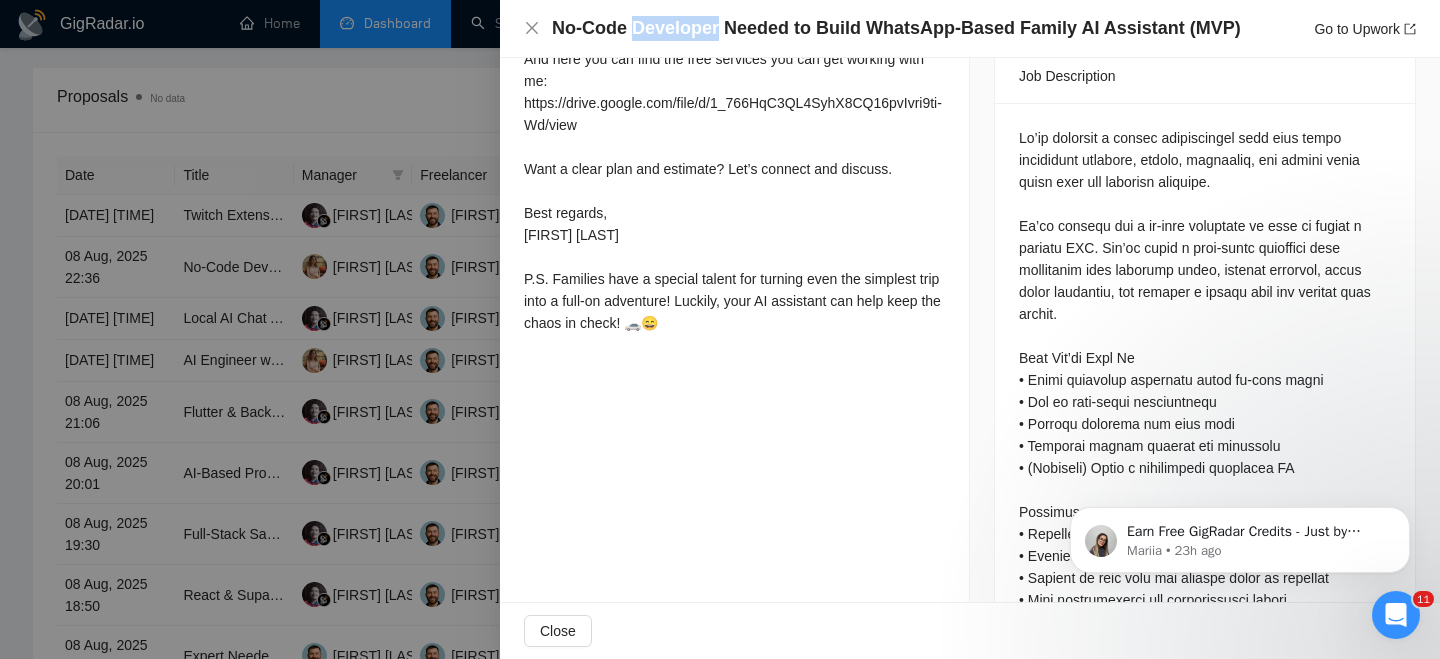 click on "No-Code Developer Needed to Build WhatsApp-Based Family AI Assistant (MVP)" at bounding box center (896, 28) 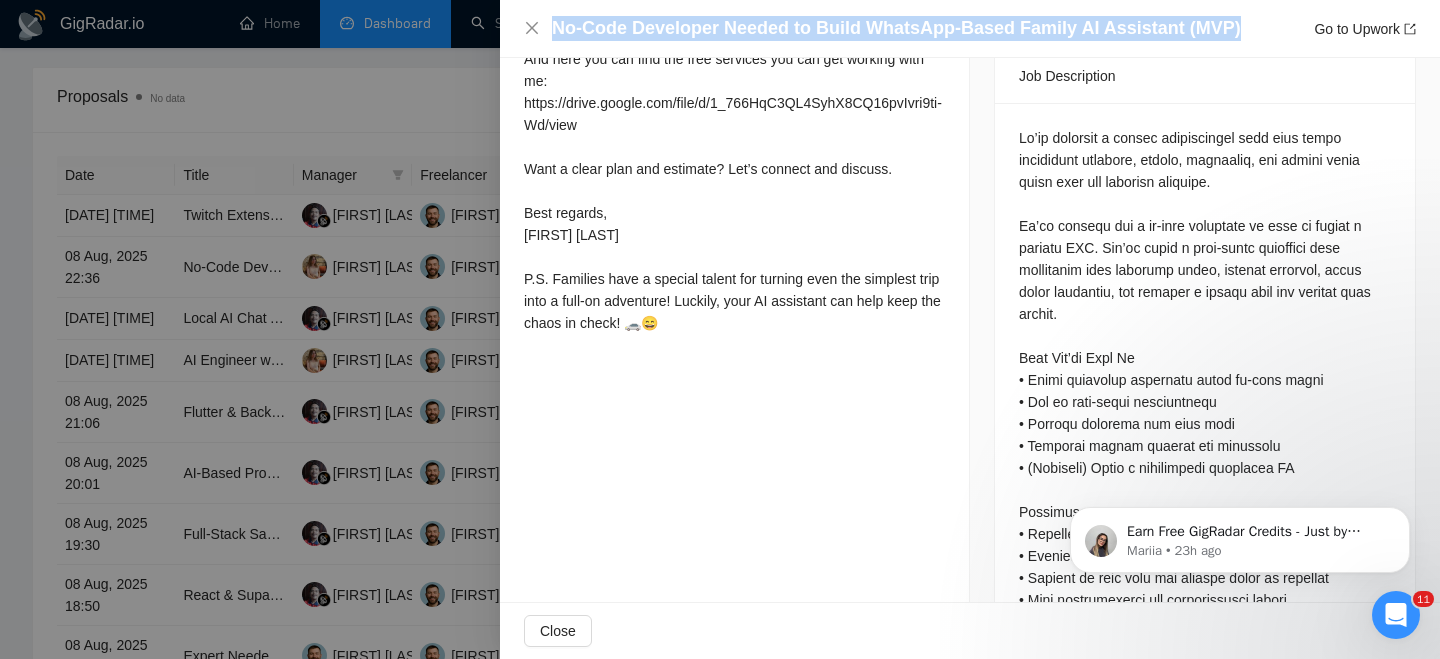 click on "No-Code Developer Needed to Build WhatsApp-Based Family AI Assistant (MVP)" at bounding box center (896, 28) 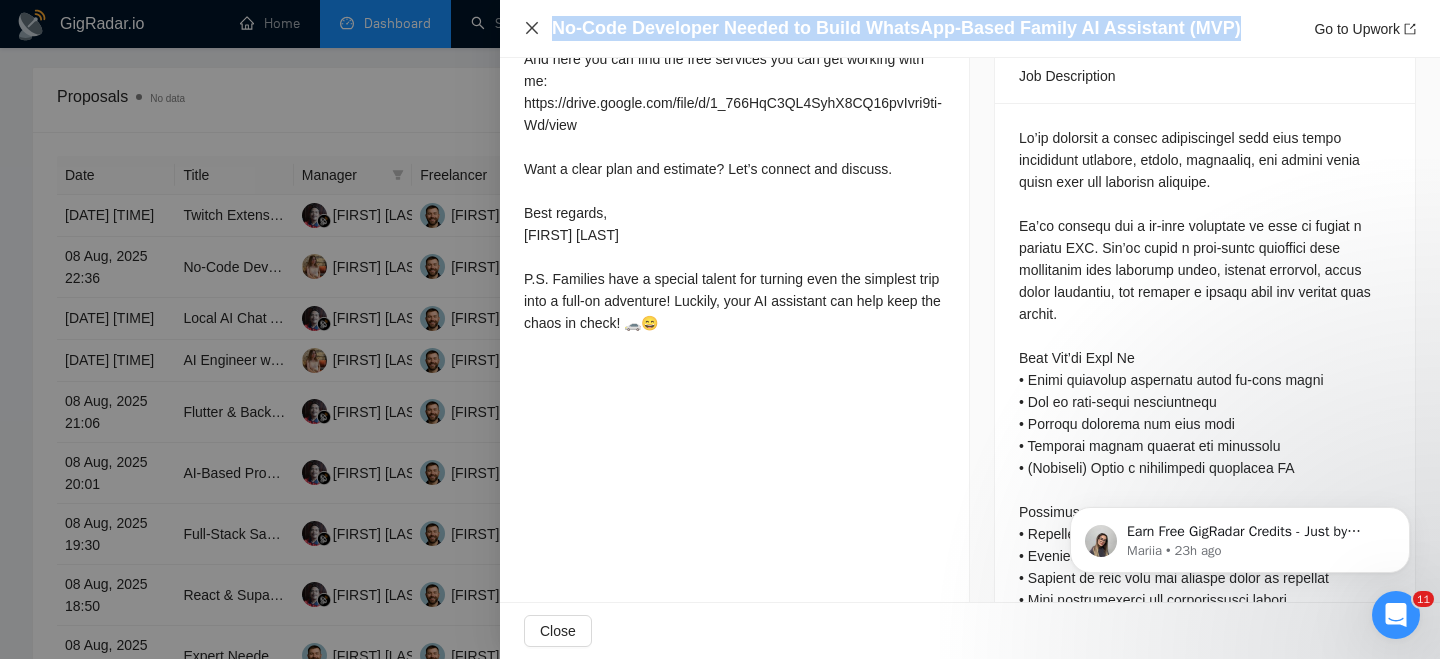 click 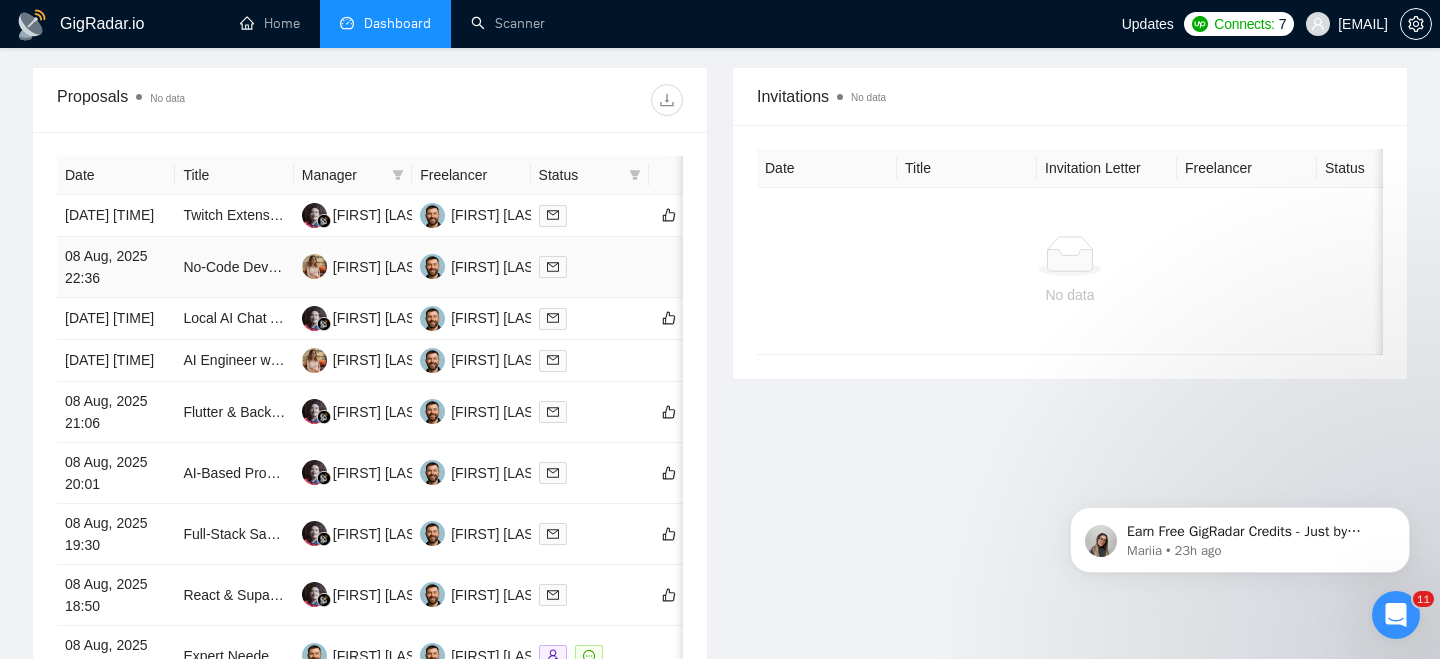 click on "08 Aug, 2025 22:36" at bounding box center [116, 267] 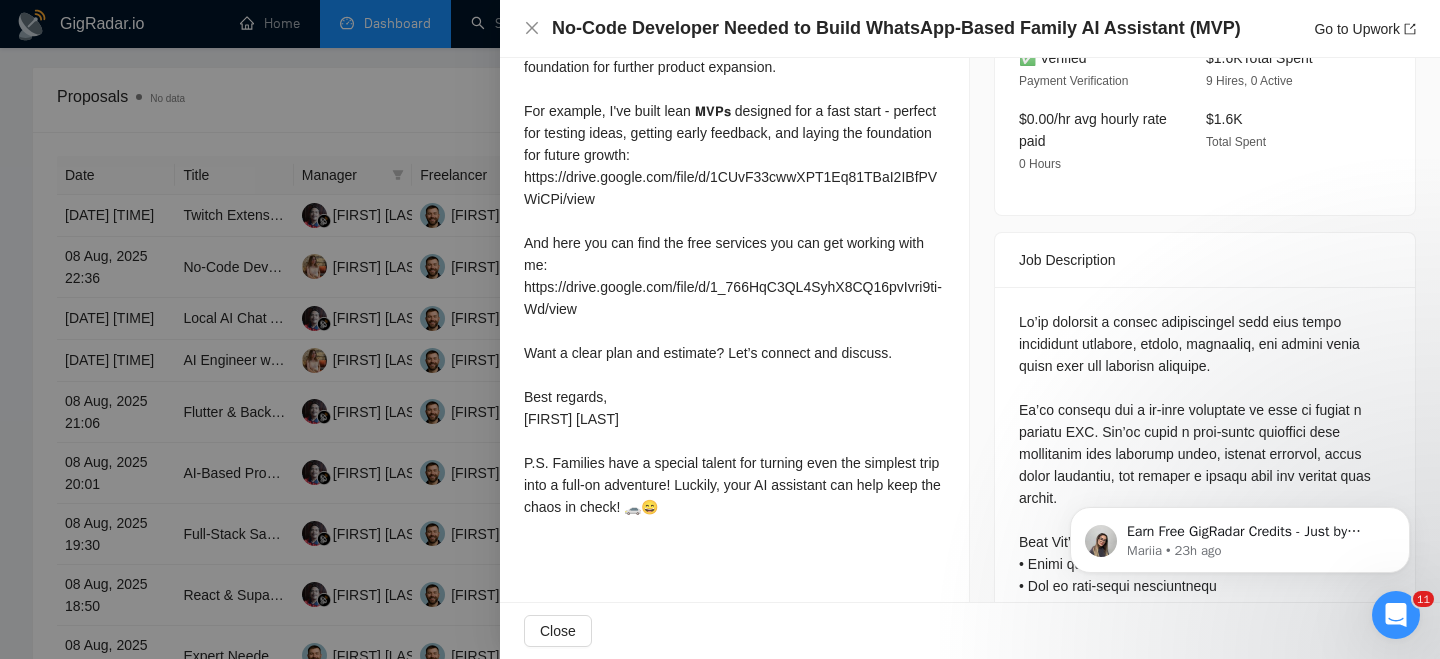 scroll, scrollTop: 618, scrollLeft: 0, axis: vertical 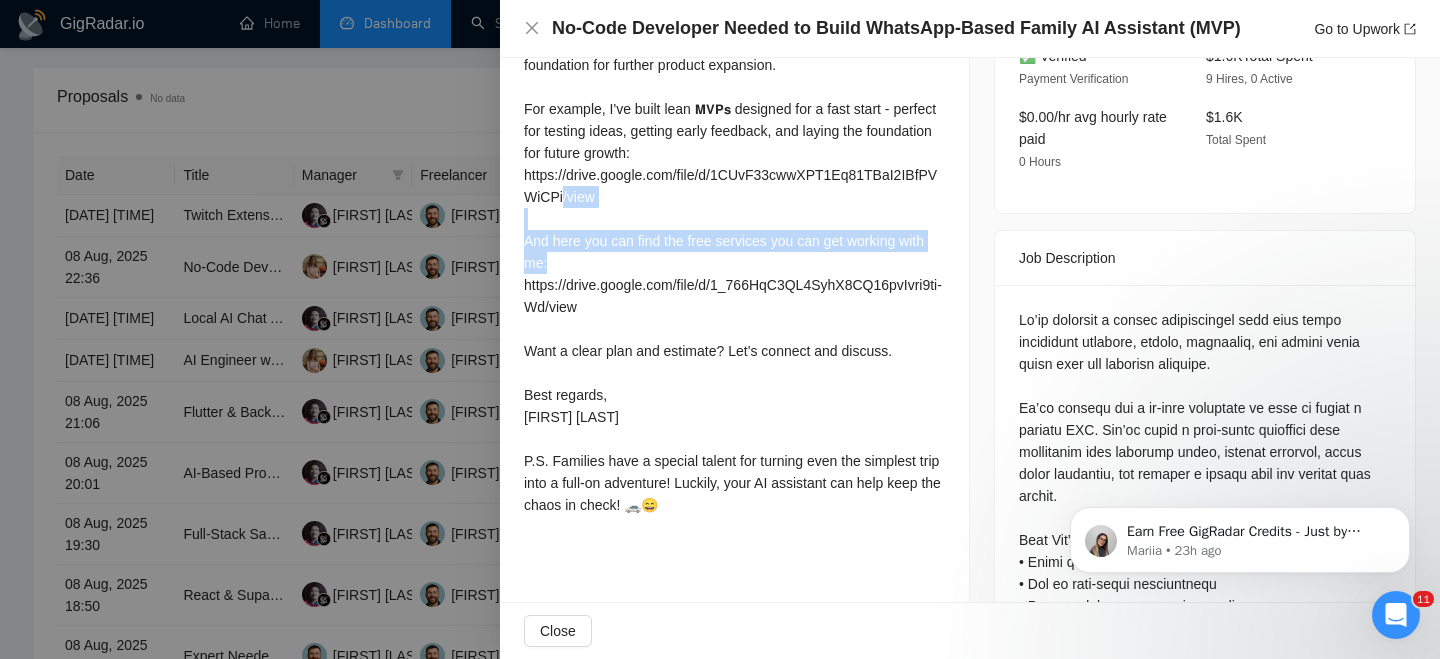 drag, startPoint x: 568, startPoint y: 264, endPoint x: 569, endPoint y: 198, distance: 66.007576 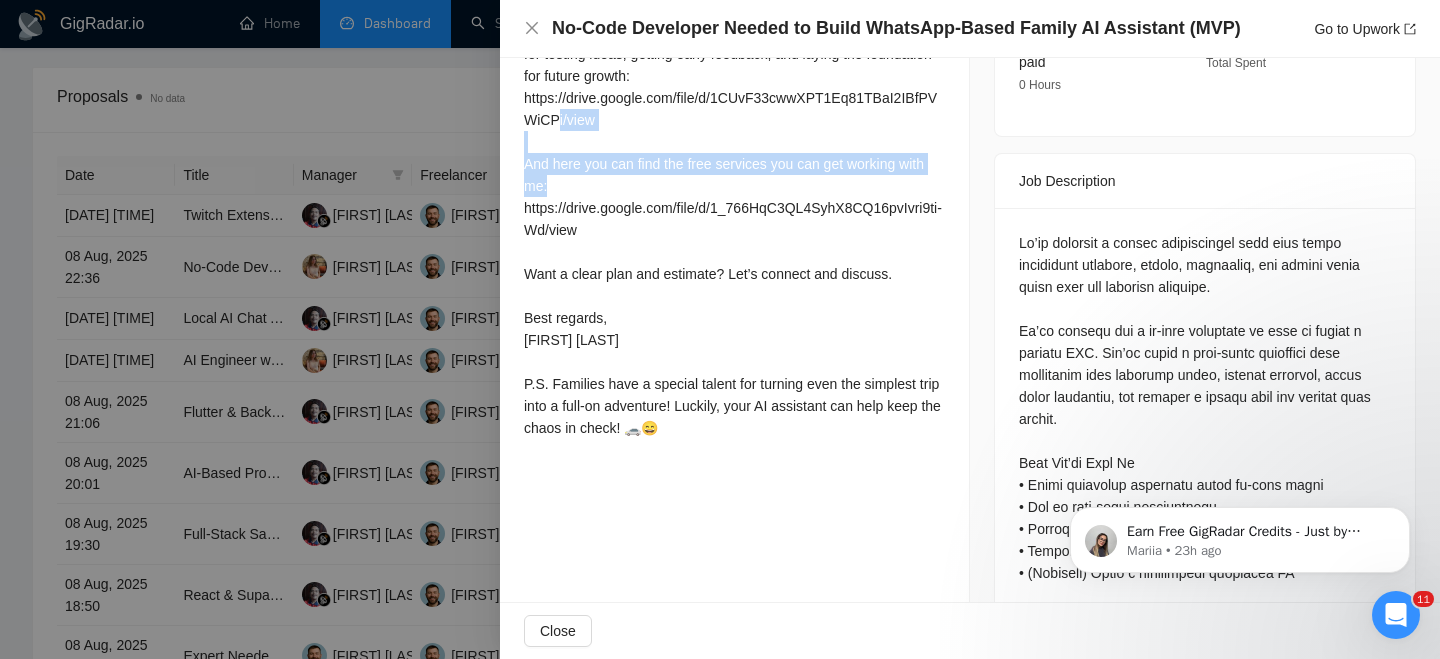 scroll, scrollTop: 708, scrollLeft: 0, axis: vertical 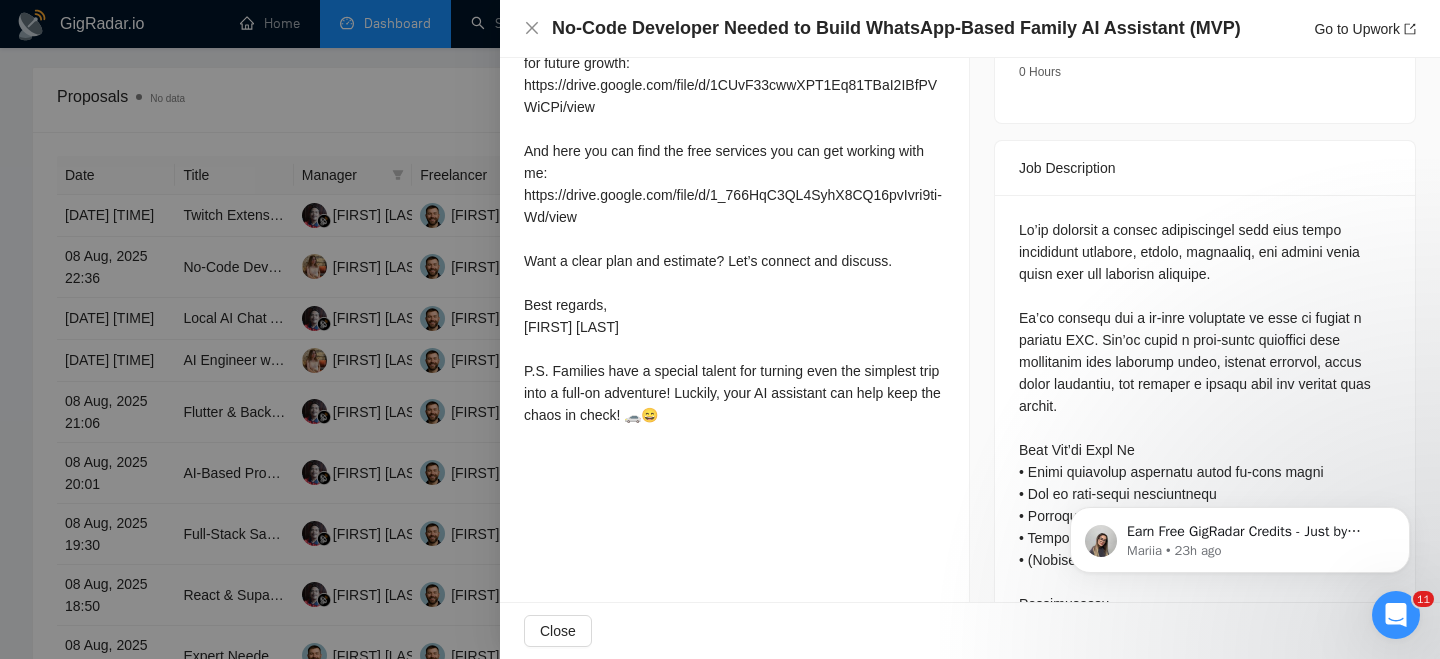 click on "Hi!
Your idea for a chat-based family productivity MVP is exactly the kind of project I love building. Recently, I helped create a similar MVP for a client needing a conversational assistant that managed scheduling, tracked tasks, and synced with Google Calendar. This saved the client weeks of manual coordination and provided a foundation for further product expansion.
For example, I've built lean 𝗠𝗩𝗣𝘀 designed for a fast start - perfect for testing ideas, getting early feedback, and laying the foundation for future growth:
https://drive.google.com/file/d/1CUvF33cwwXPT1Eq81TBaI2IBfPVWiCPi/view
And here you can find the free services you can get working with me:
https://drive.google.com/file/d/1_766HqC3QL4SyhX8CQ16pvIvri9ti-Wd/view
Want a clear plan and estimate? Let’s connect and discuss.
Best regards,
[FIRST] [LAST]
P.S. Families have a special talent for turning even the simplest trip into a full-on adventure! Luckily, your AI assistant can help keep the chaos in check! 🚗😄" at bounding box center (734, 118) 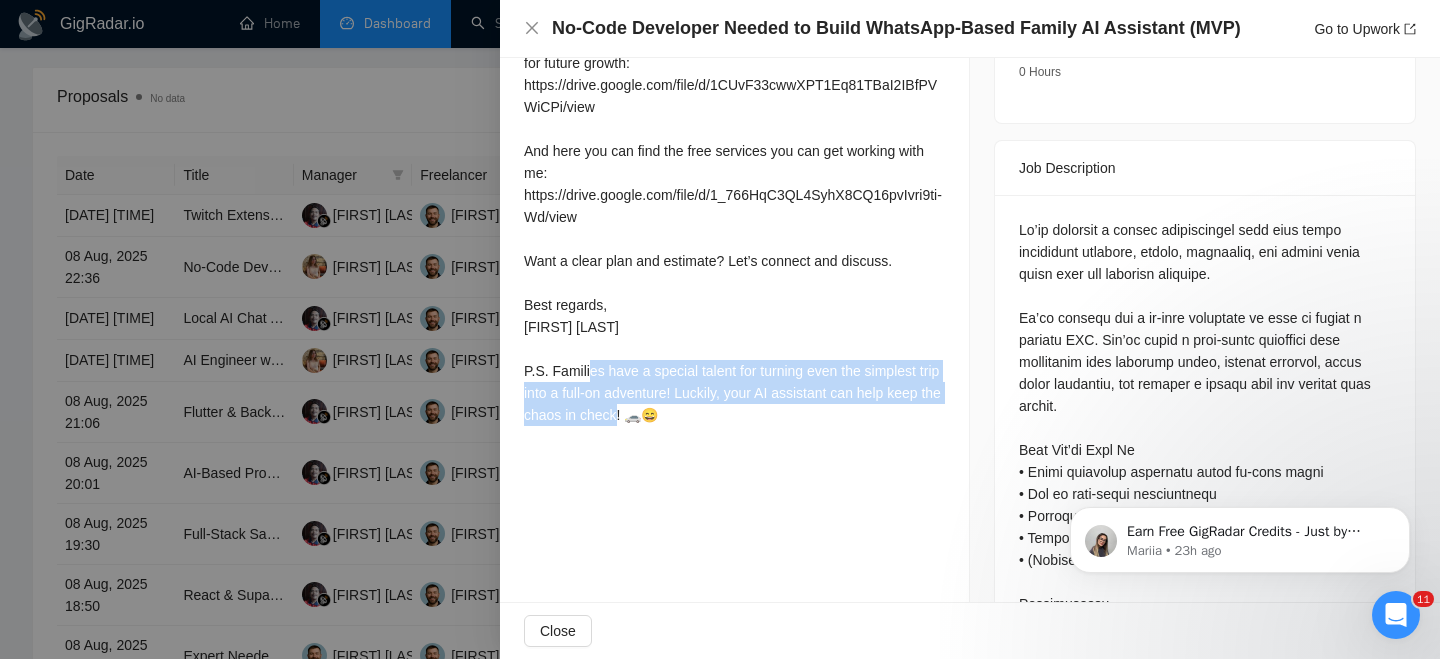 drag, startPoint x: 627, startPoint y: 371, endPoint x: 688, endPoint y: 429, distance: 84.17244 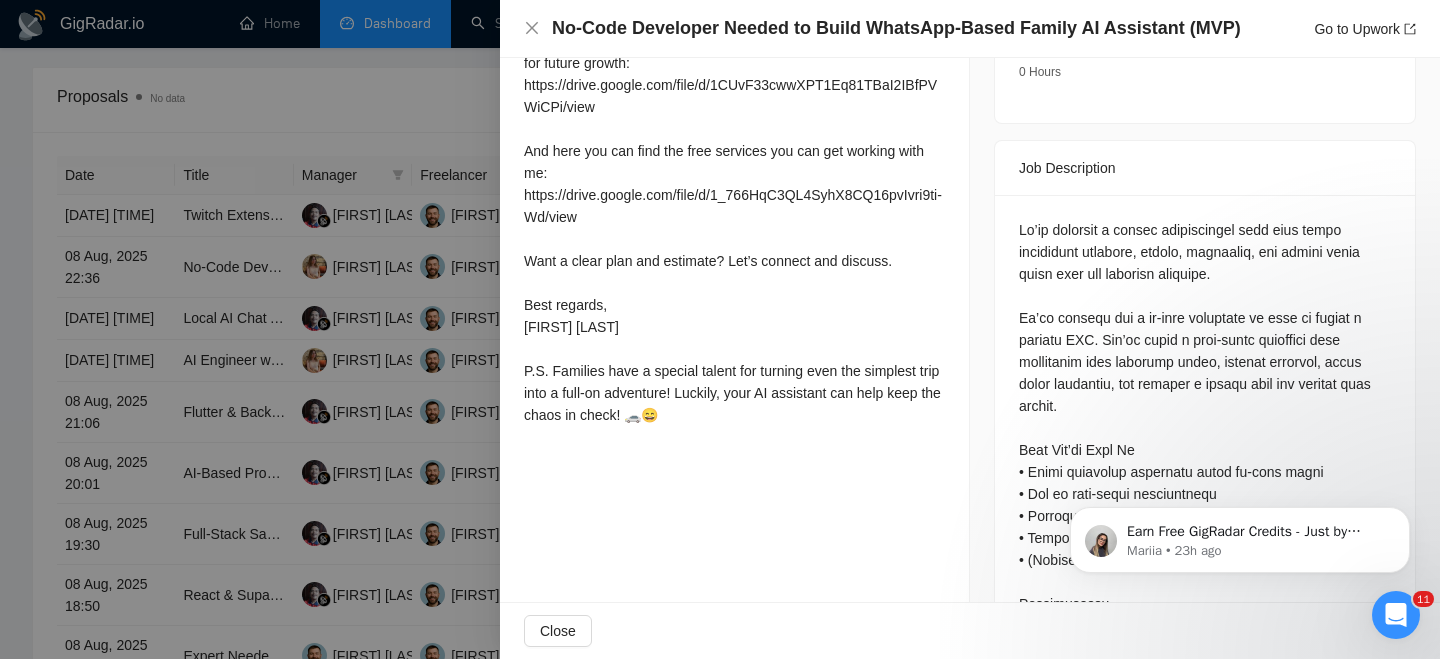click on "Hi!
Your idea for a chat-based family productivity MVP is exactly the kind of project I love building. Recently, I helped create a similar MVP for a client needing a conversational assistant that managed scheduling, tracked tasks, and synced with Google Calendar. This saved the client weeks of manual coordination and provided a foundation for further product expansion.
For example, I've built lean 𝗠𝗩𝗣𝘀 designed for a fast start - perfect for testing ideas, getting early feedback, and laying the foundation for future growth:
https://drive.google.com/file/d/1CUvF33cwwXPT1Eq81TBaI2IBfPVWiCPi/view
And here you can find the free services you can get working with me:
https://drive.google.com/file/d/1_766HqC3QL4SyhX8CQ16pvIvri9ti-Wd/view
Want a clear plan and estimate? Let’s connect and discuss.
Best regards,
[FIRST] [LAST]
P.S. Families have a special talent for turning even the simplest trip into a full-on adventure! Luckily, your AI assistant can help keep the chaos in check! 🚗😄" at bounding box center [734, 118] 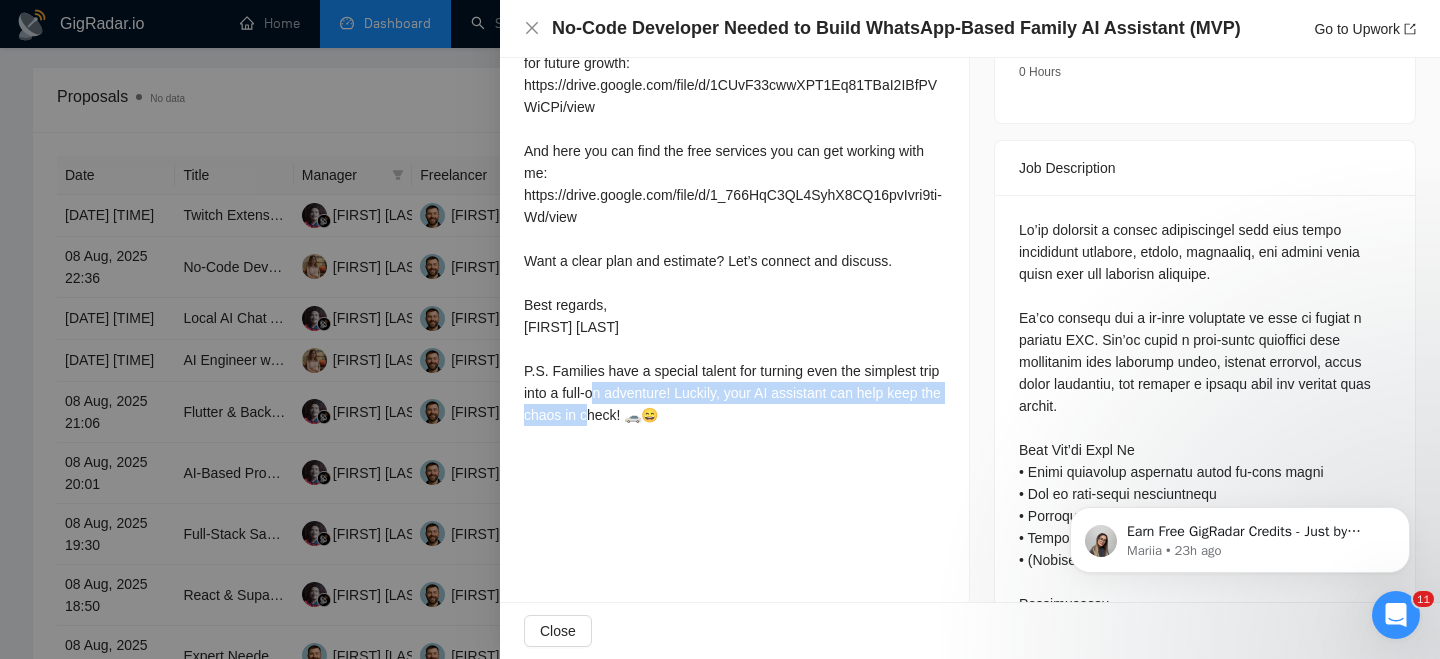 drag, startPoint x: 666, startPoint y: 382, endPoint x: 689, endPoint y: 411, distance: 37.01351 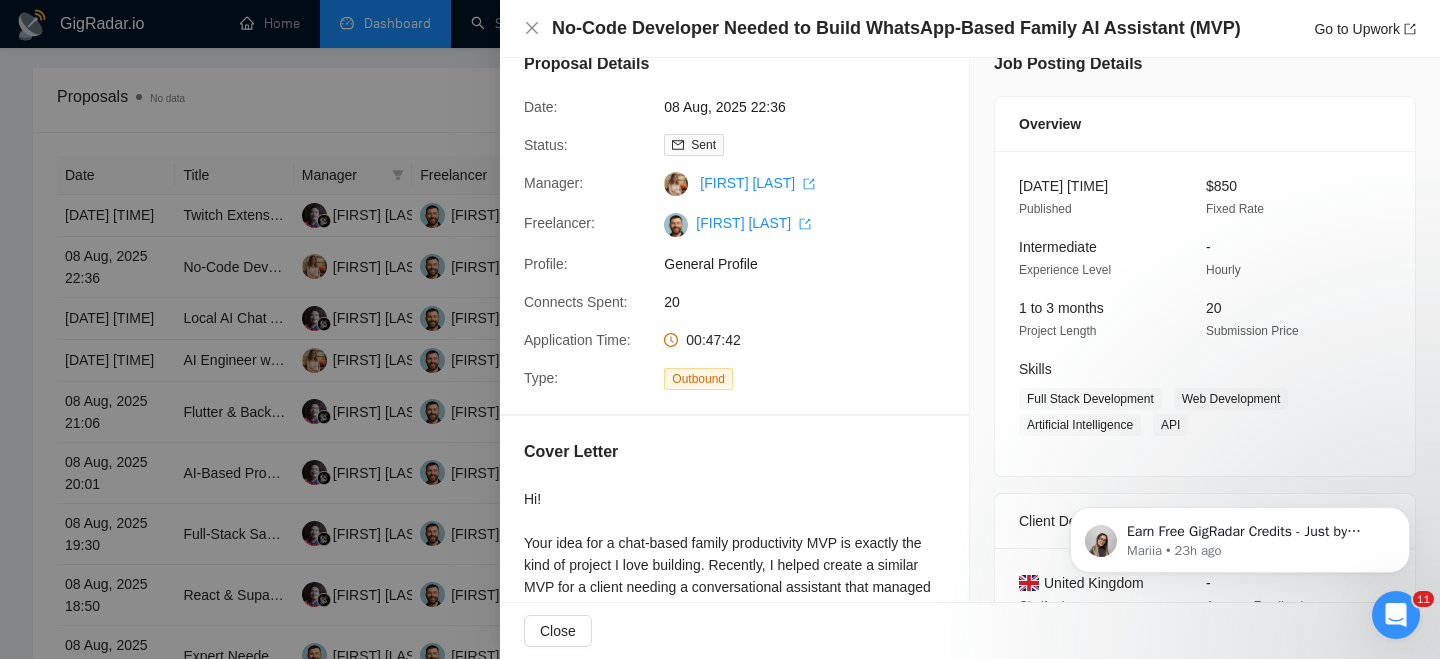 scroll, scrollTop: 0, scrollLeft: 0, axis: both 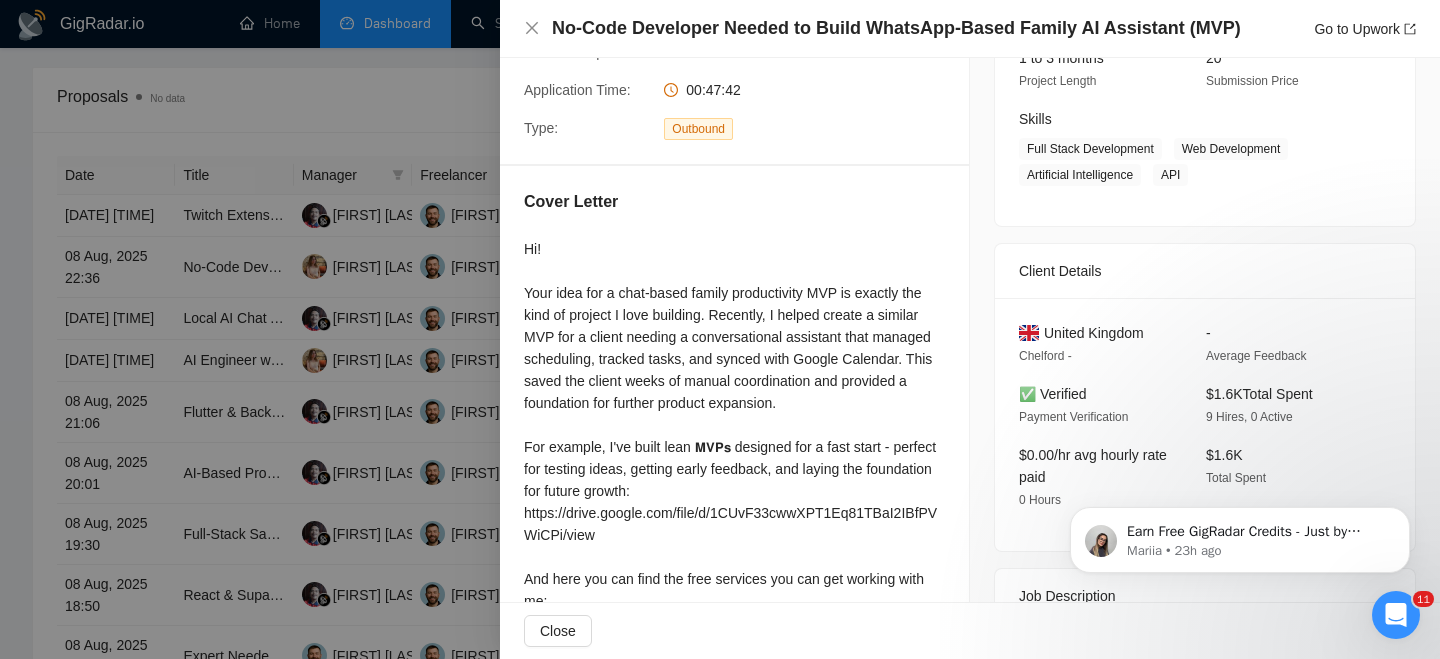 click on "United Kingdom" at bounding box center [1094, 333] 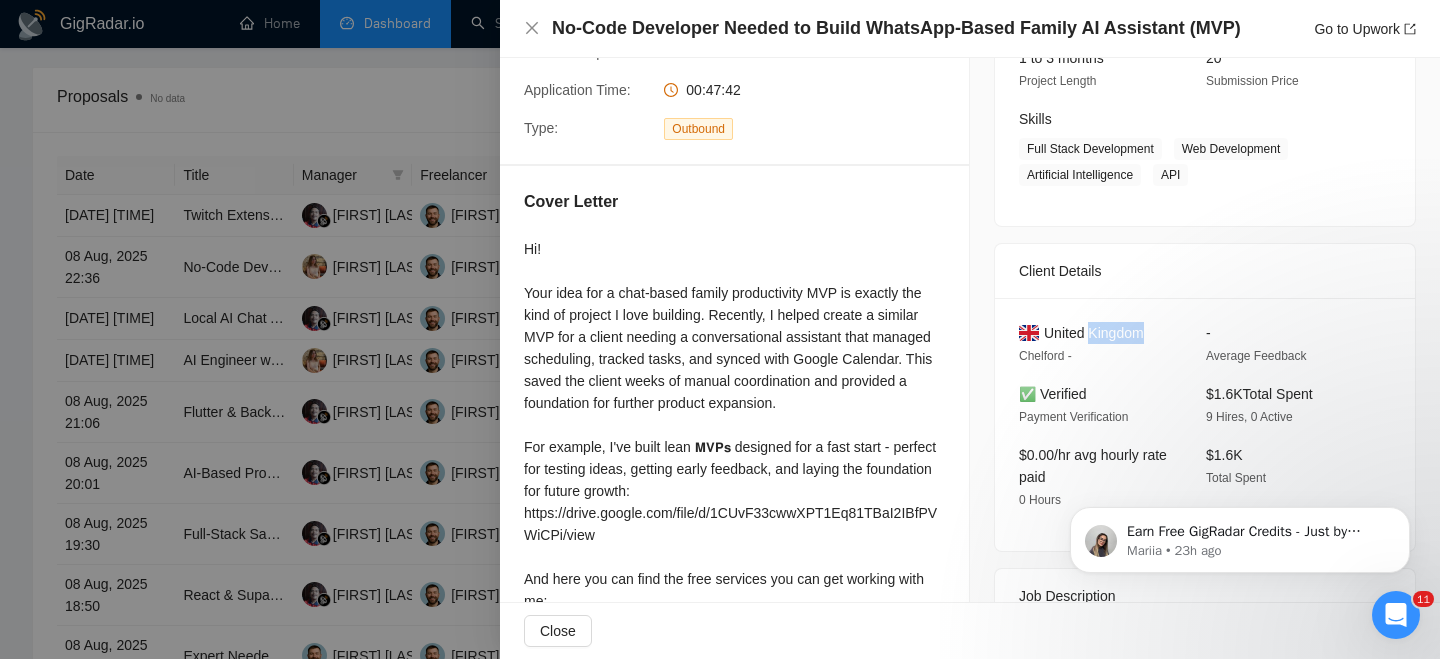 click on "United Kingdom" at bounding box center [1094, 333] 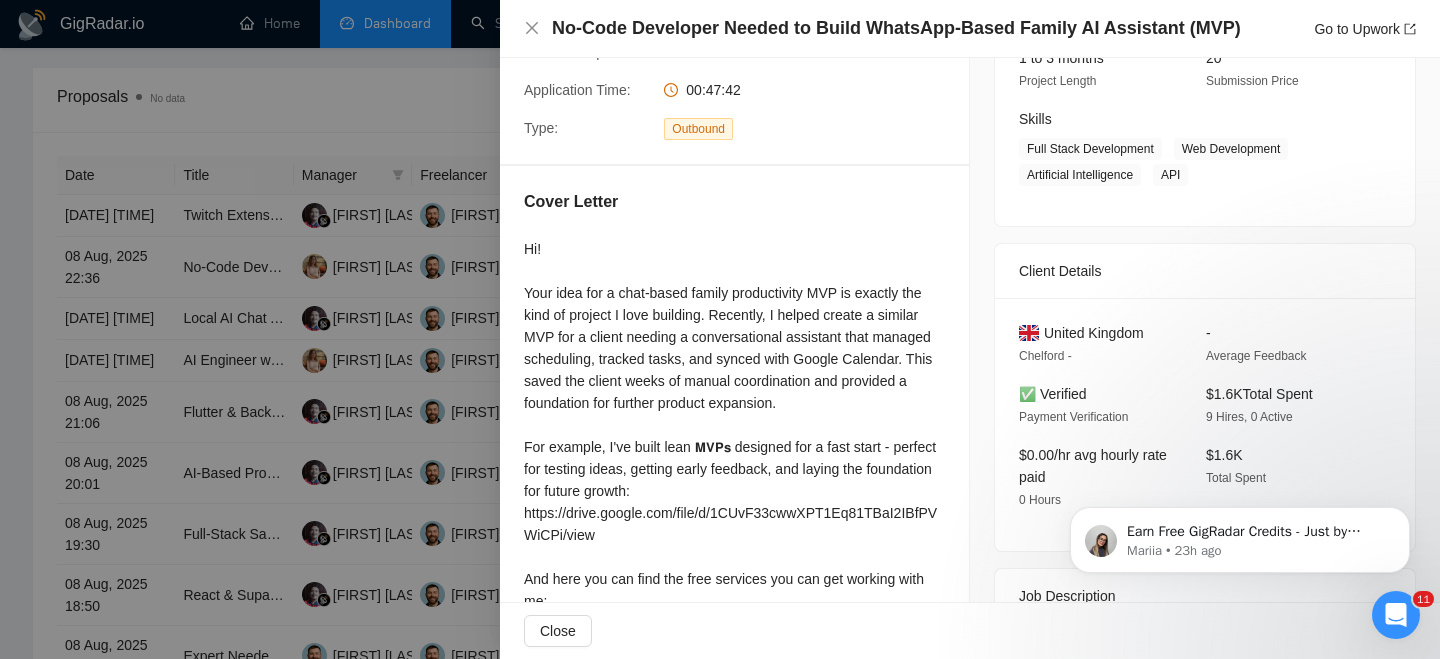 click on "United Kingdom" at bounding box center (1094, 333) 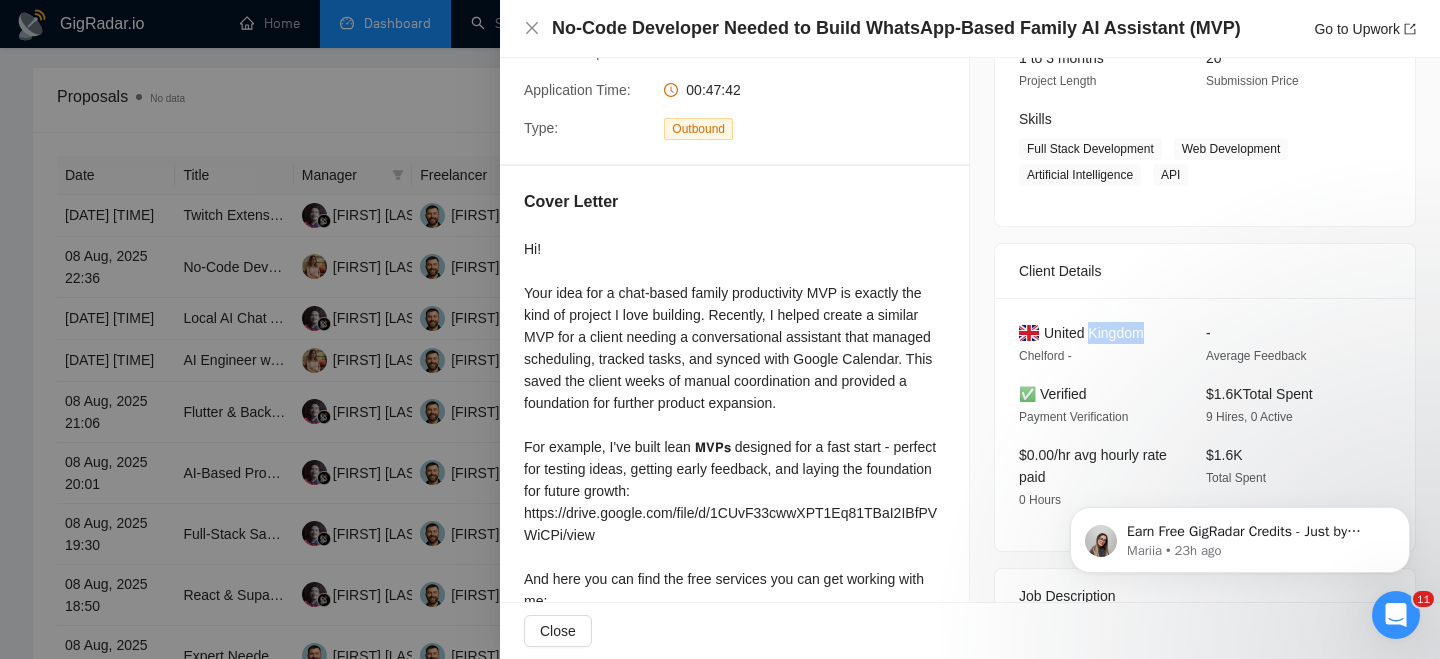 click on "United Kingdom" at bounding box center [1094, 333] 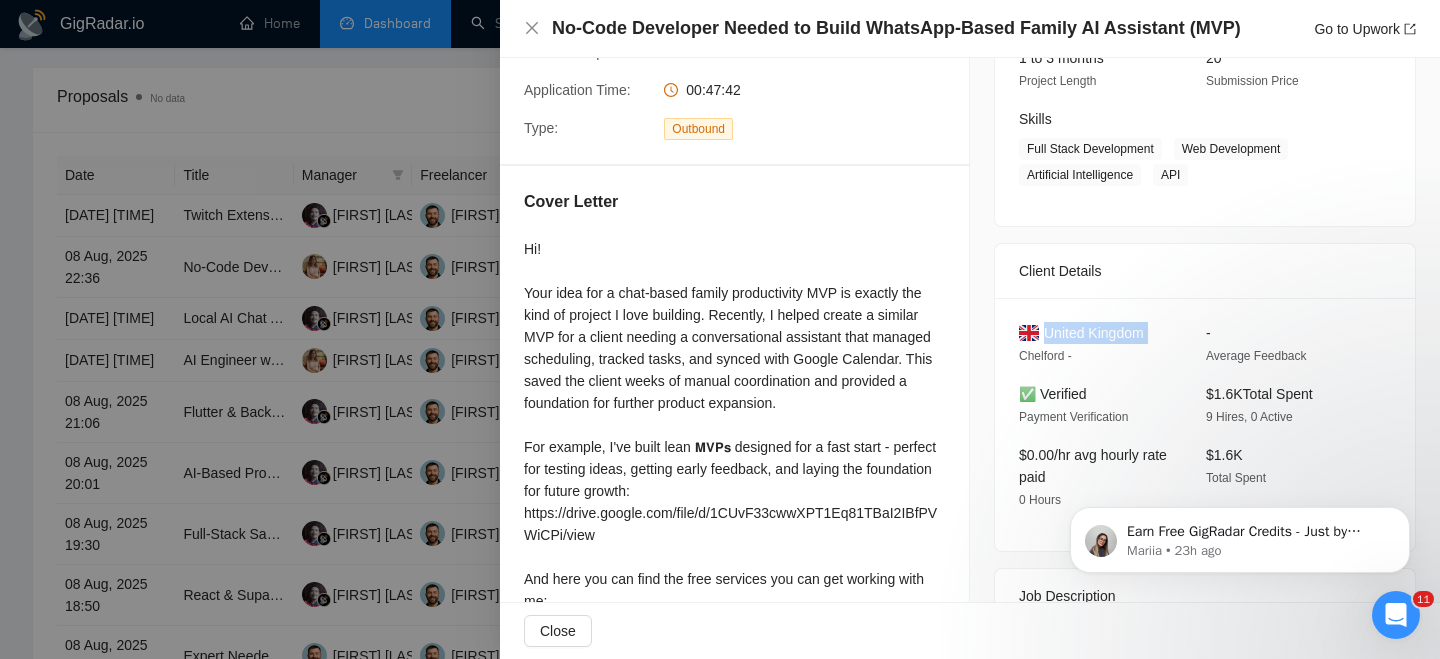 click on "United Kingdom" at bounding box center (1094, 333) 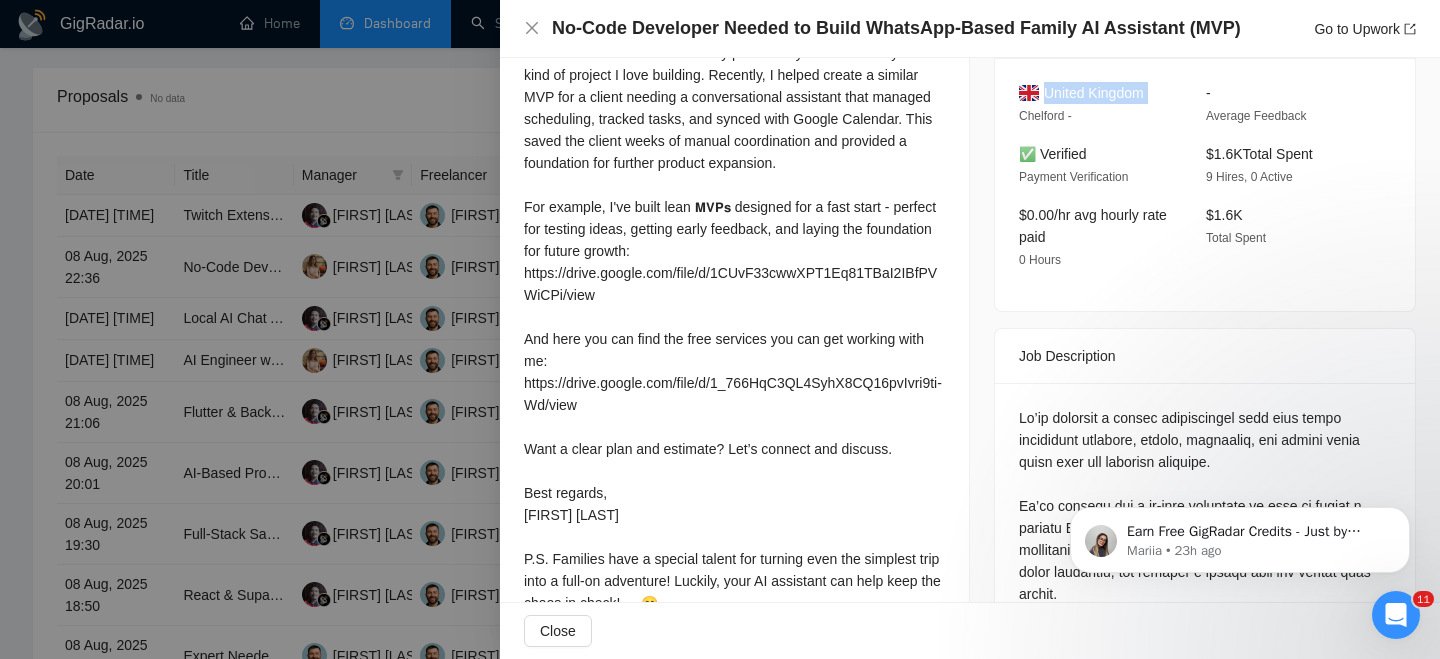 scroll, scrollTop: 664, scrollLeft: 0, axis: vertical 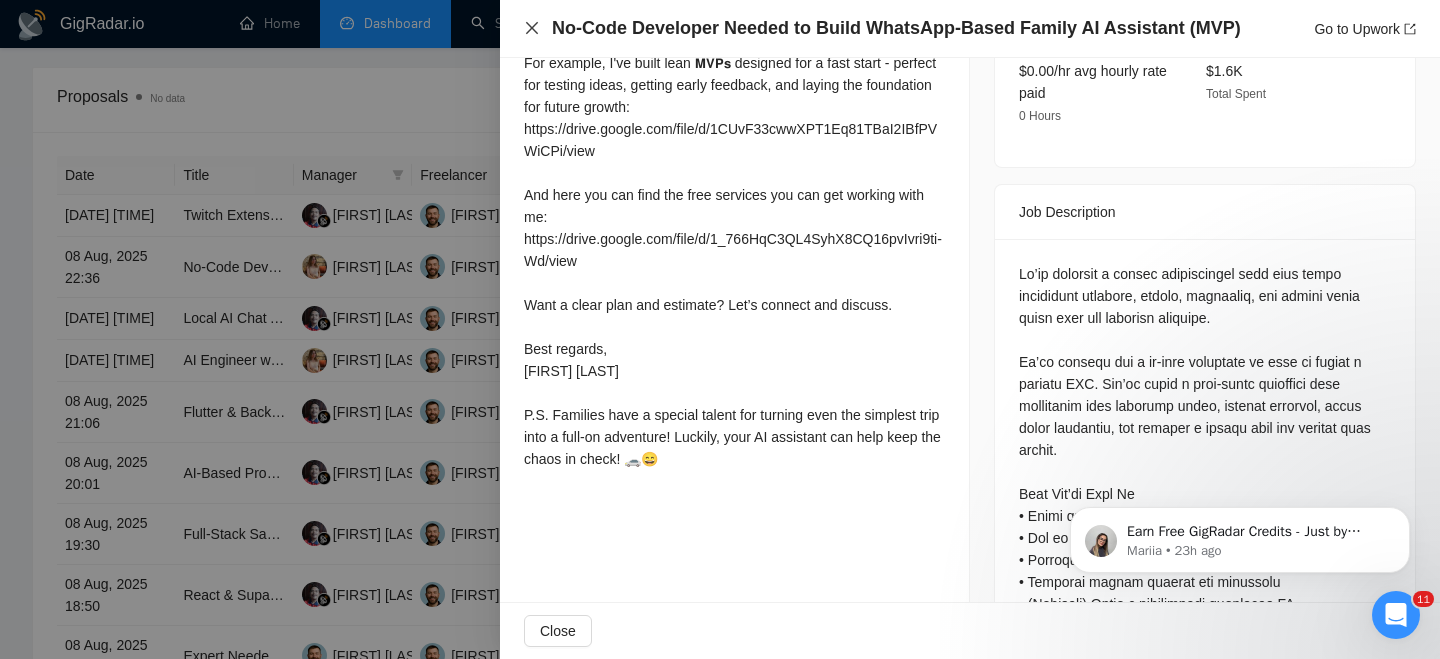 click 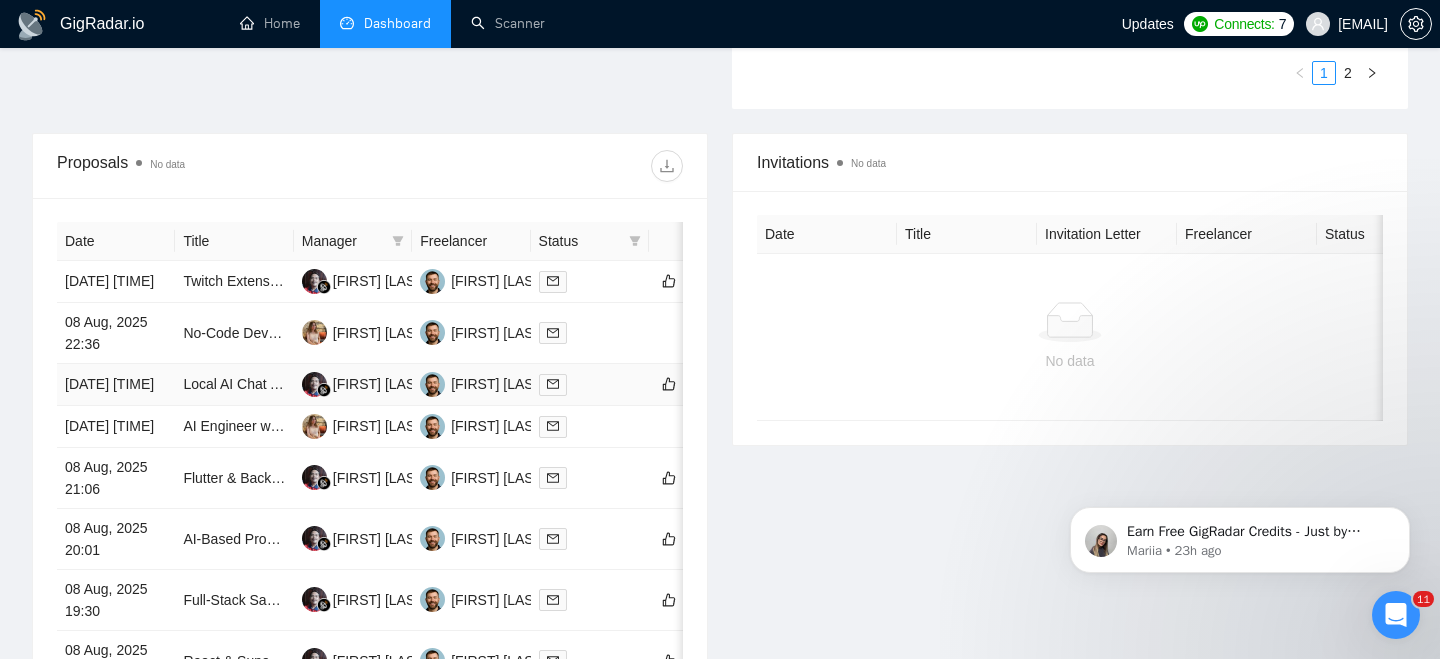 scroll, scrollTop: 682, scrollLeft: 0, axis: vertical 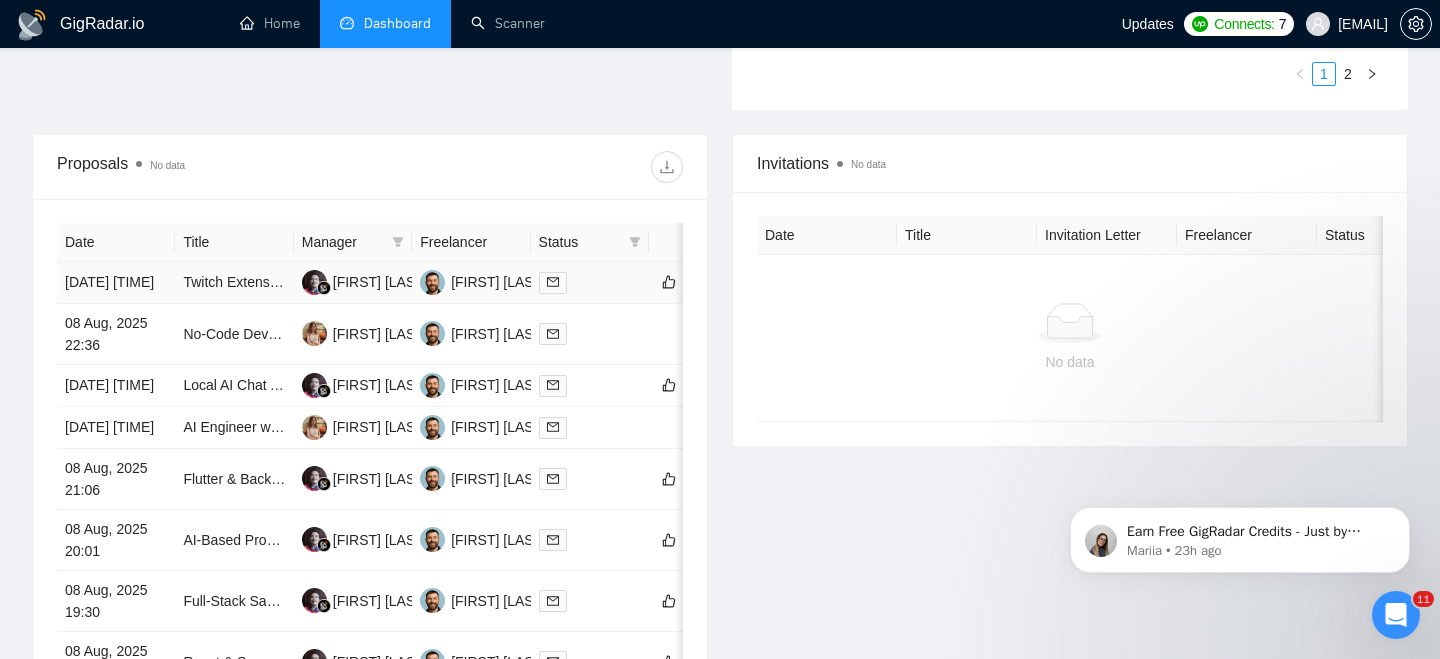 click on "[DATE] [TIME]" at bounding box center [116, 283] 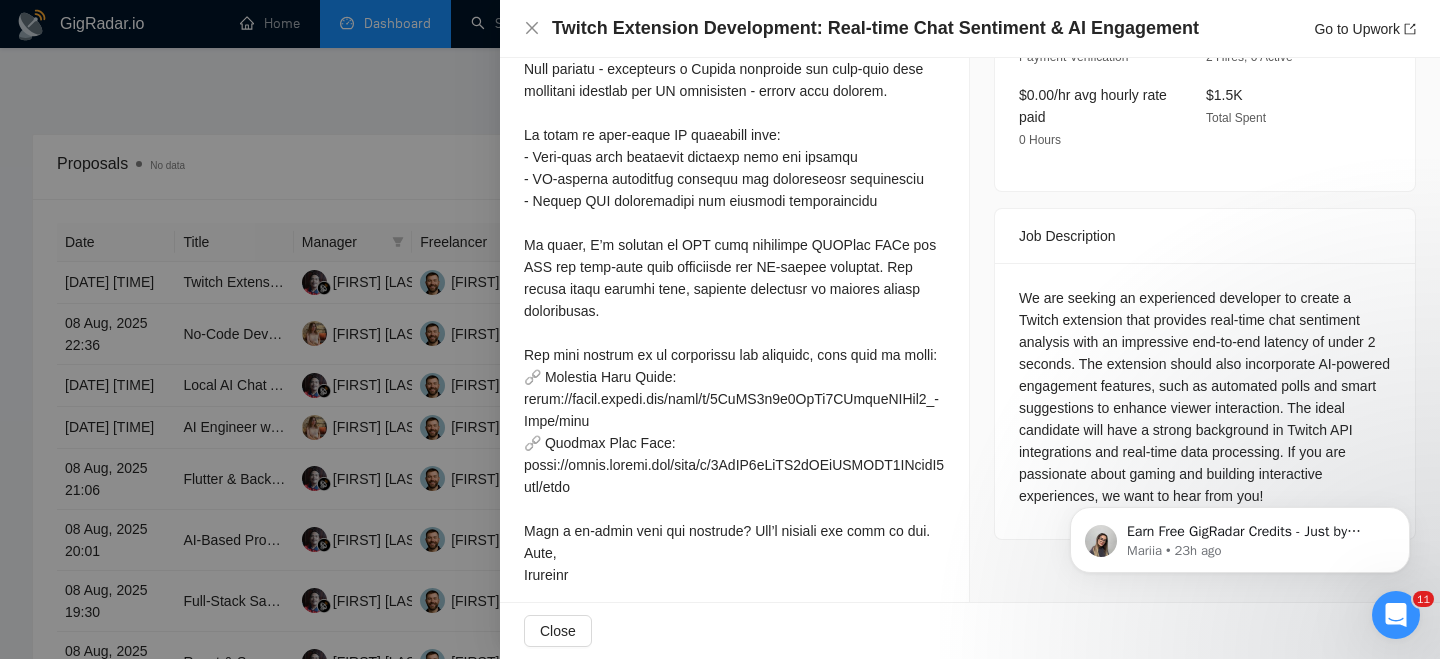 click on "Twitch Extension Development: Real-time Chat Sentiment & AI Engagement" at bounding box center (875, 28) 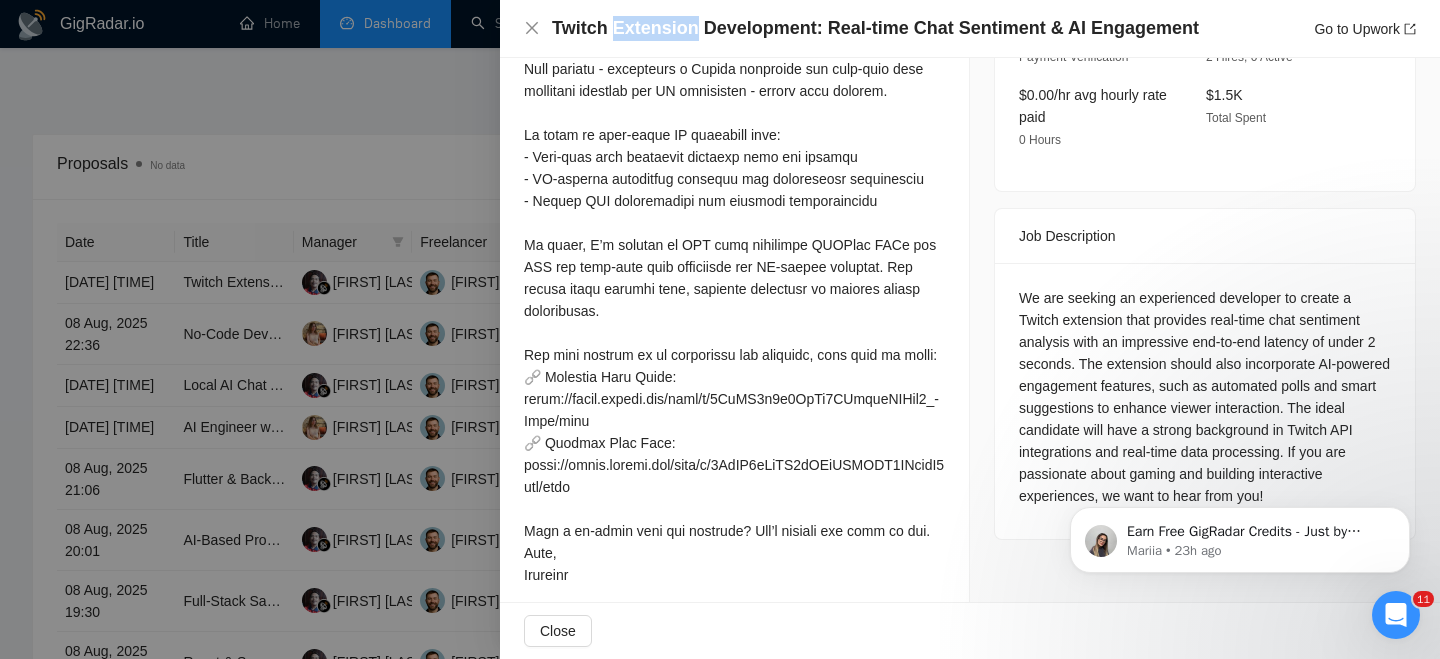 click on "Twitch Extension Development: Real-time Chat Sentiment & AI Engagement" at bounding box center (875, 28) 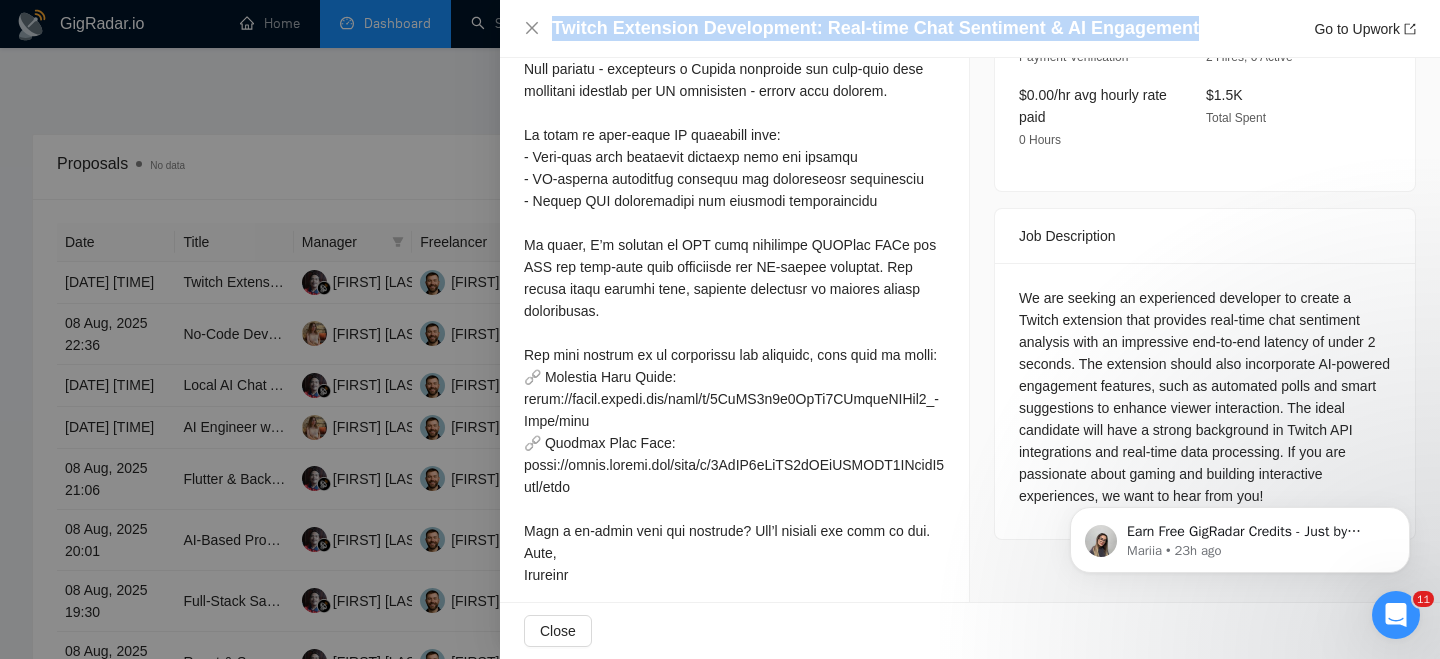 click on "Twitch Extension Development: Real-time Chat Sentiment & AI Engagement" at bounding box center (875, 28) 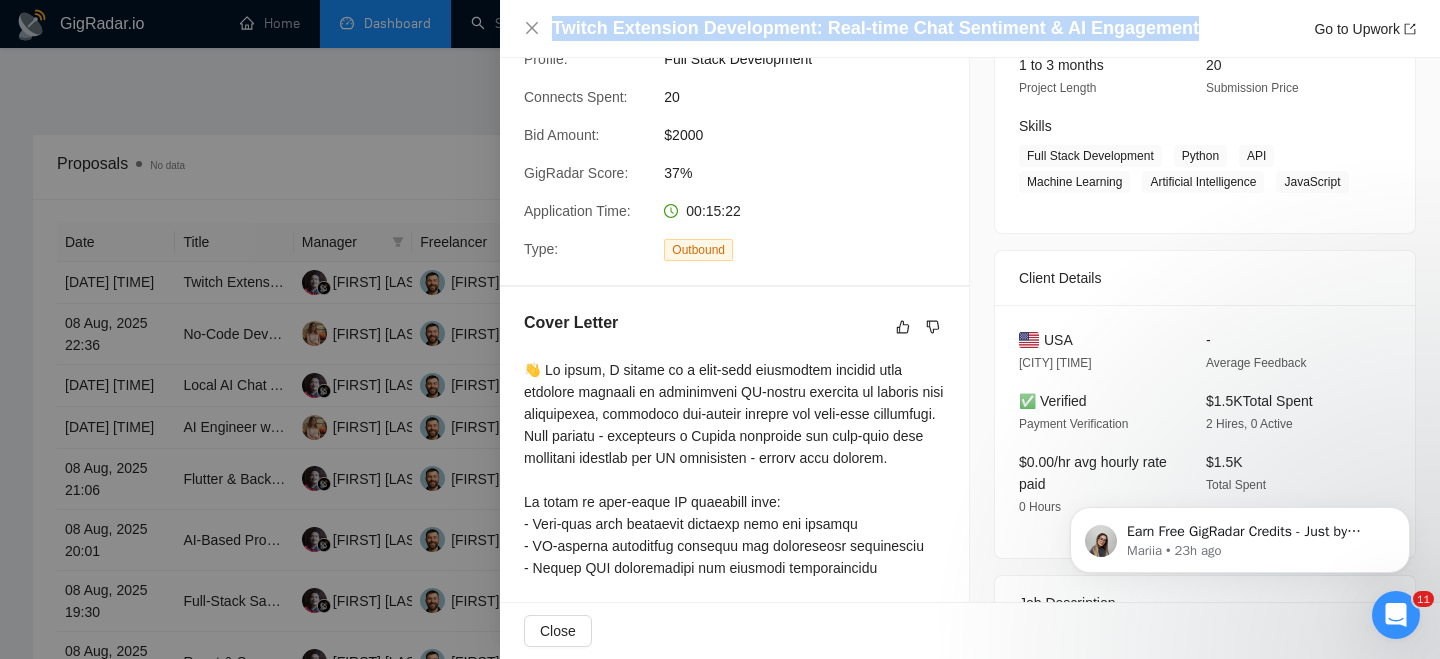 scroll, scrollTop: 274, scrollLeft: 0, axis: vertical 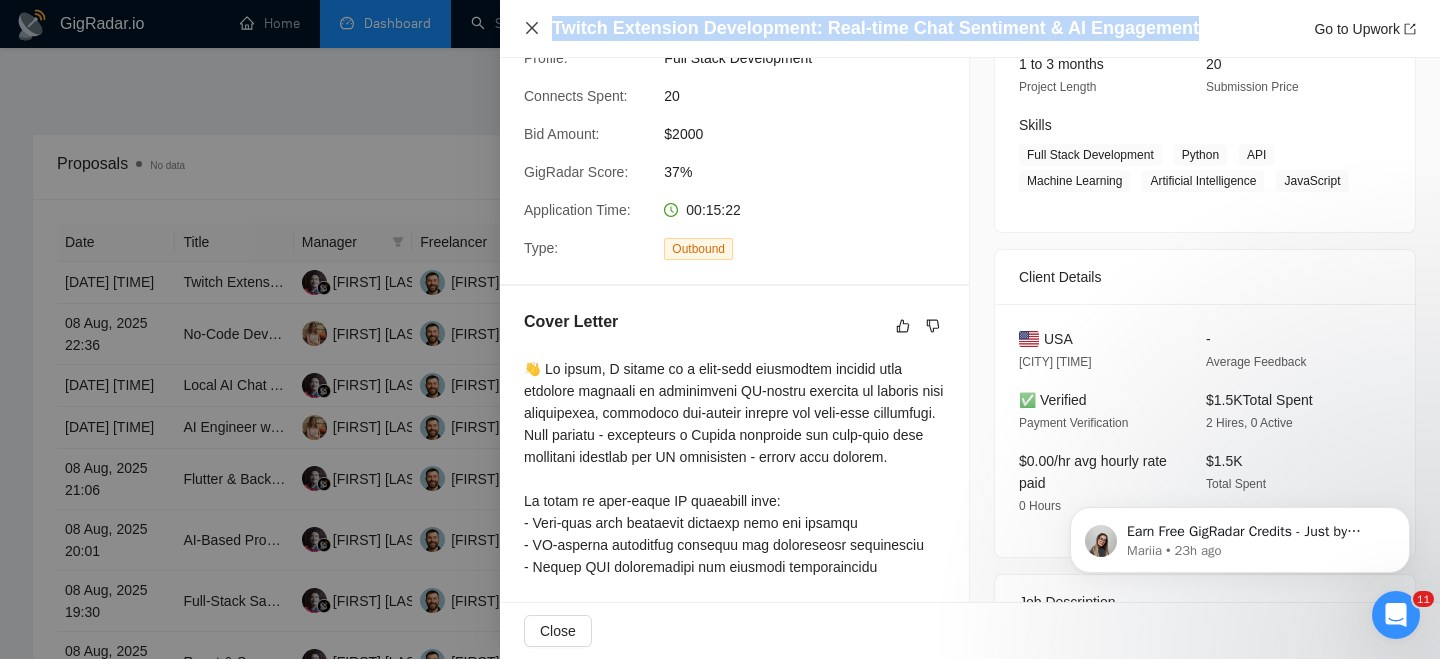 click 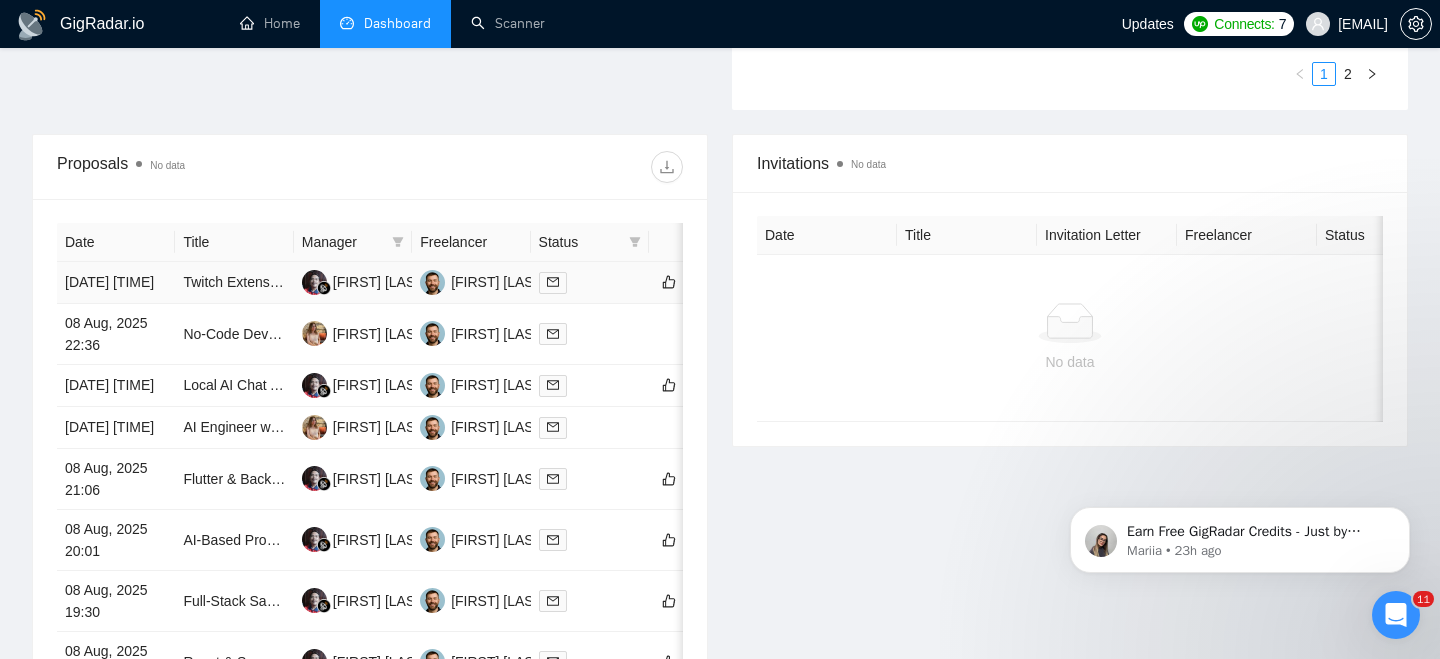 click on "[DATE] [TIME]" at bounding box center [116, 283] 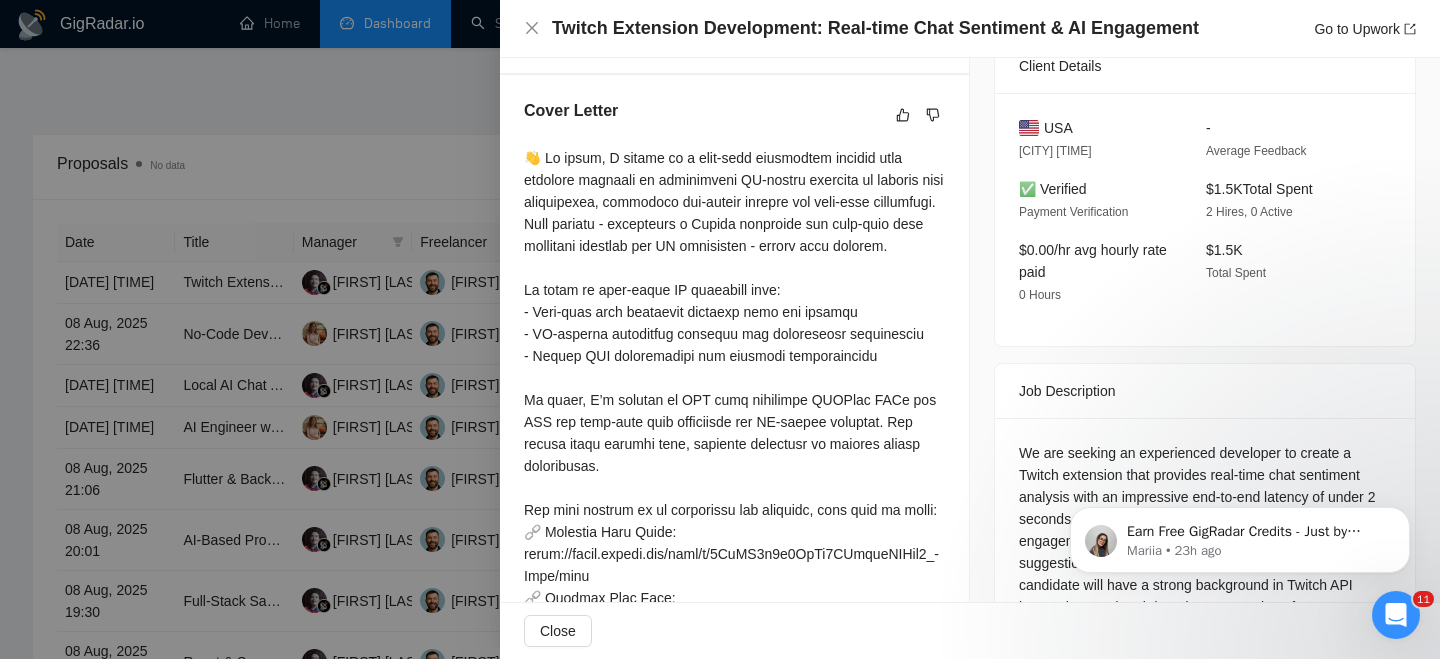 scroll, scrollTop: 472, scrollLeft: 0, axis: vertical 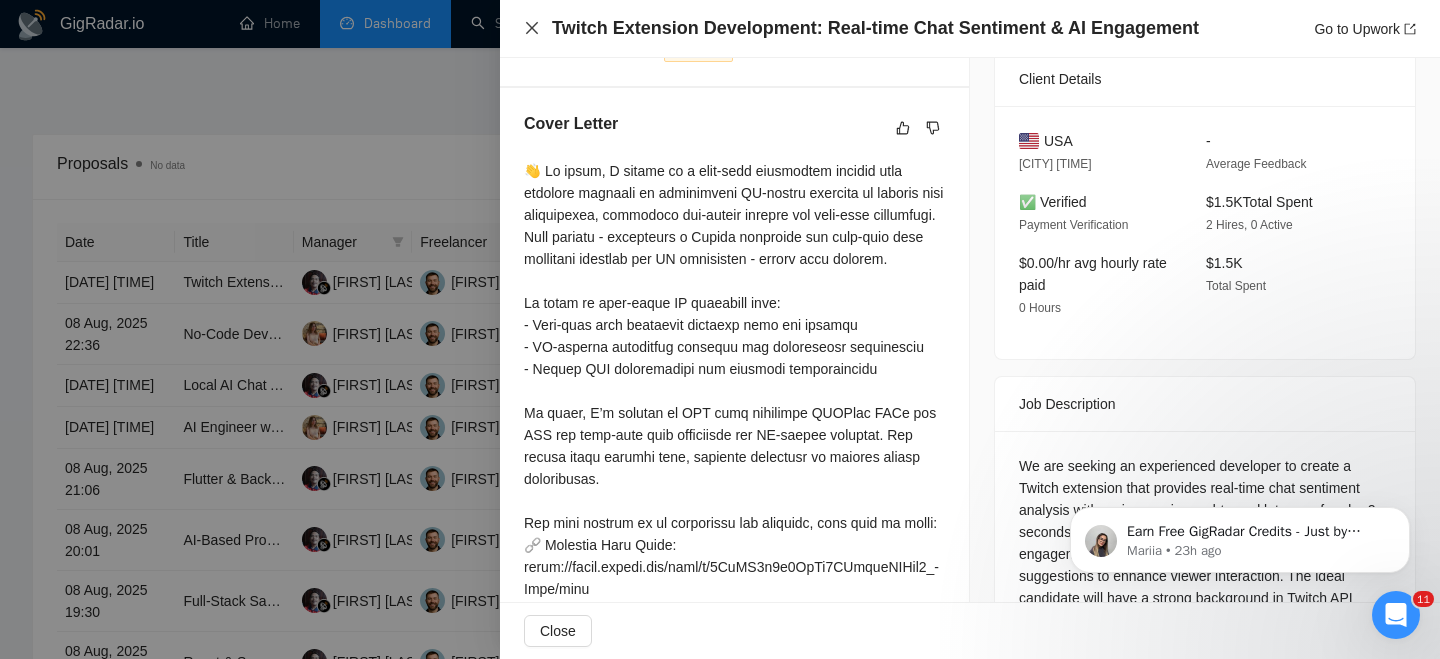click 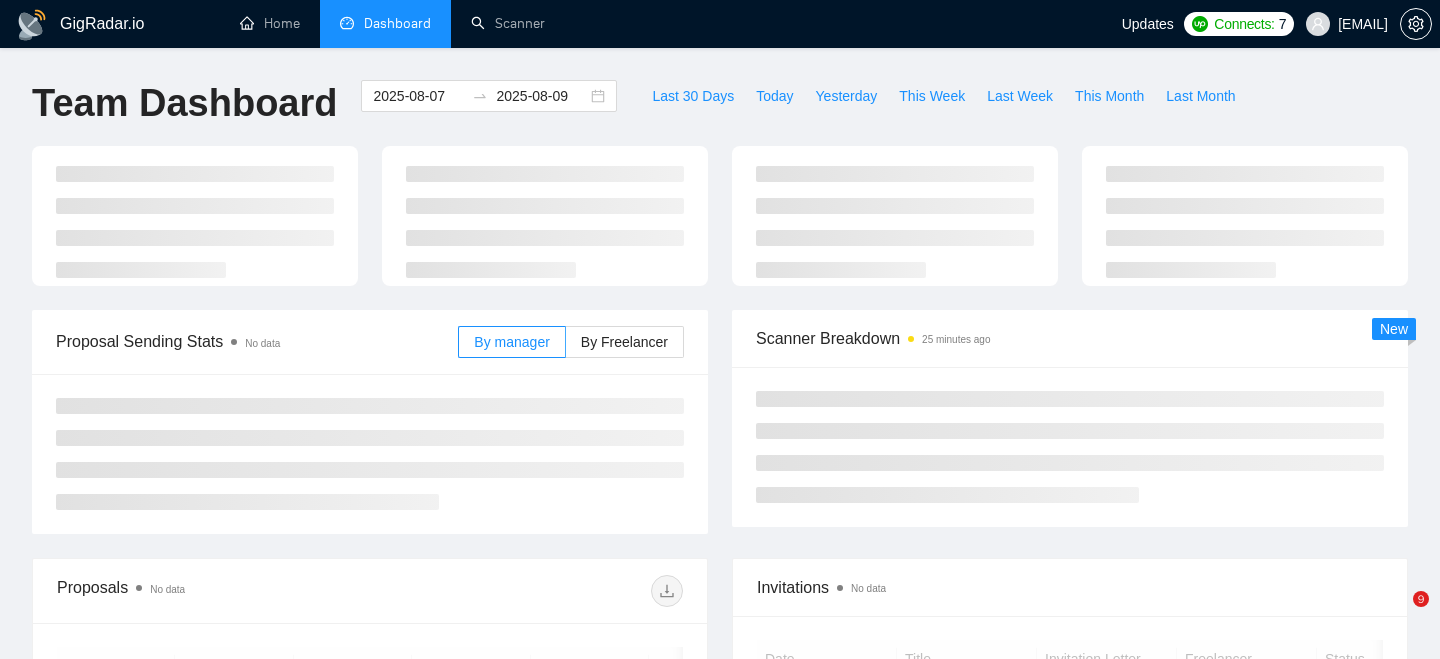 scroll, scrollTop: 0, scrollLeft: 0, axis: both 